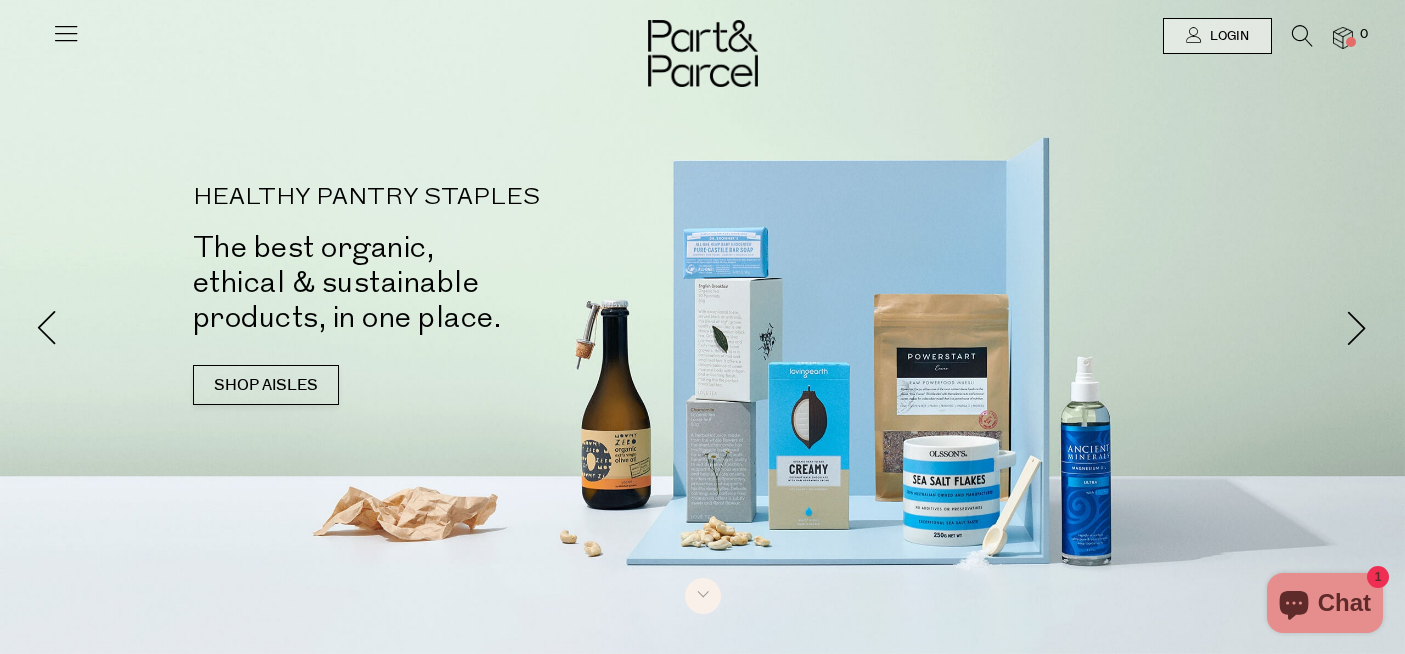 scroll, scrollTop: 0, scrollLeft: 0, axis: both 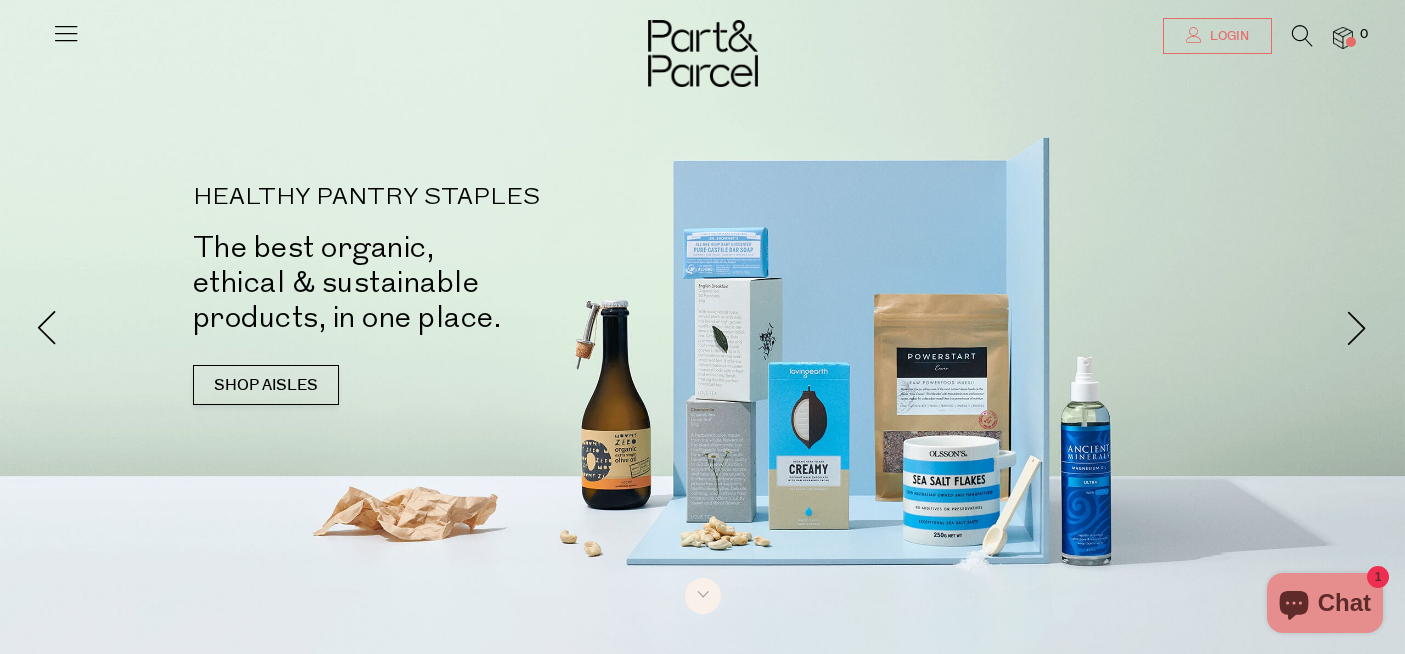 type on "[EMAIL_ADDRESS][DOMAIN_NAME]" 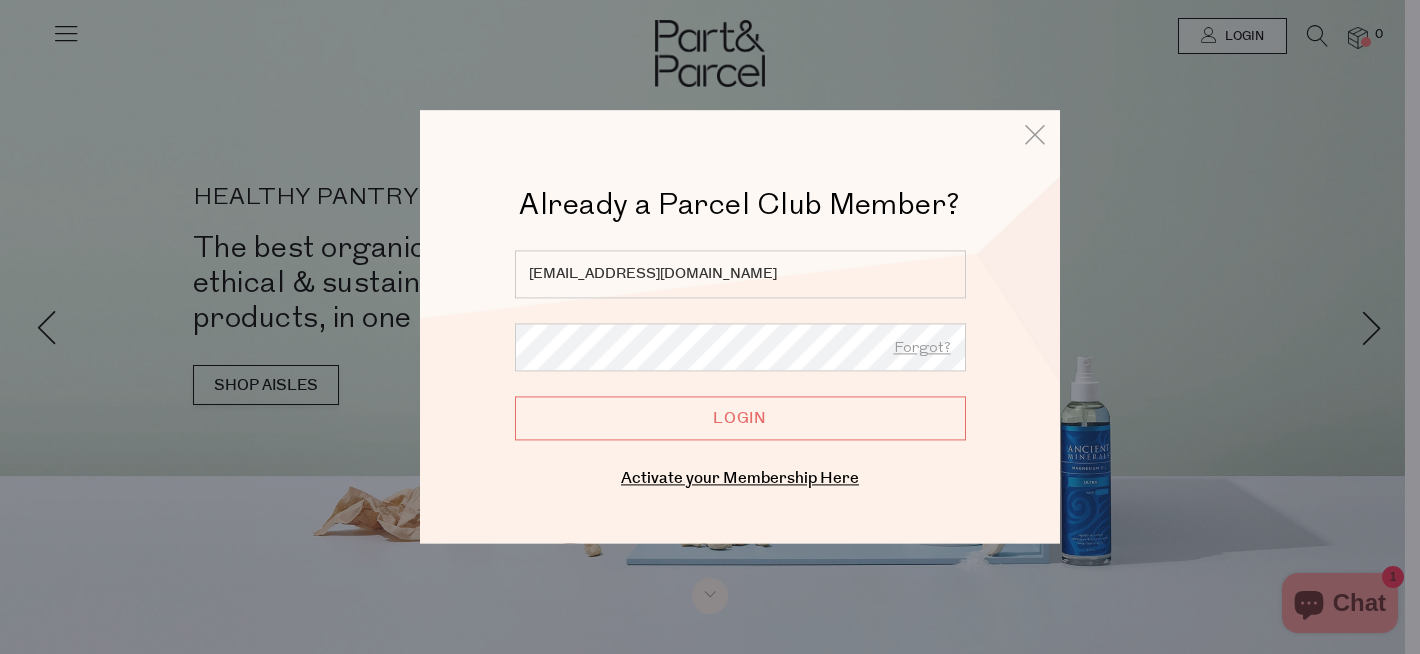 click on "Login" at bounding box center [740, 418] 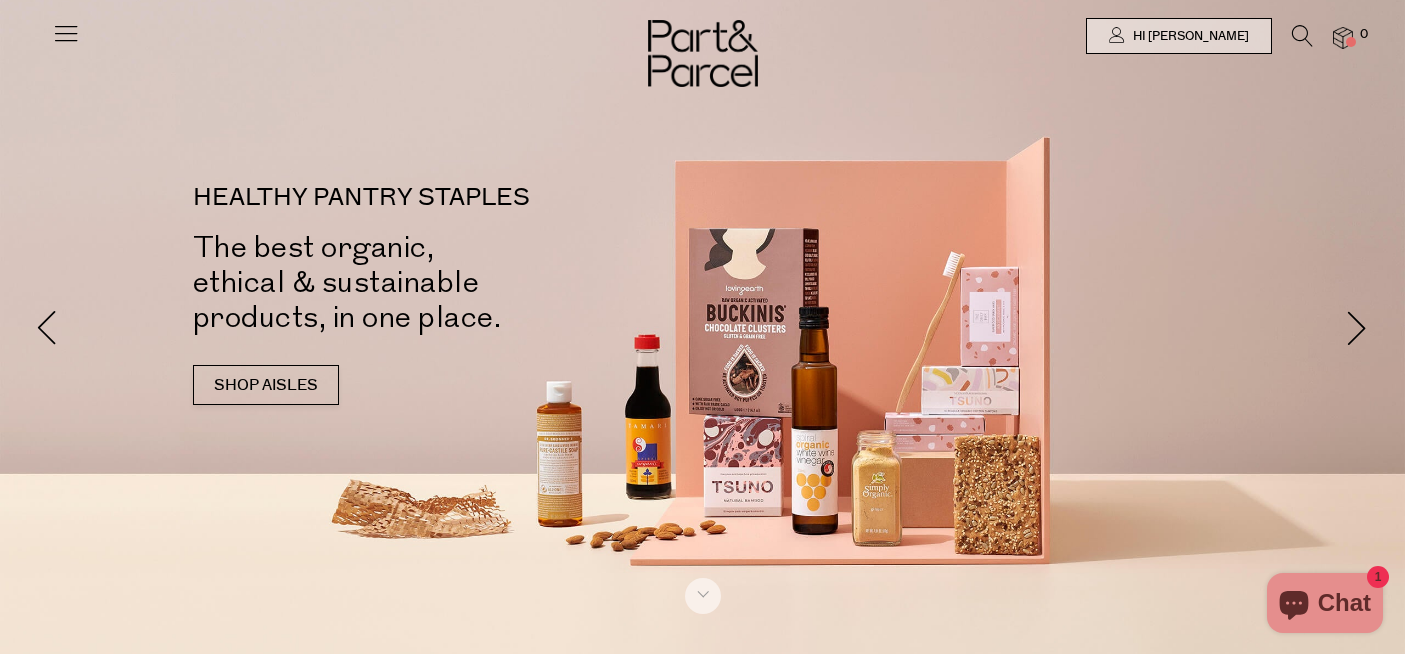 scroll, scrollTop: 0, scrollLeft: 0, axis: both 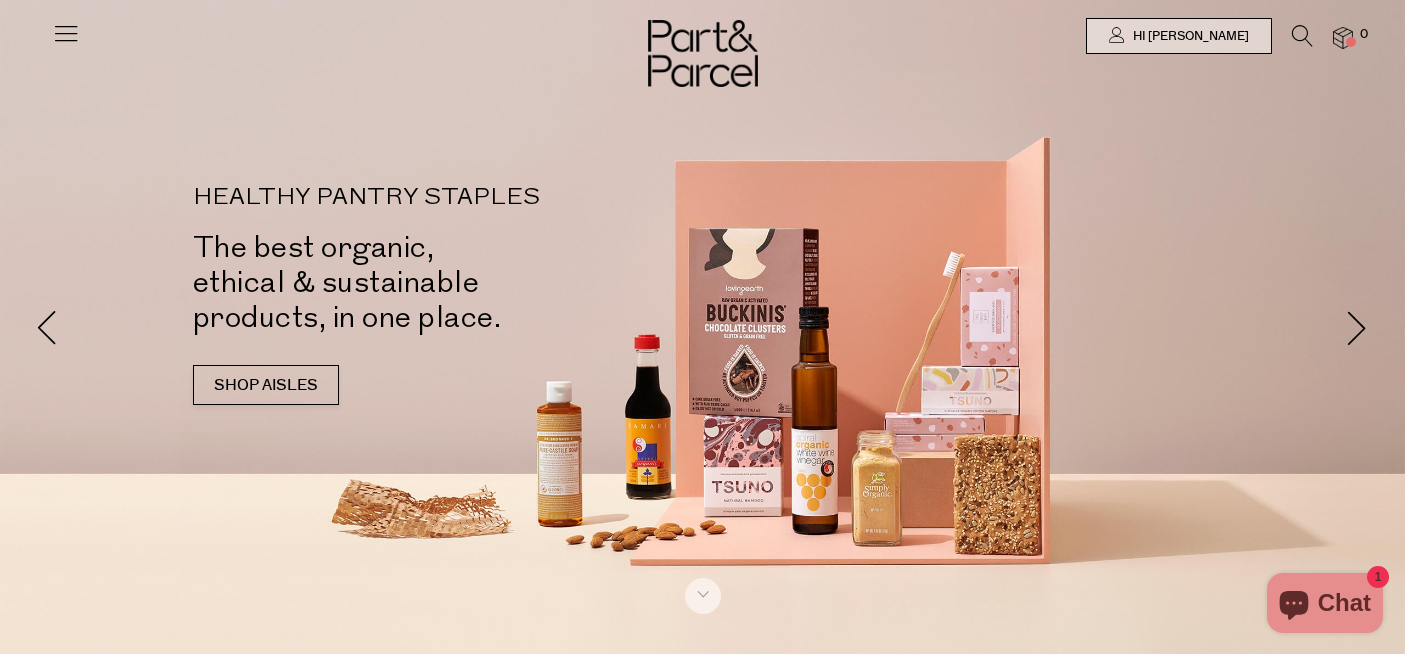 click at bounding box center (66, 33) 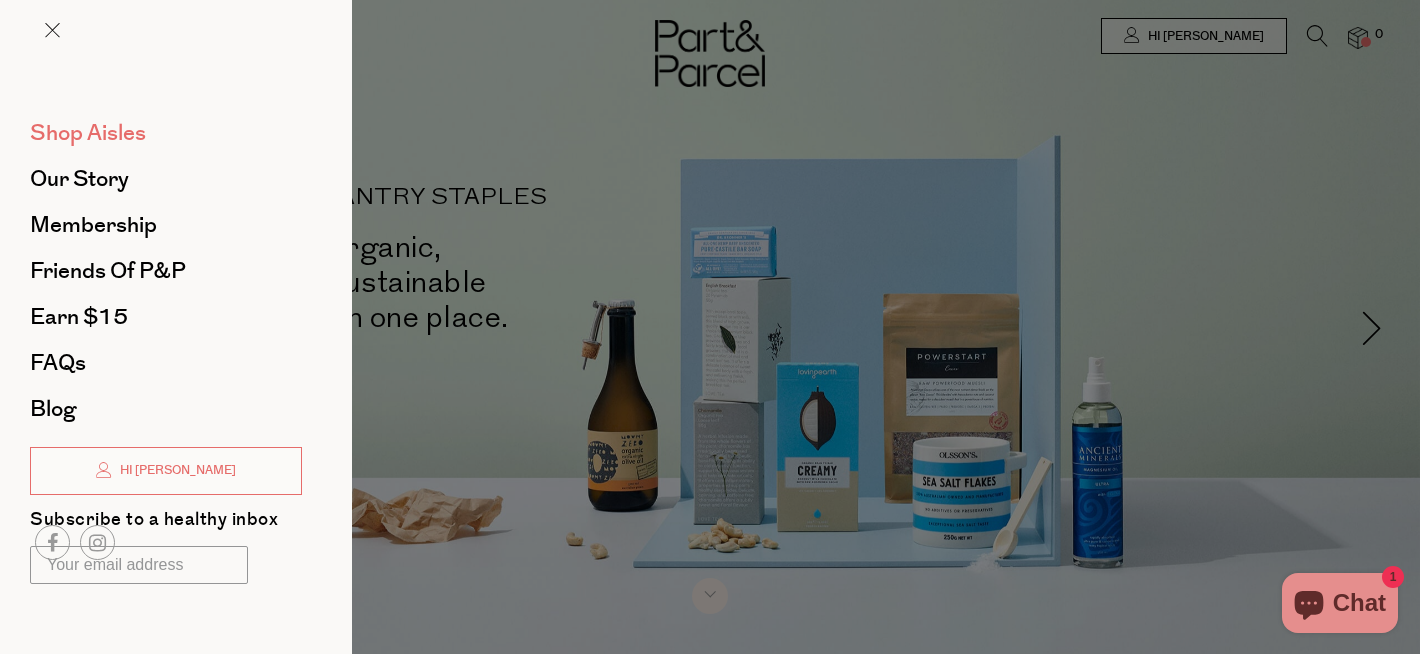 click on "Shop Aisles" at bounding box center (88, 133) 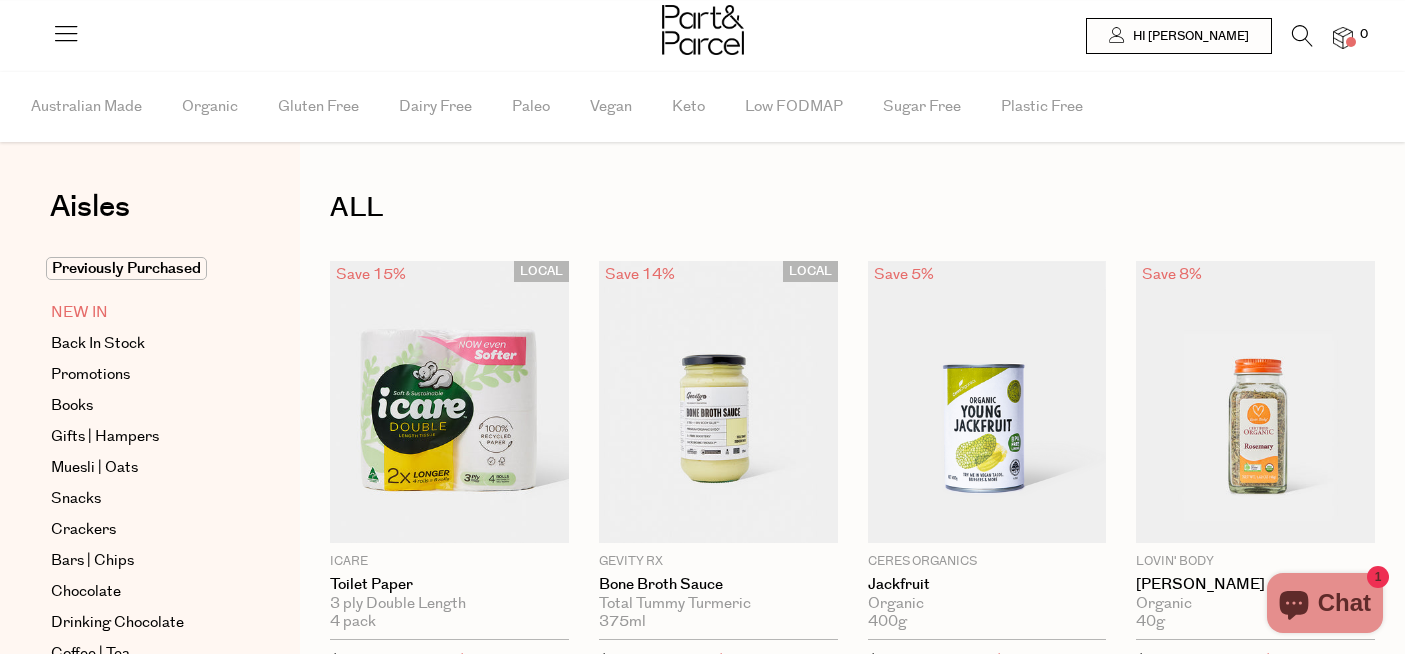 scroll, scrollTop: 0, scrollLeft: 0, axis: both 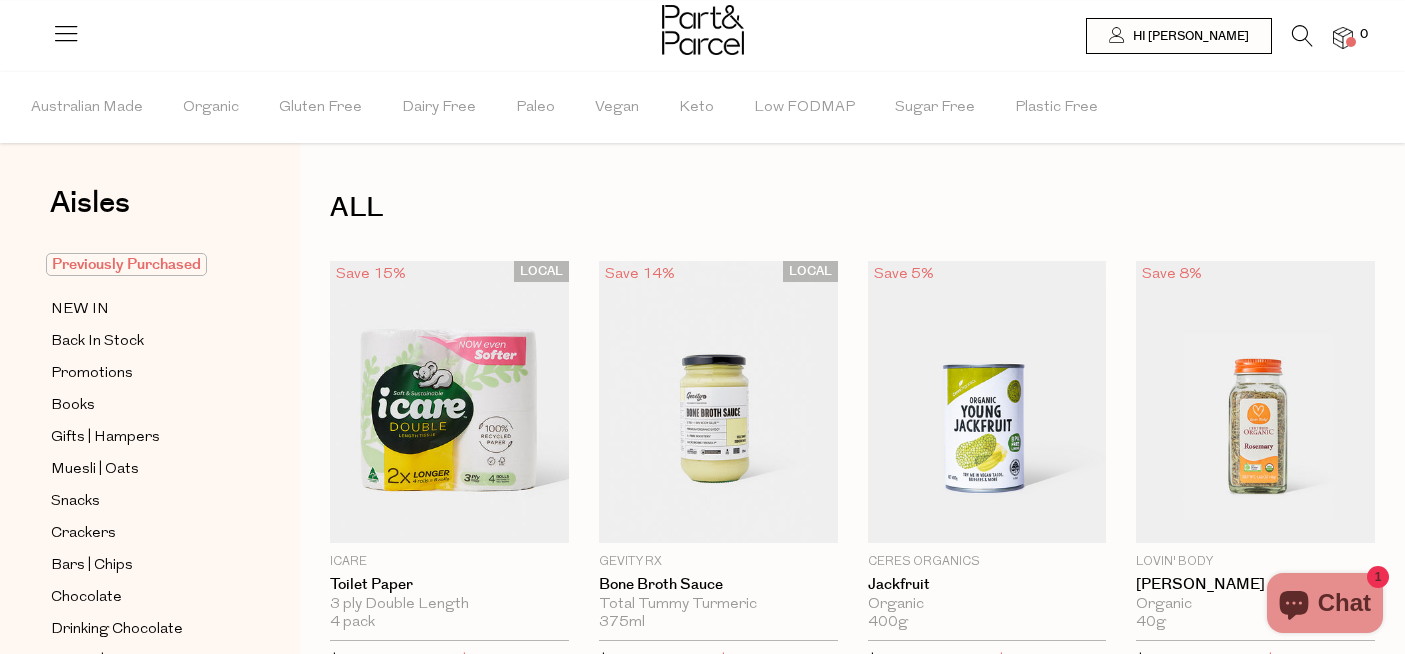 click on "Previously Purchased" at bounding box center [126, 264] 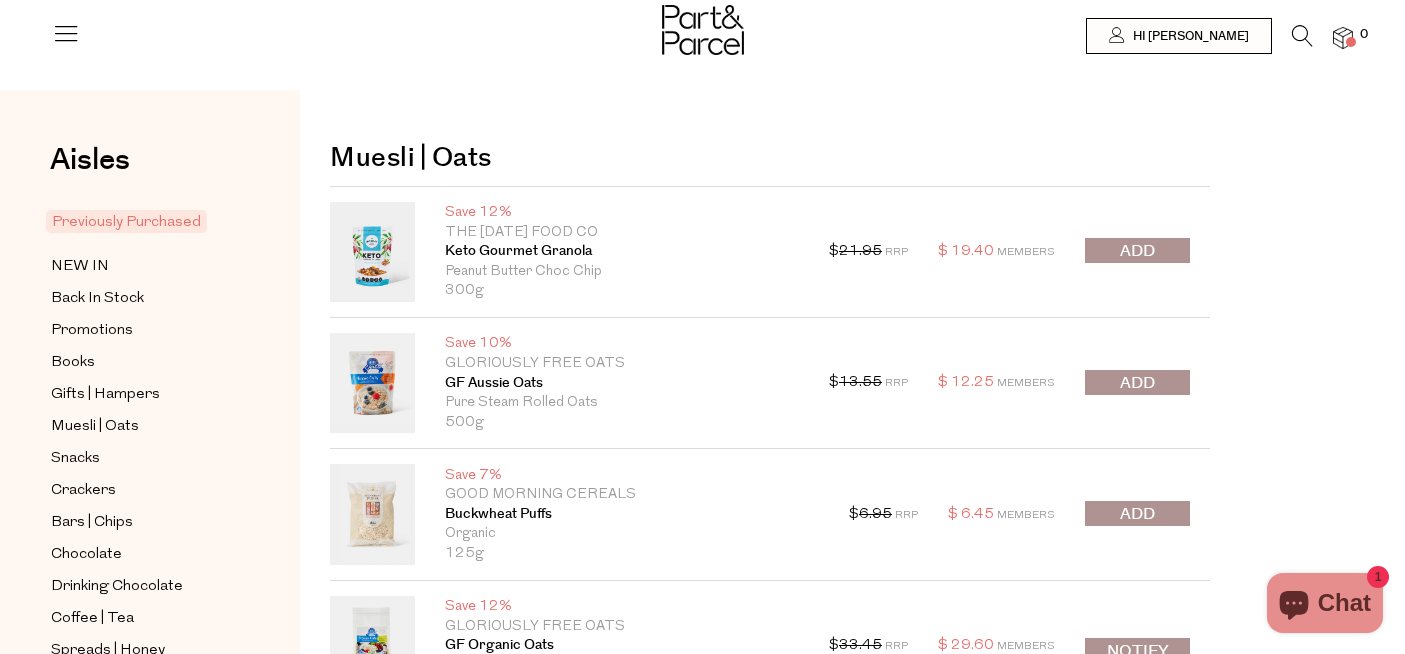 scroll, scrollTop: 0, scrollLeft: 0, axis: both 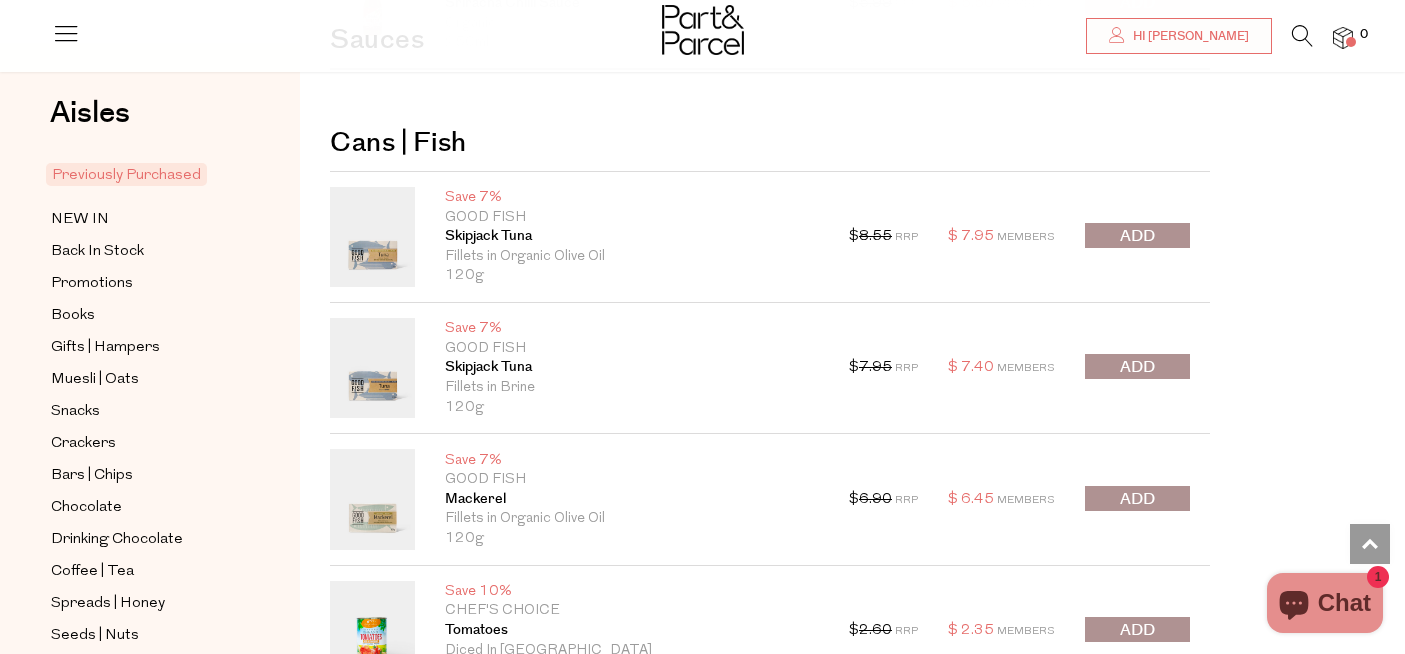 click at bounding box center (1137, 499) 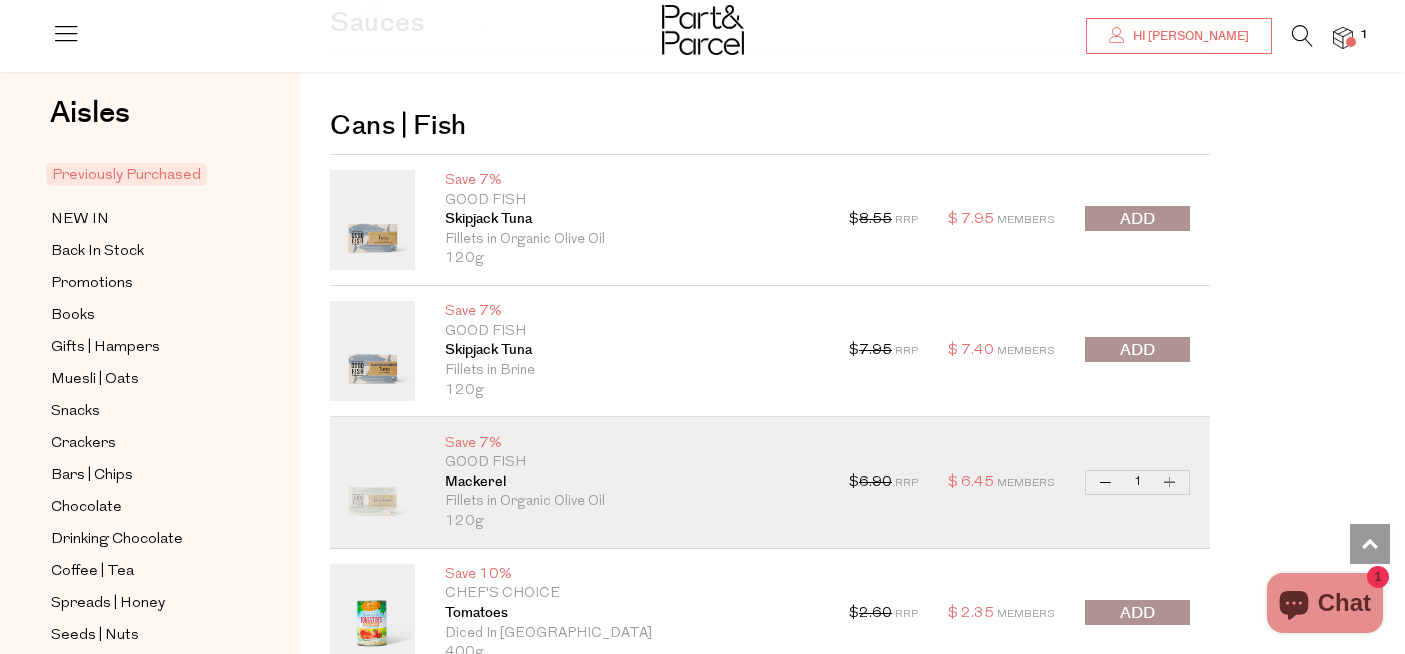scroll, scrollTop: 5739, scrollLeft: 0, axis: vertical 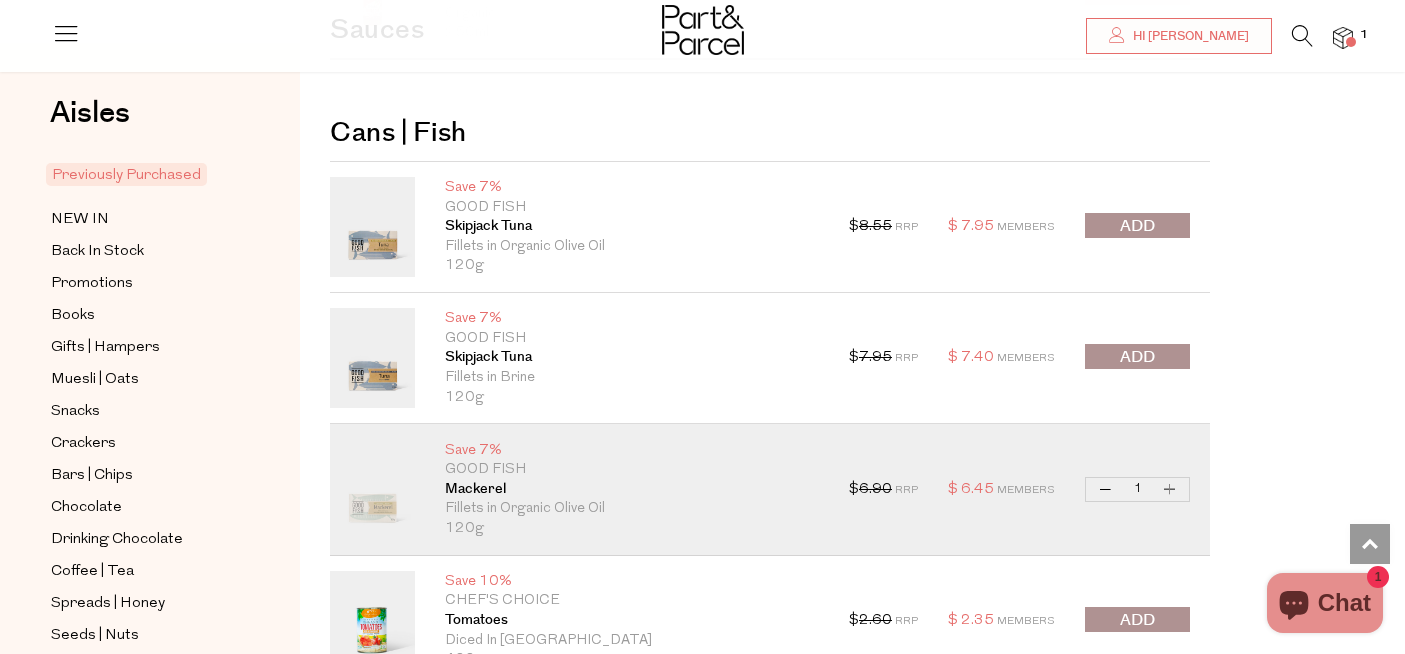 click at bounding box center (1137, 357) 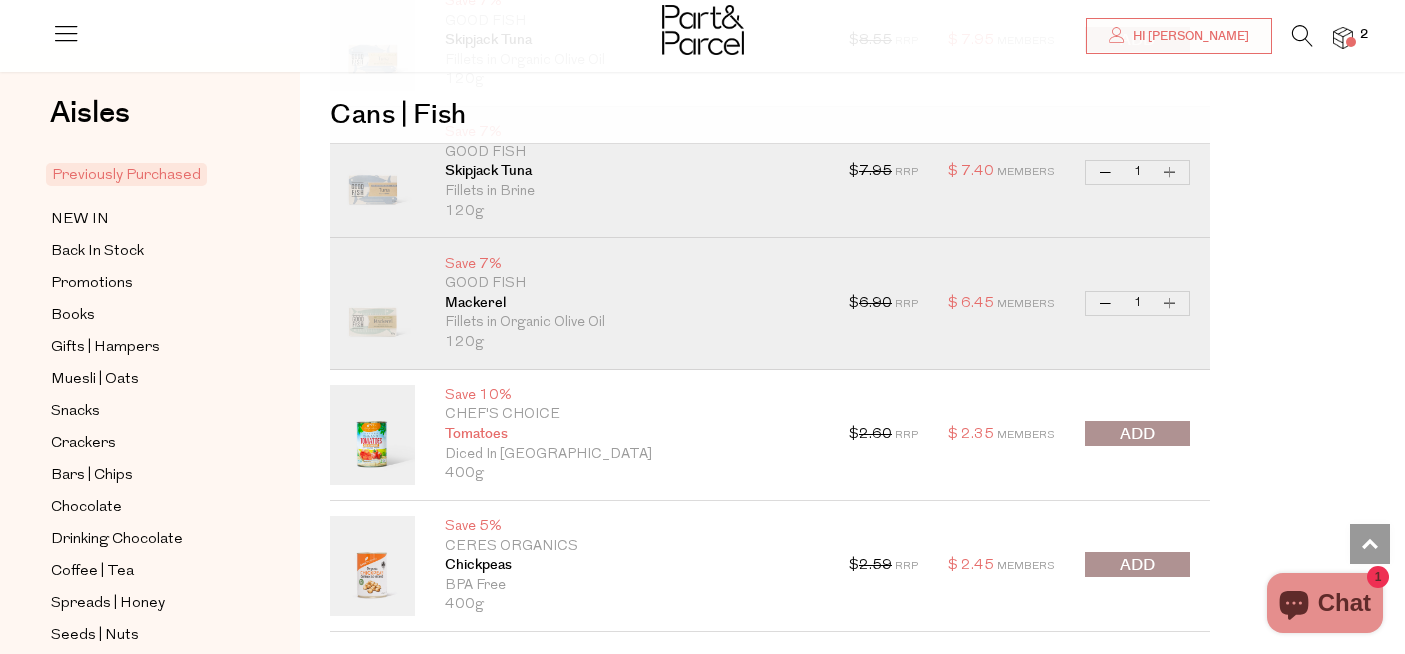 scroll, scrollTop: 5945, scrollLeft: 0, axis: vertical 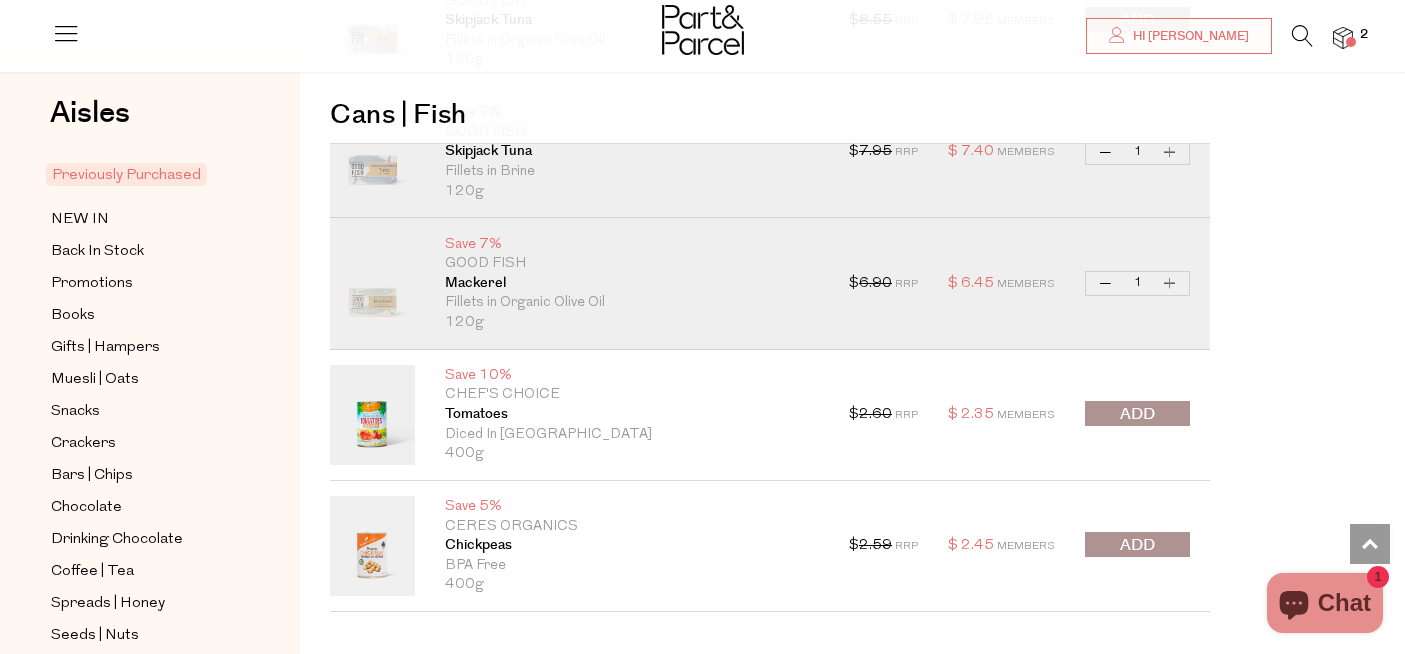 click on "Decrease Mackerel" at bounding box center [1106, 283] 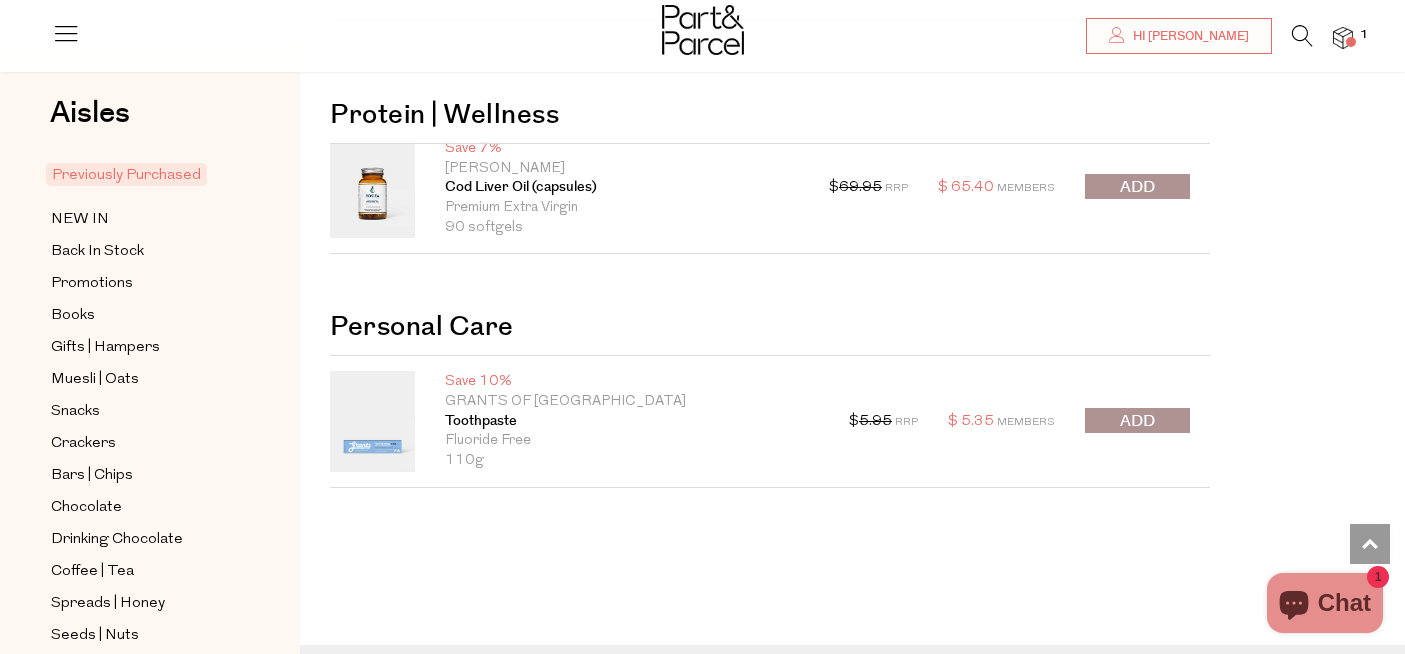 scroll, scrollTop: 7280, scrollLeft: 0, axis: vertical 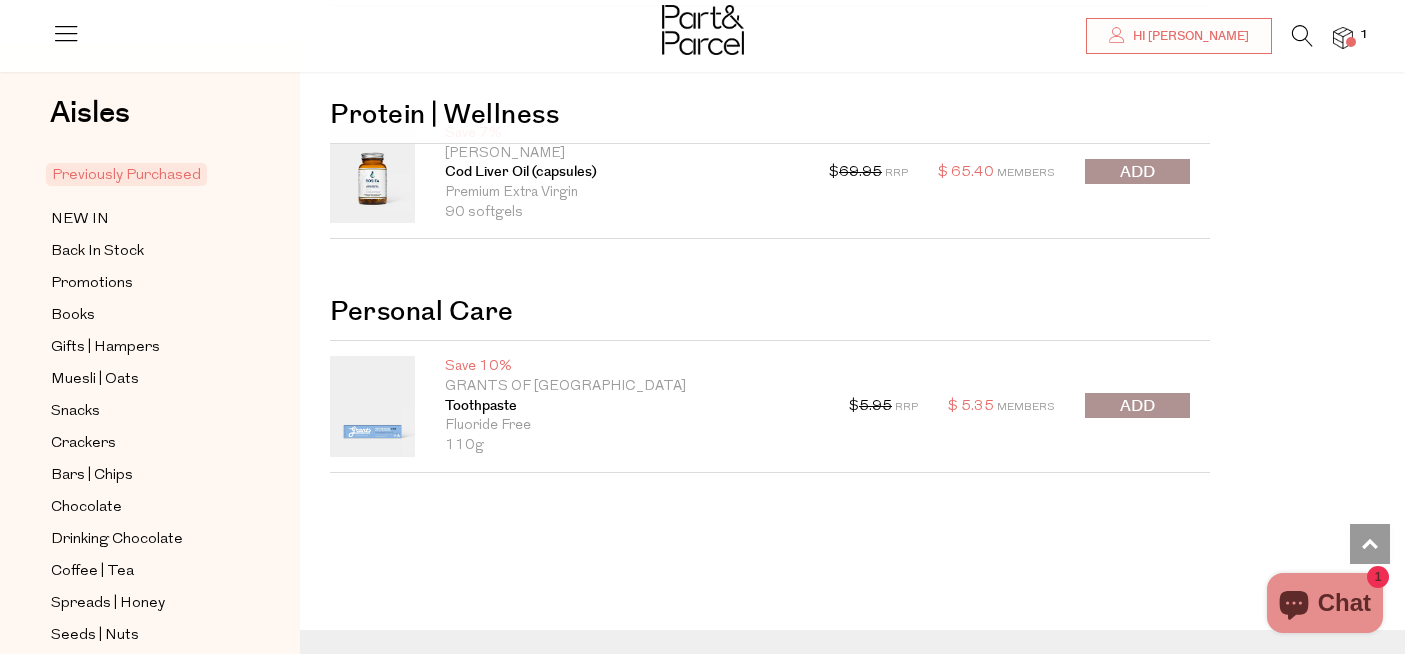 click at bounding box center [1137, 406] 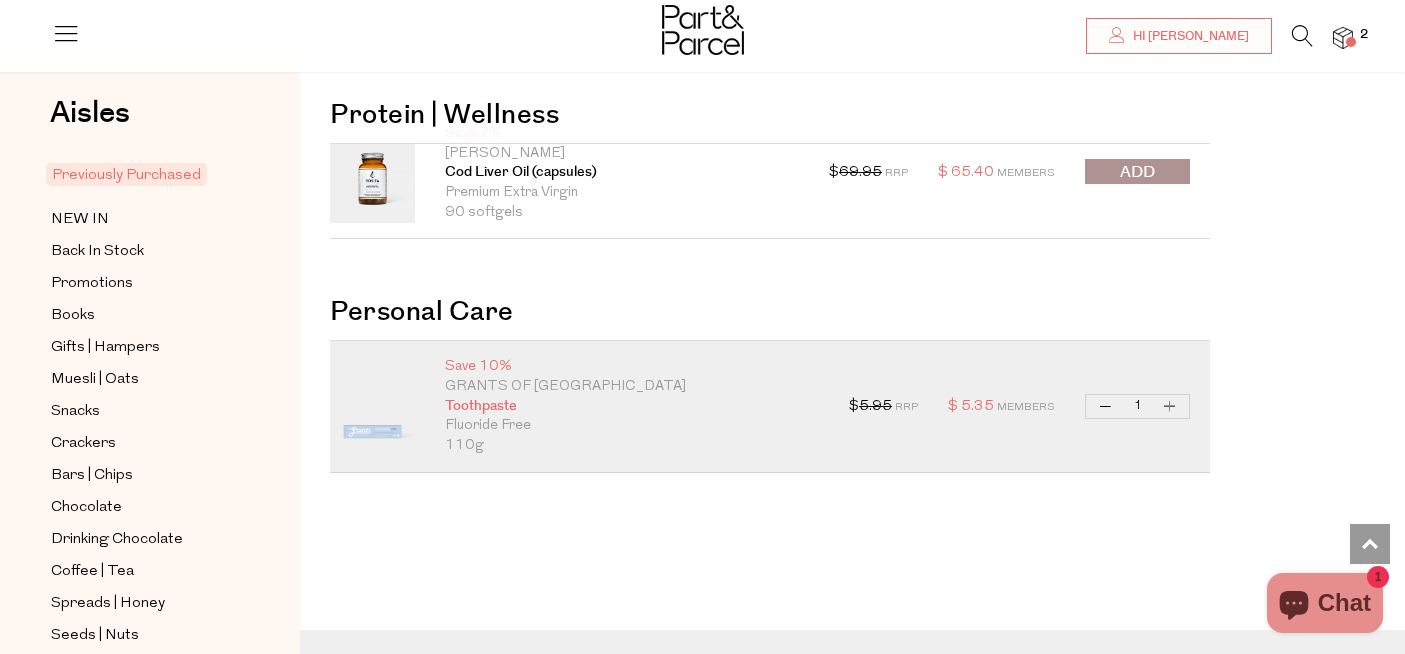 click on "Toothpaste" at bounding box center [632, 407] 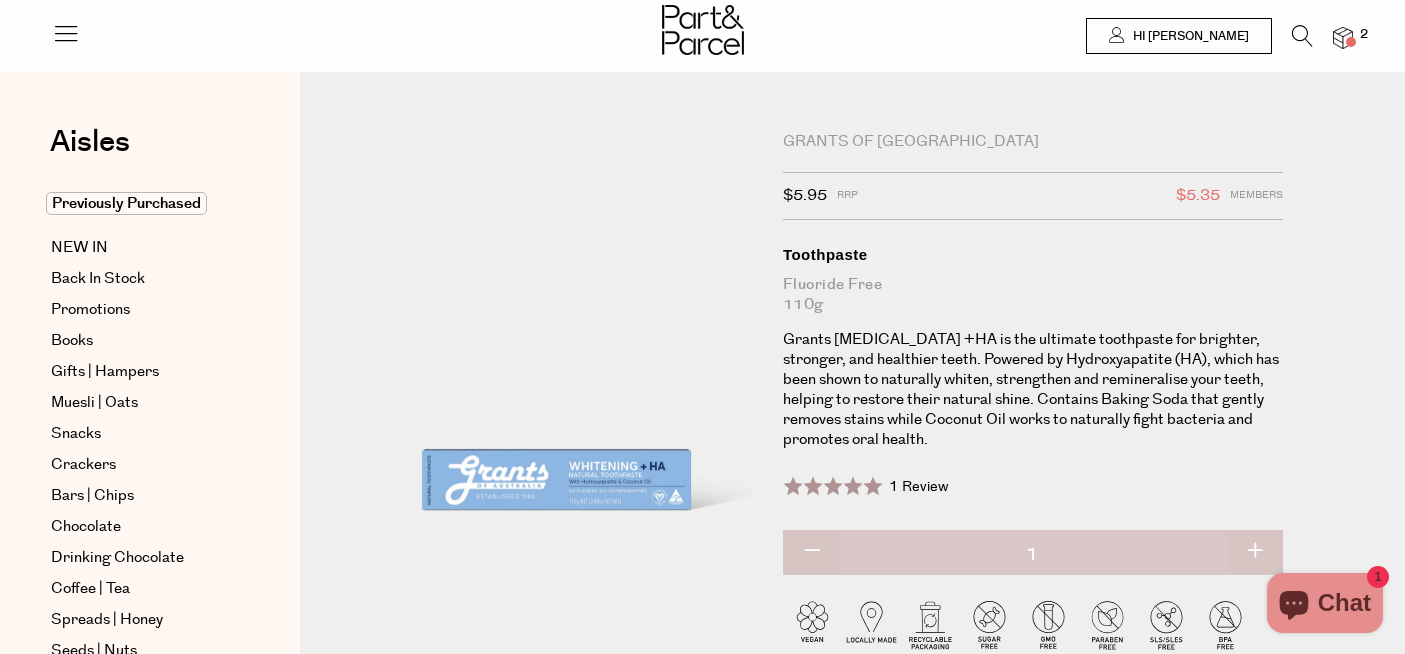 scroll, scrollTop: 0, scrollLeft: 0, axis: both 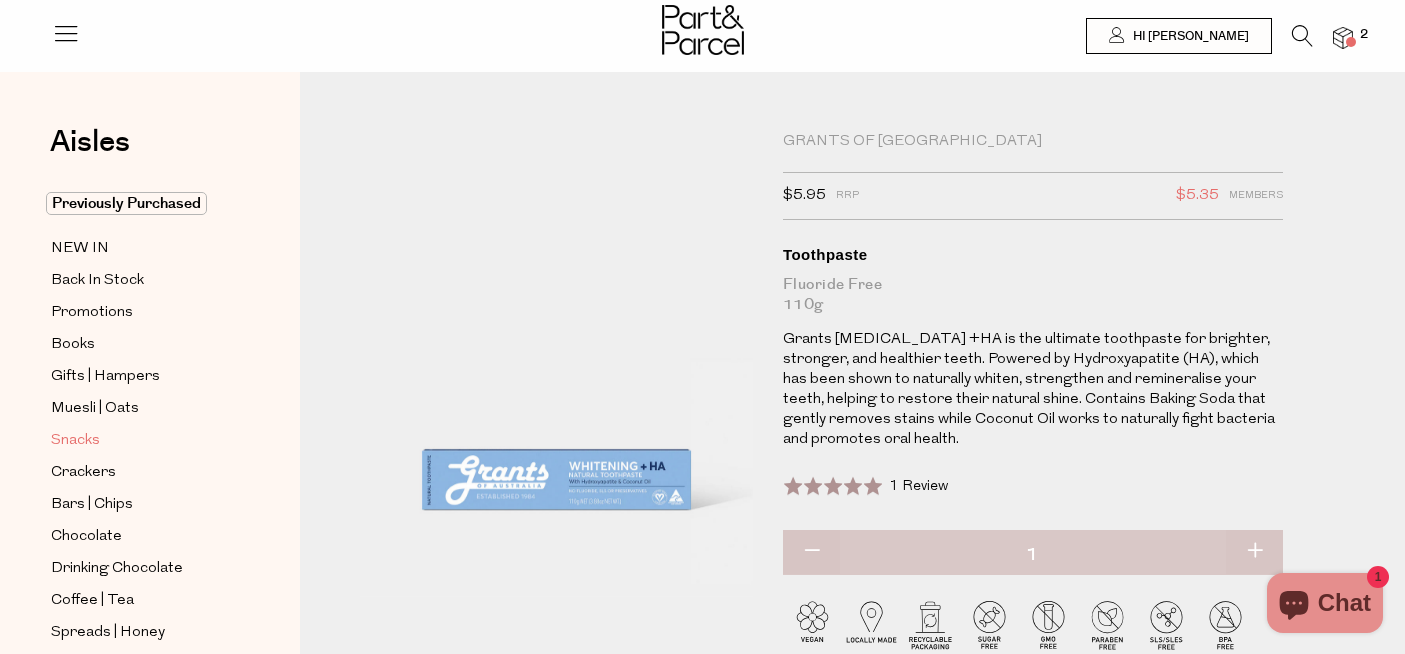 click on "Snacks" at bounding box center [75, 441] 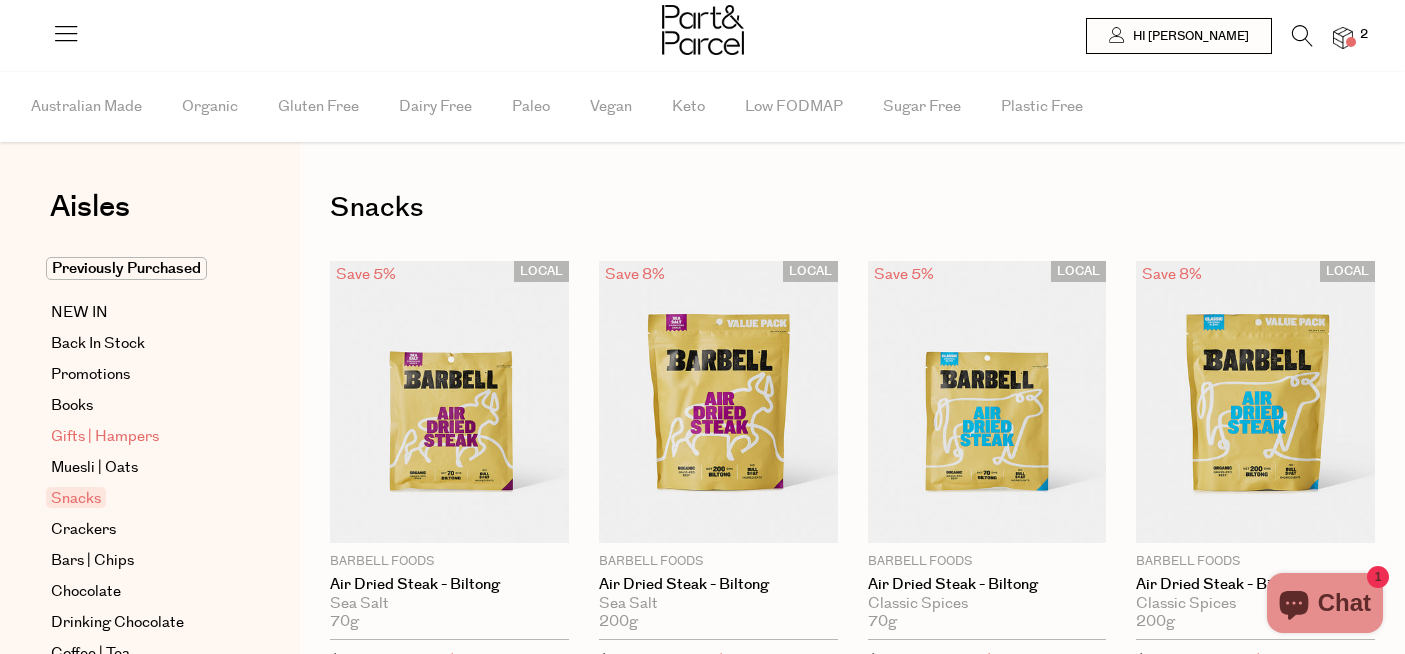 scroll, scrollTop: 0, scrollLeft: 0, axis: both 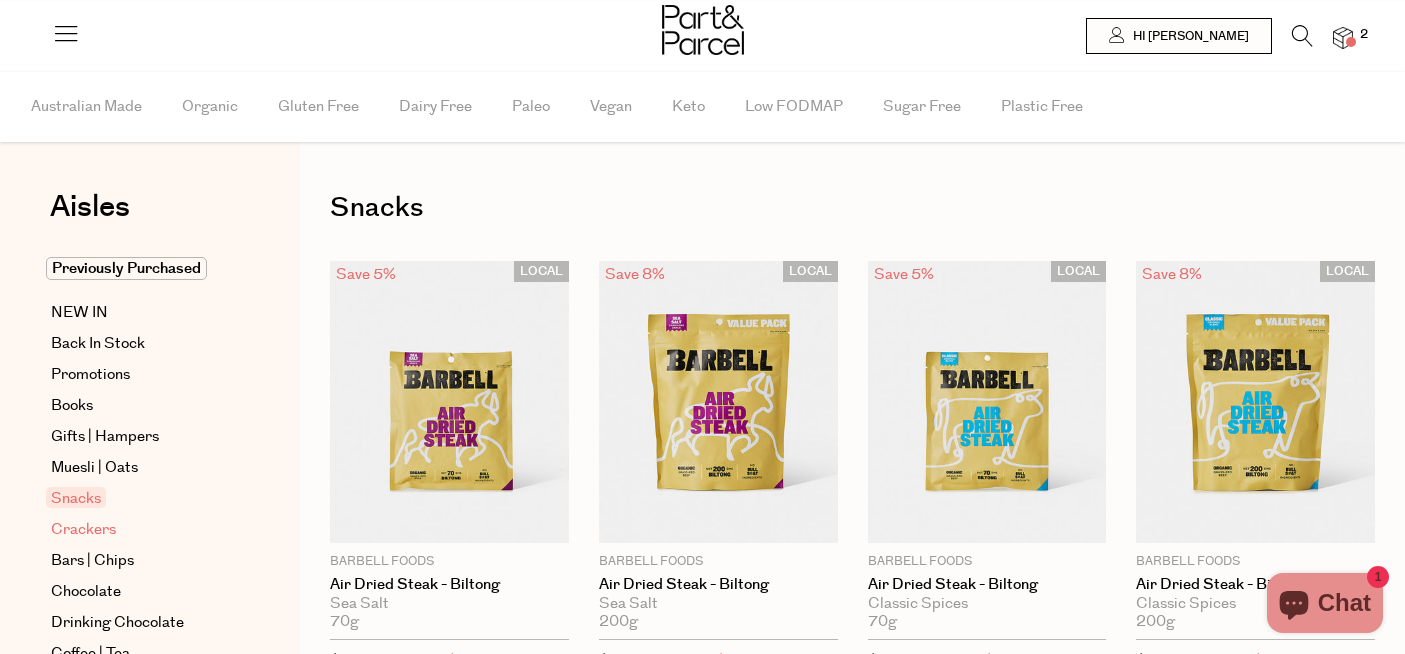 click on "Crackers" at bounding box center [83, 530] 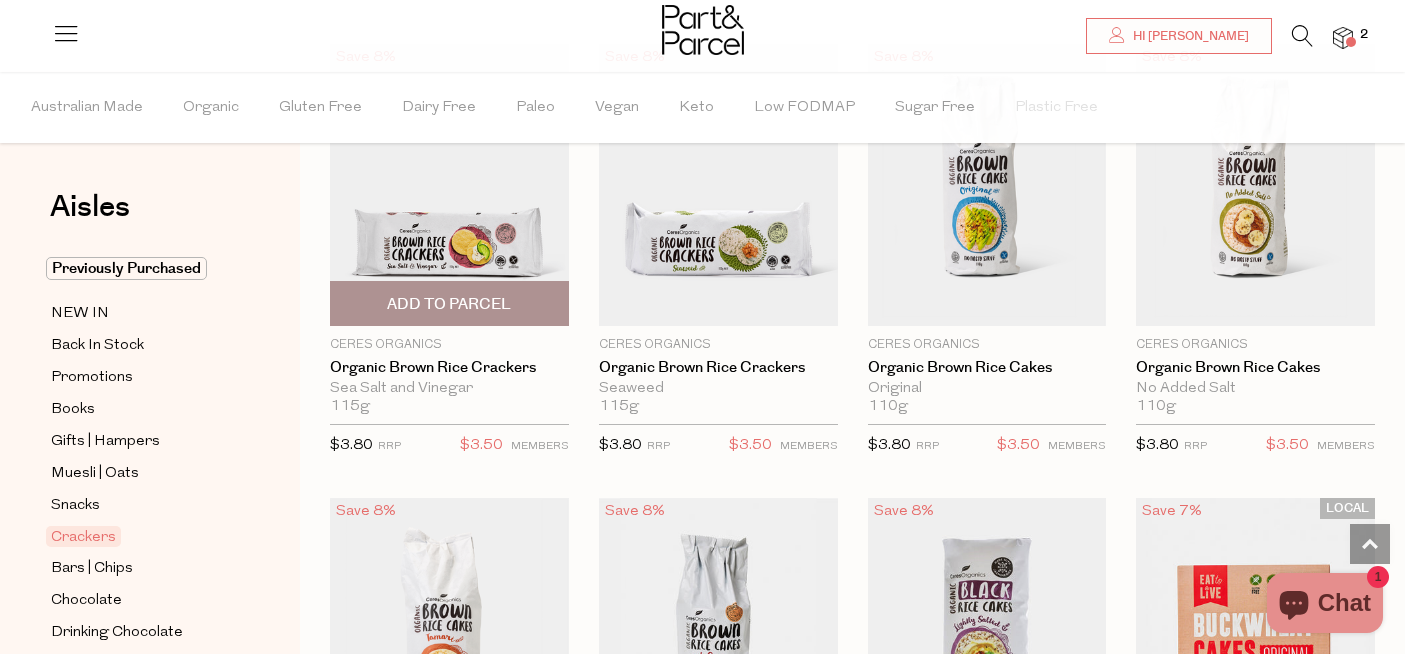 scroll, scrollTop: 1125, scrollLeft: 0, axis: vertical 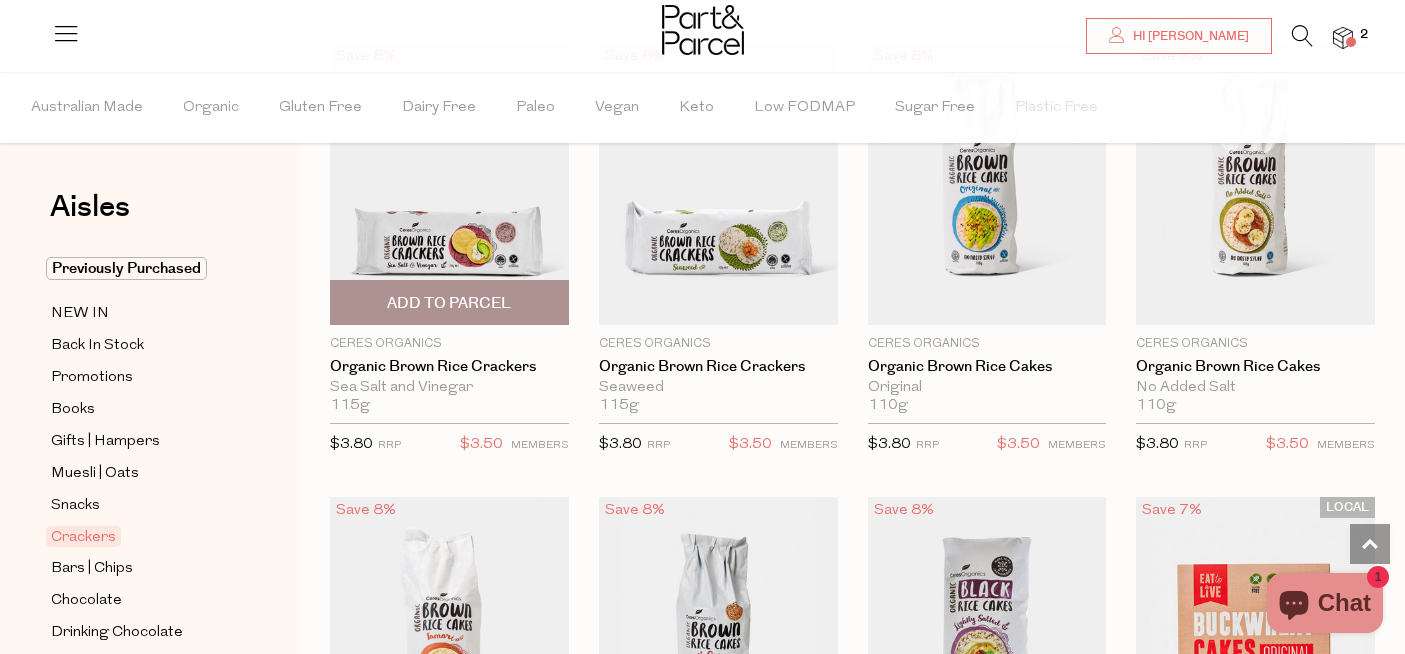click on "Add To Parcel" at bounding box center (449, 303) 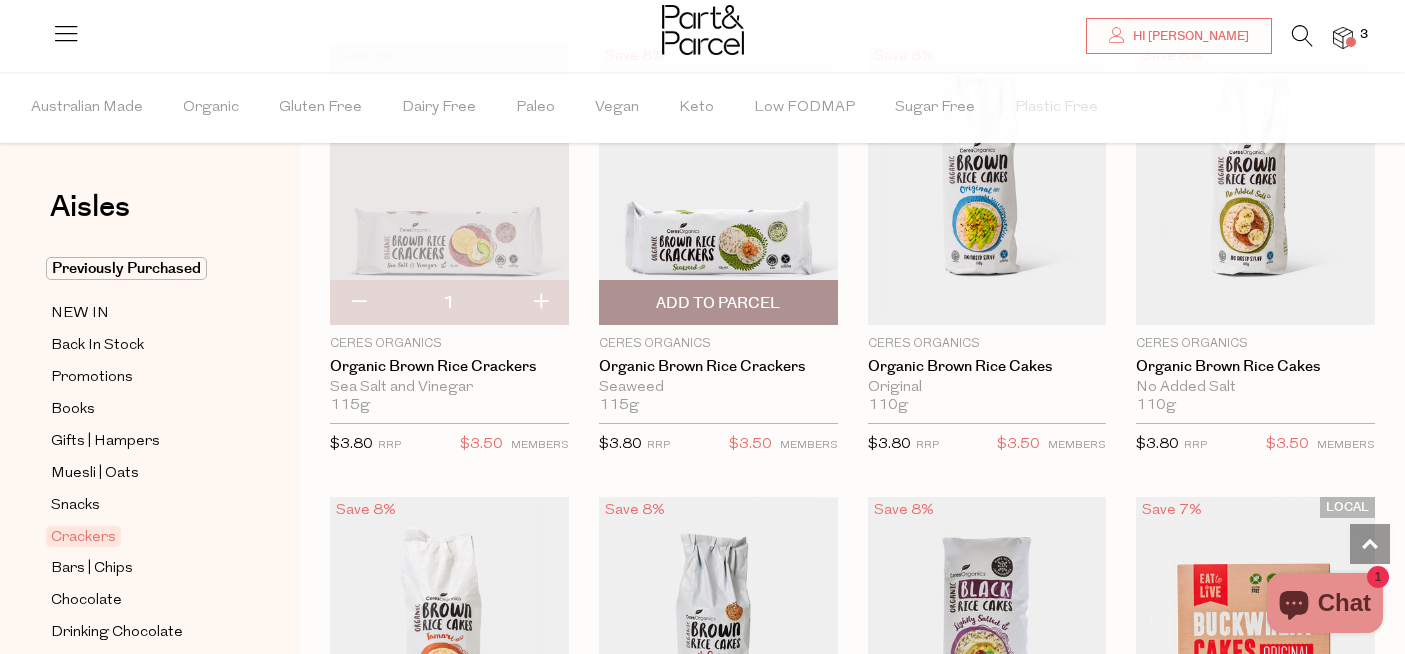 click on "Add To Parcel" at bounding box center (718, 303) 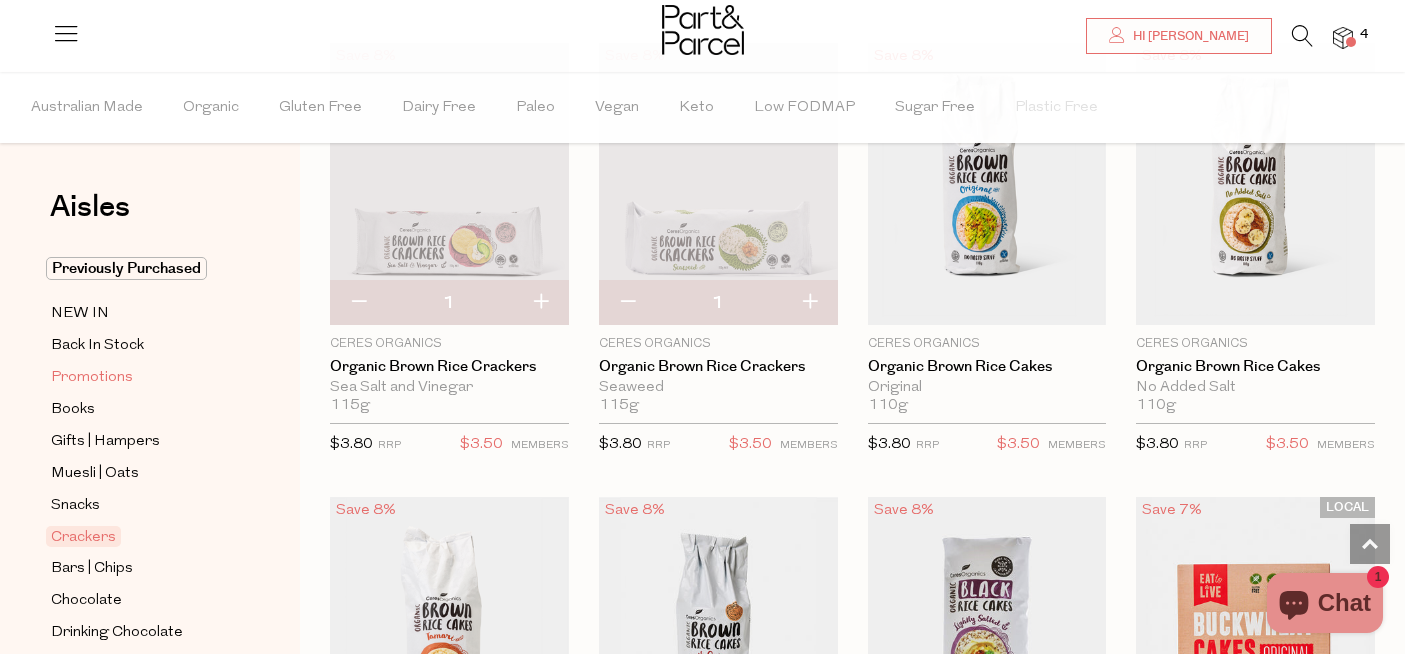 scroll, scrollTop: 4, scrollLeft: 0, axis: vertical 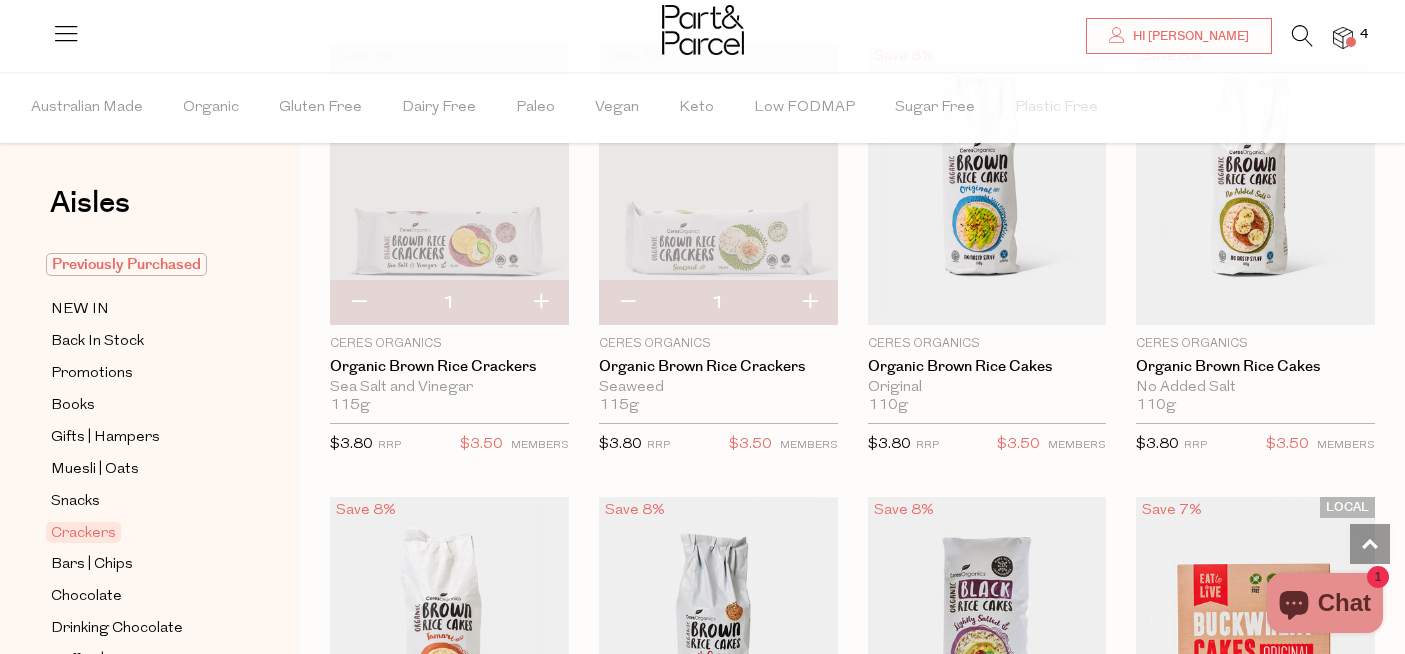 click on "Previously Purchased" at bounding box center [126, 264] 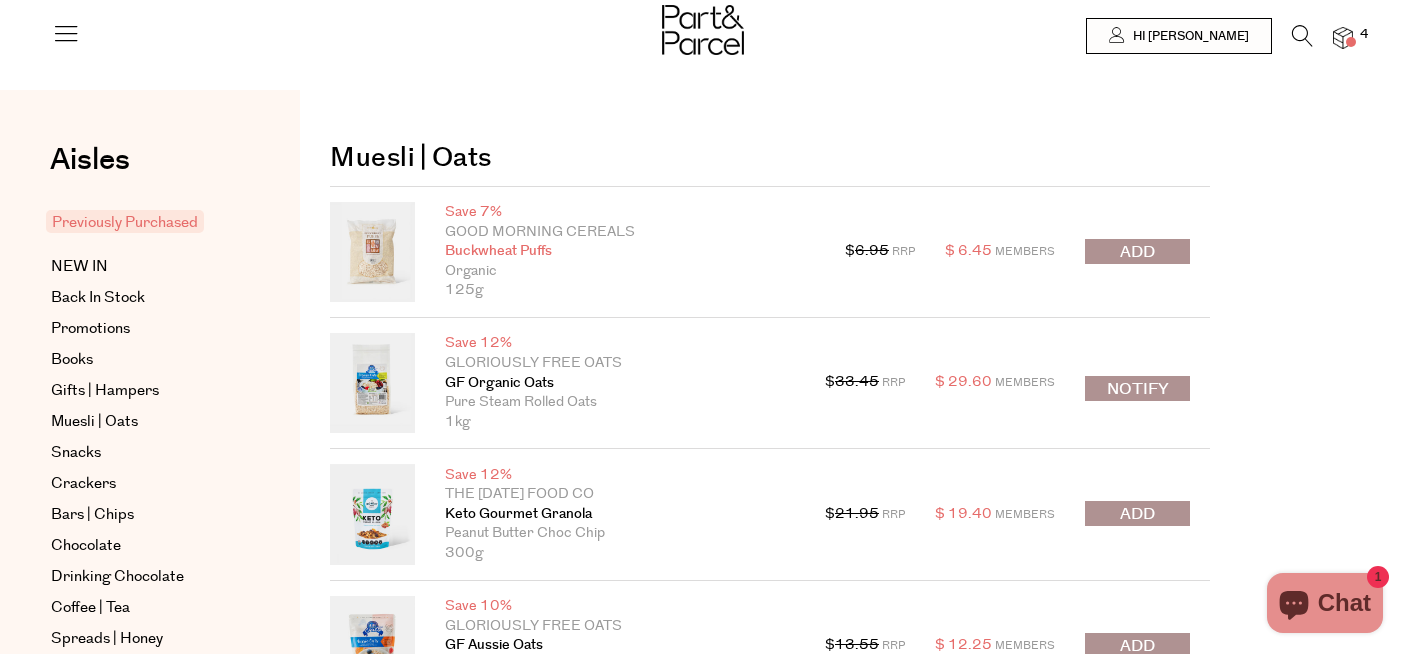 scroll, scrollTop: 8, scrollLeft: 0, axis: vertical 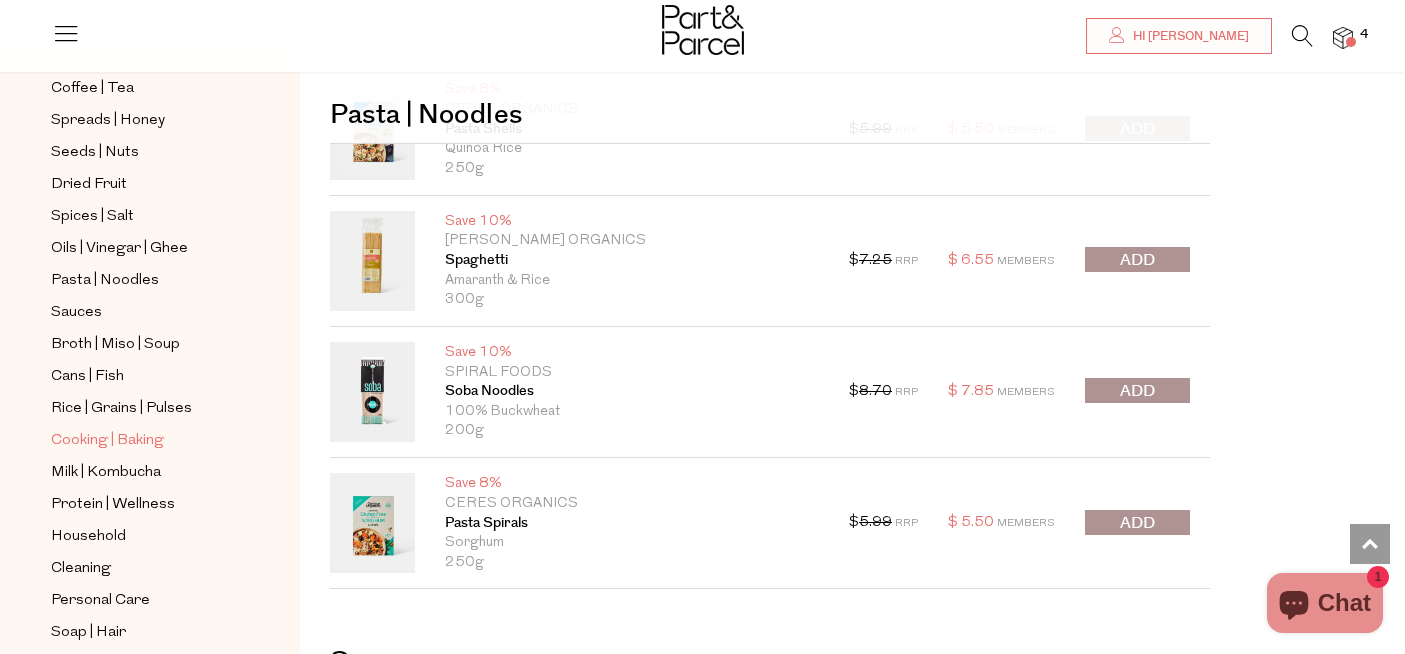 click on "Cooking | Baking" at bounding box center (107, 441) 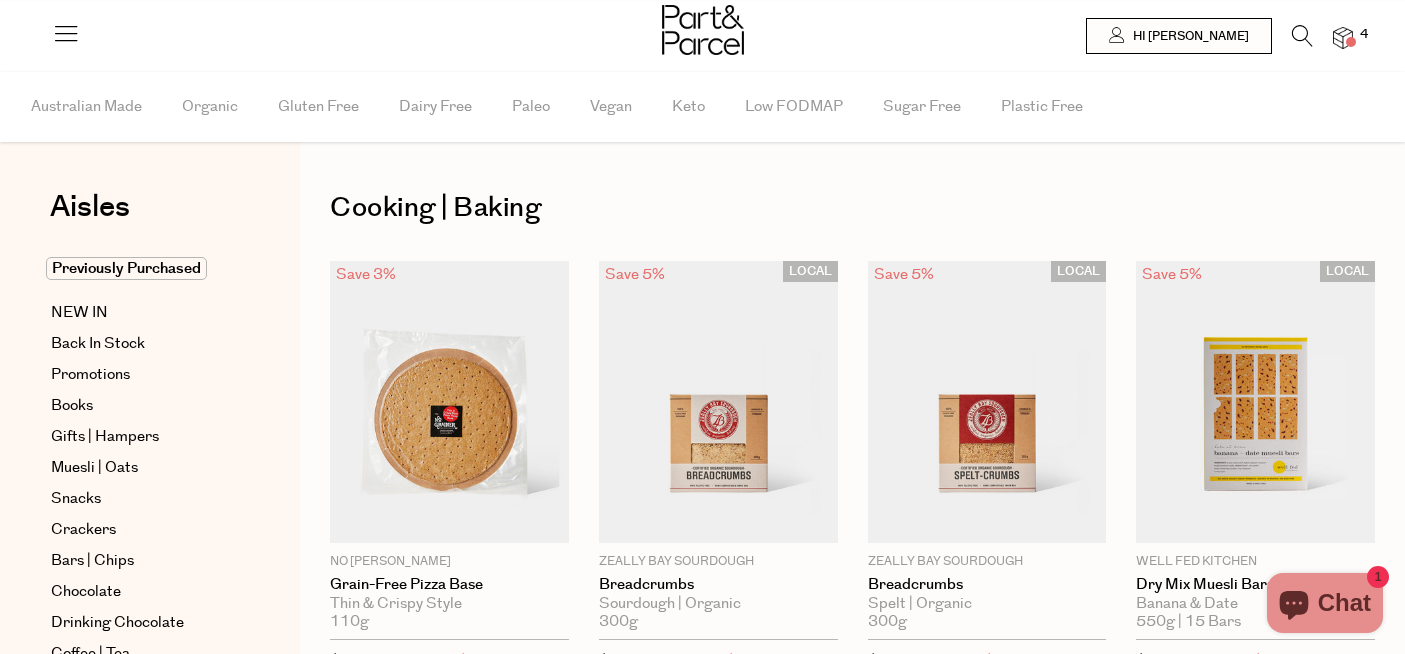 scroll, scrollTop: 0, scrollLeft: 0, axis: both 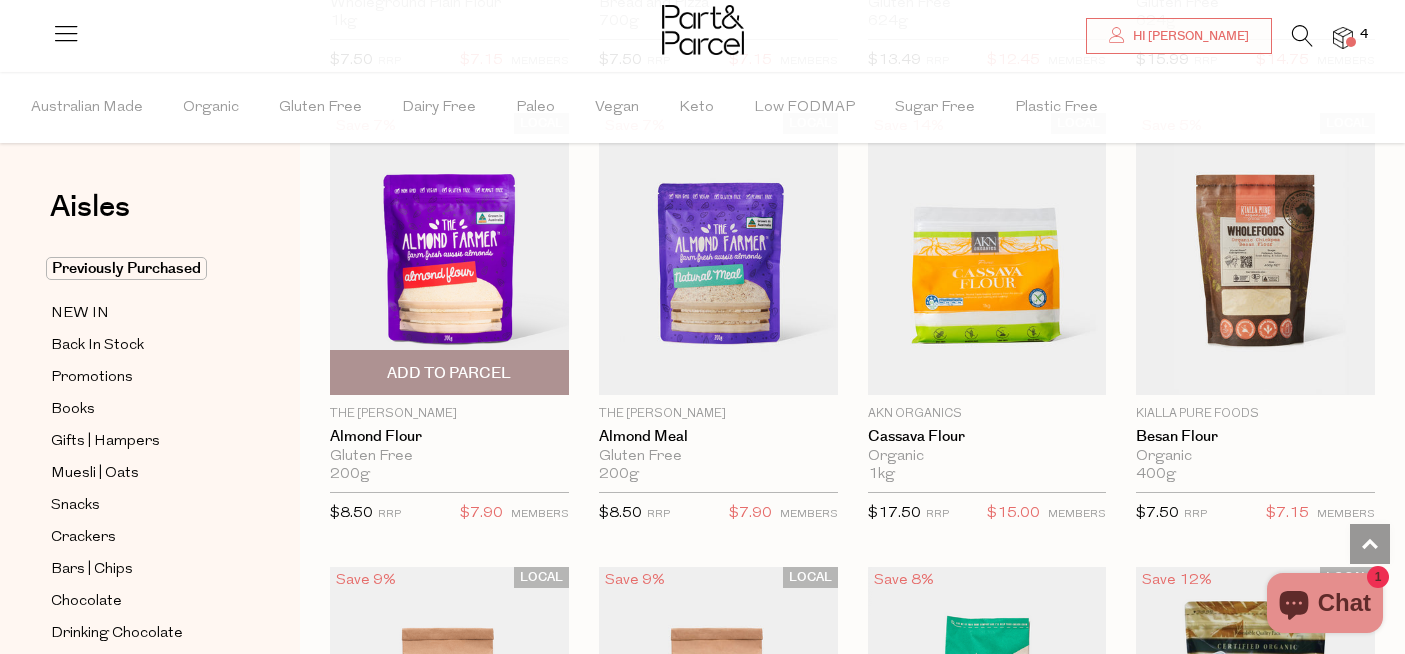 click on "Add To Parcel" at bounding box center [449, 373] 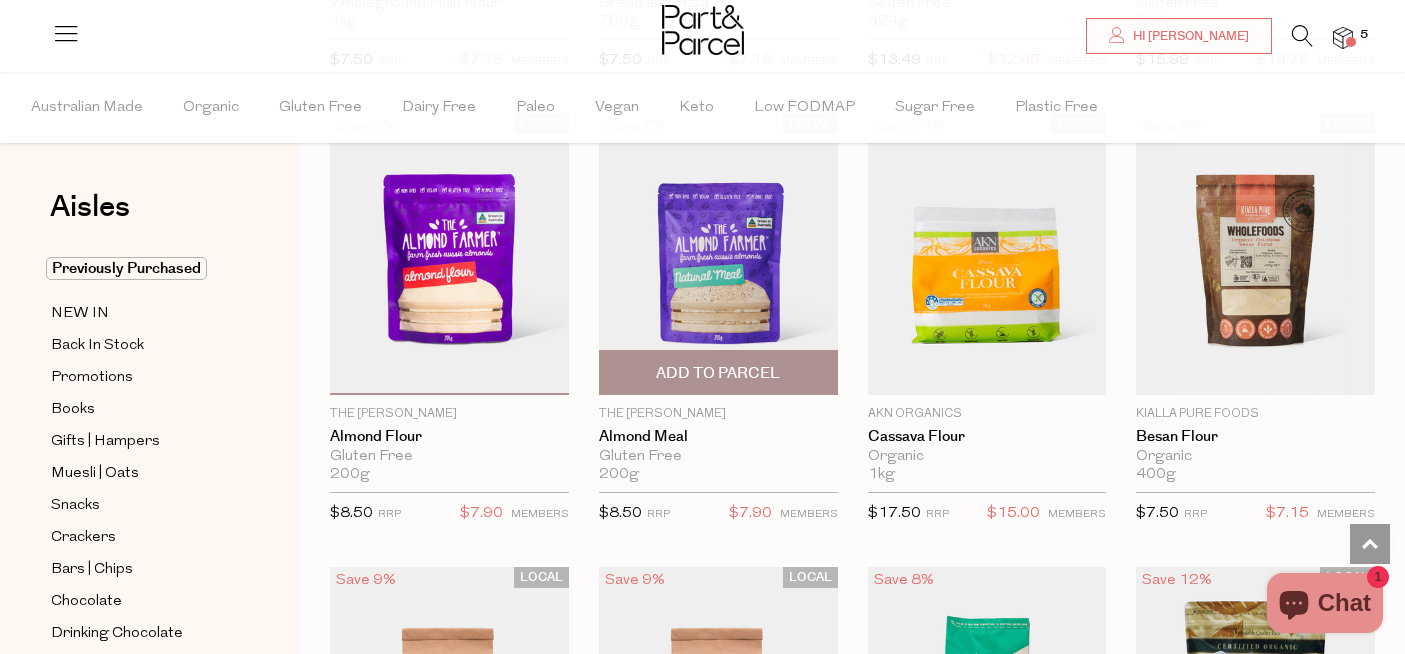 click on "Add To Parcel" at bounding box center [718, 373] 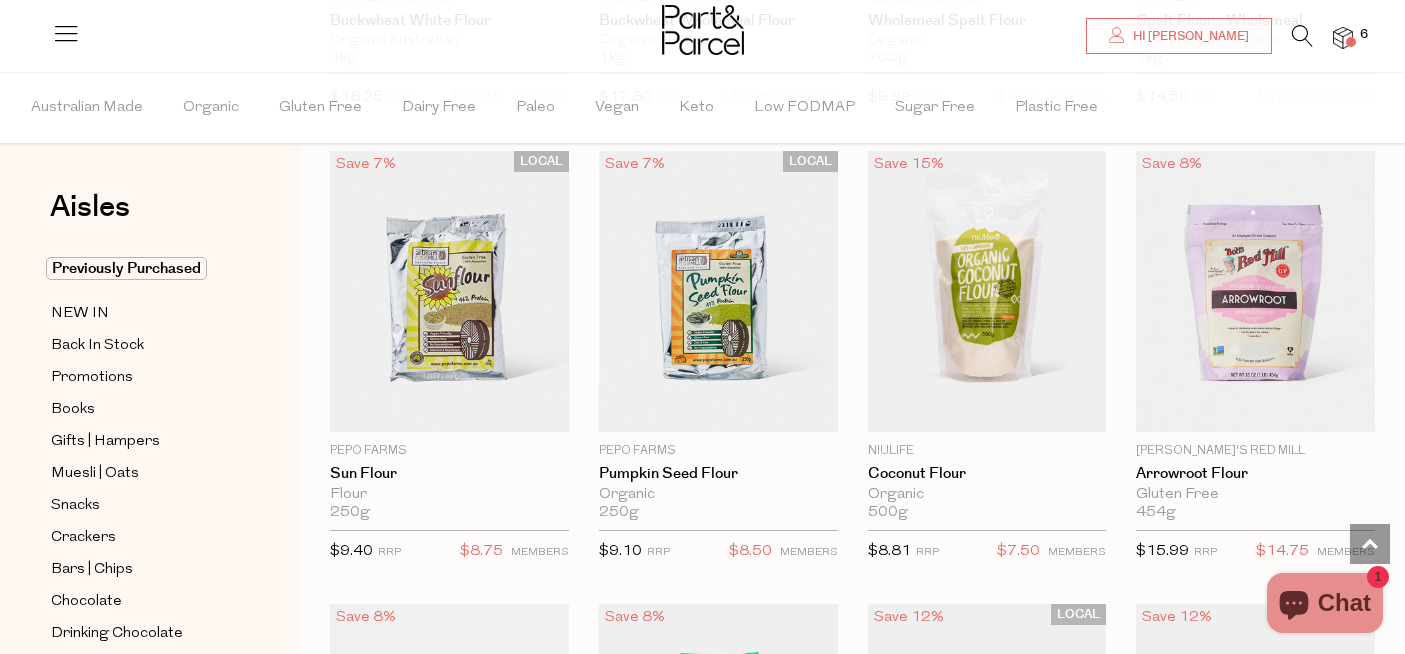 scroll, scrollTop: 6921, scrollLeft: 0, axis: vertical 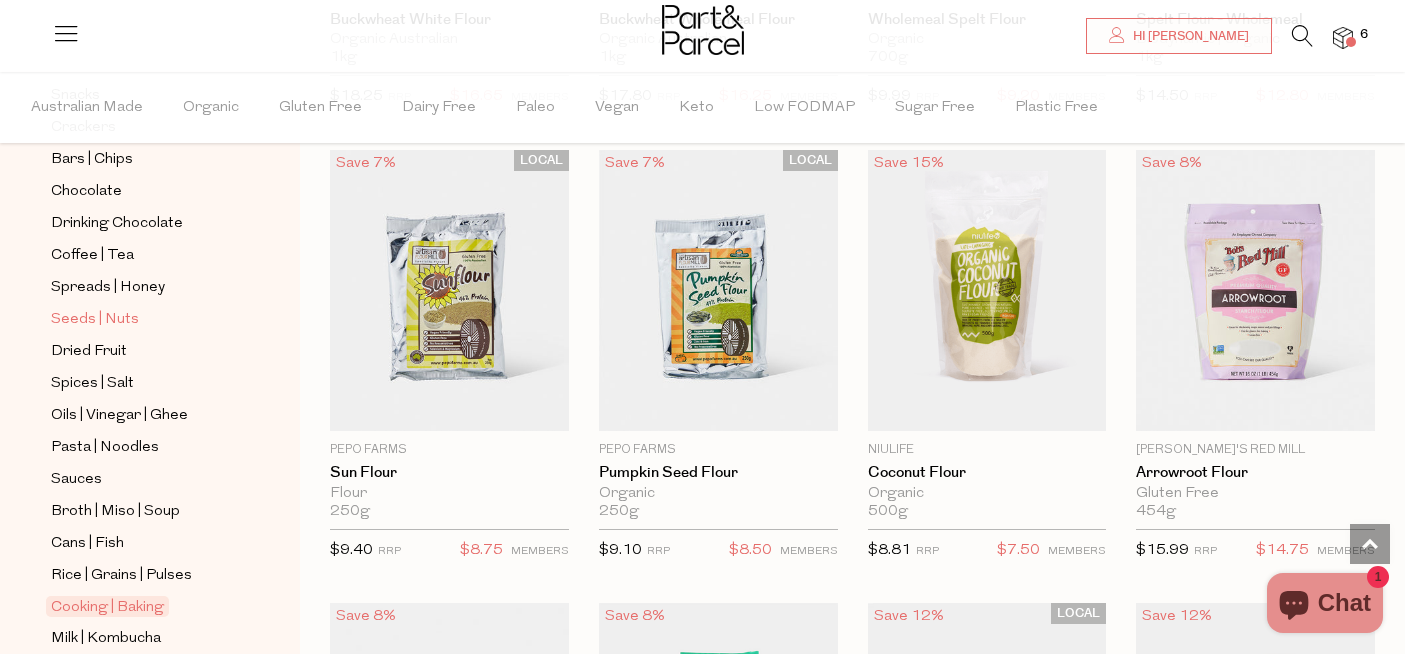 click on "Seeds | Nuts" at bounding box center [95, 320] 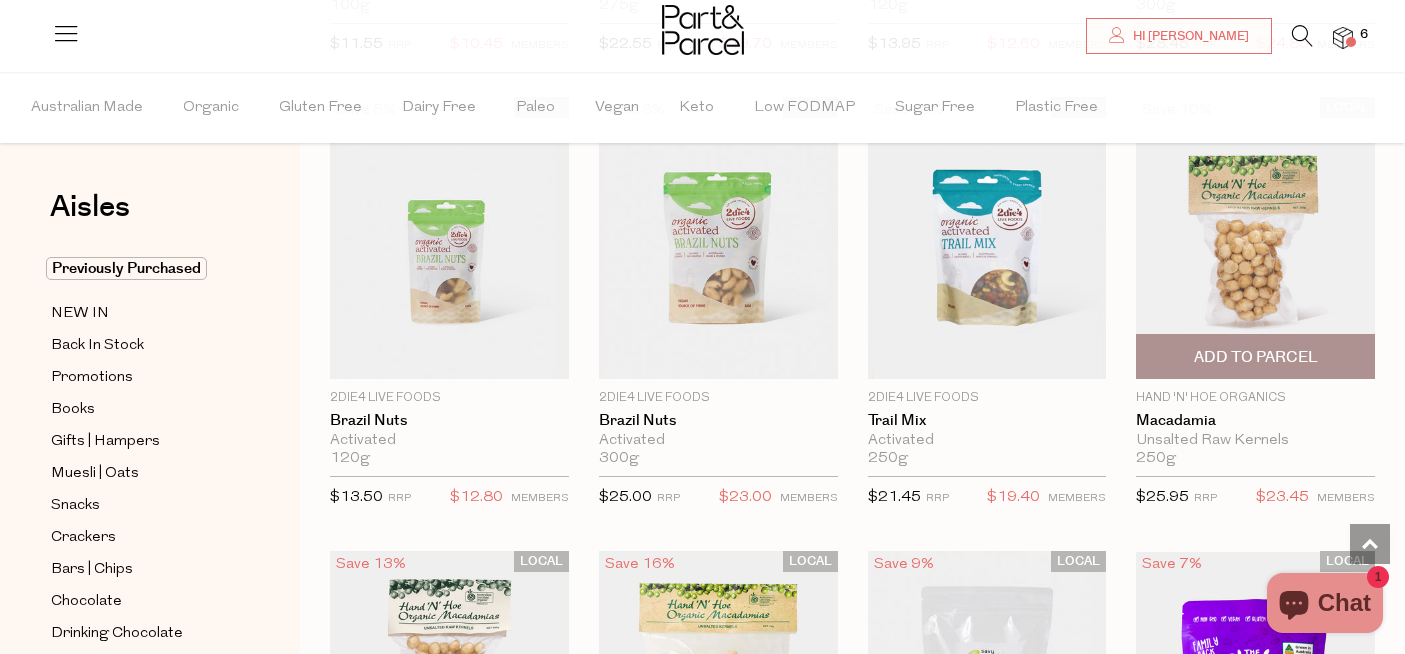 scroll, scrollTop: 1526, scrollLeft: 0, axis: vertical 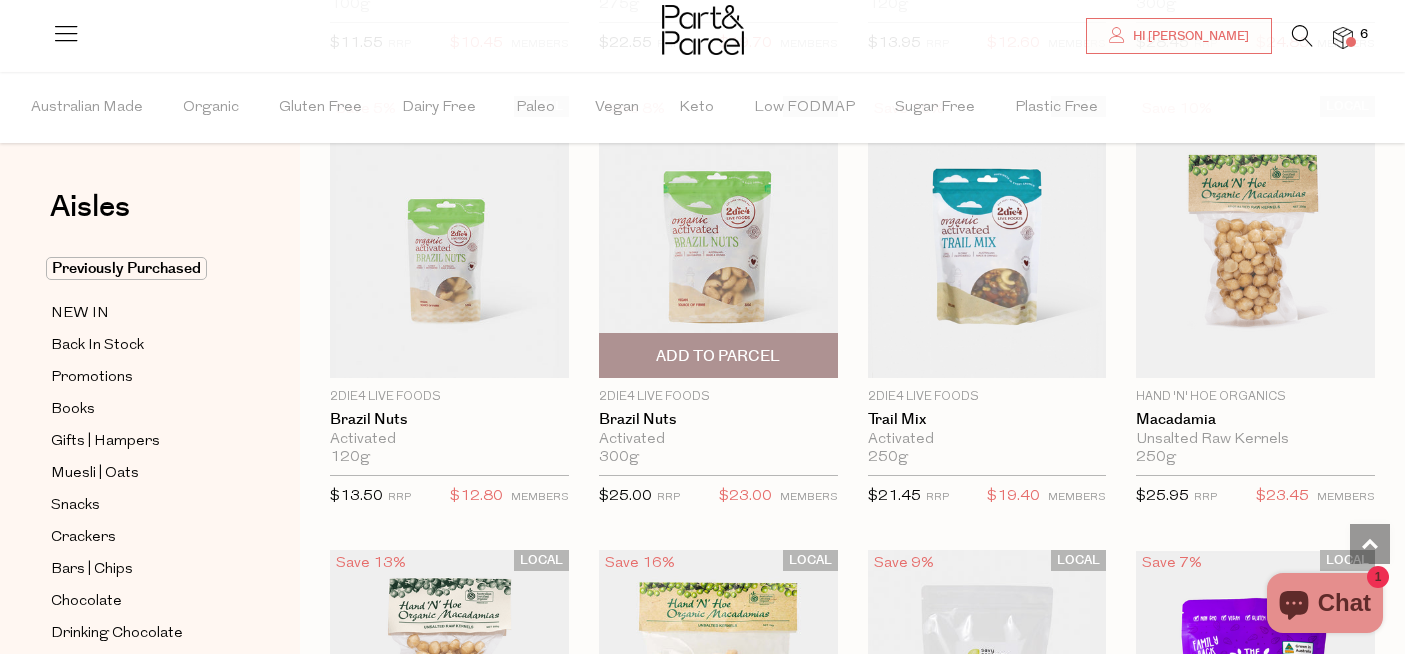click on "Add To Parcel" at bounding box center [718, 356] 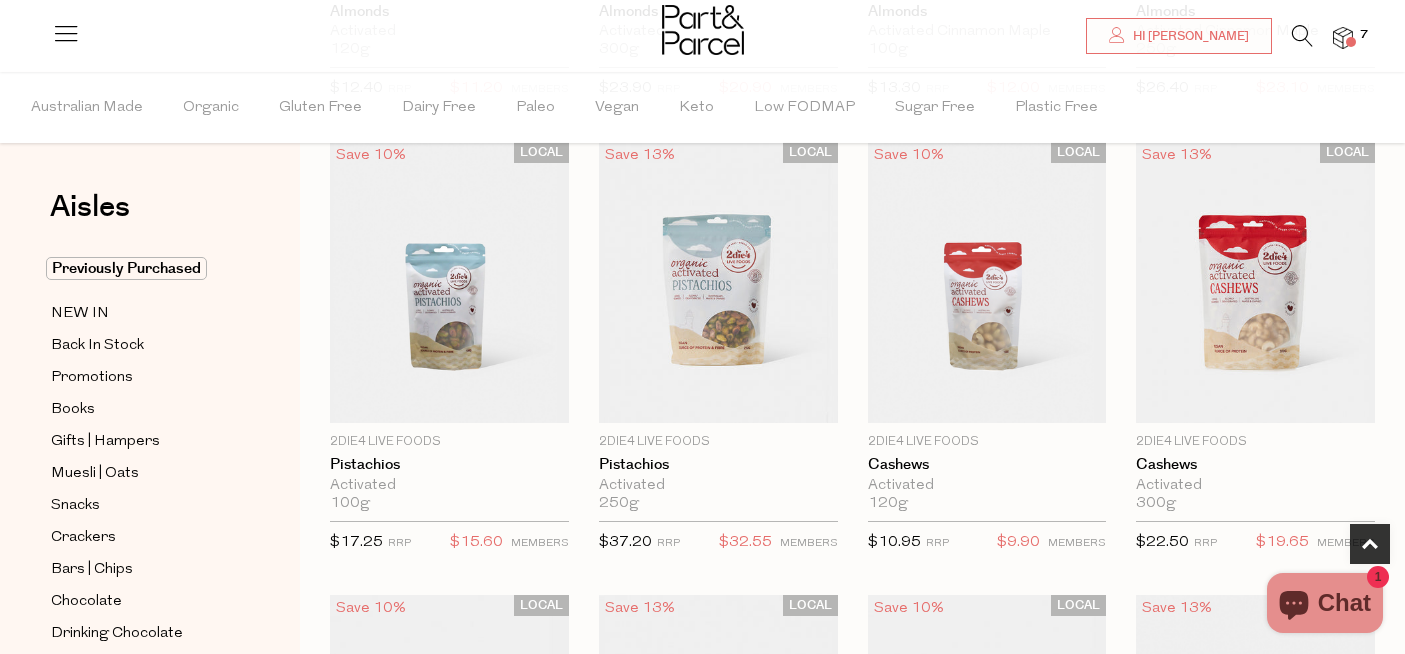 scroll, scrollTop: 639, scrollLeft: 0, axis: vertical 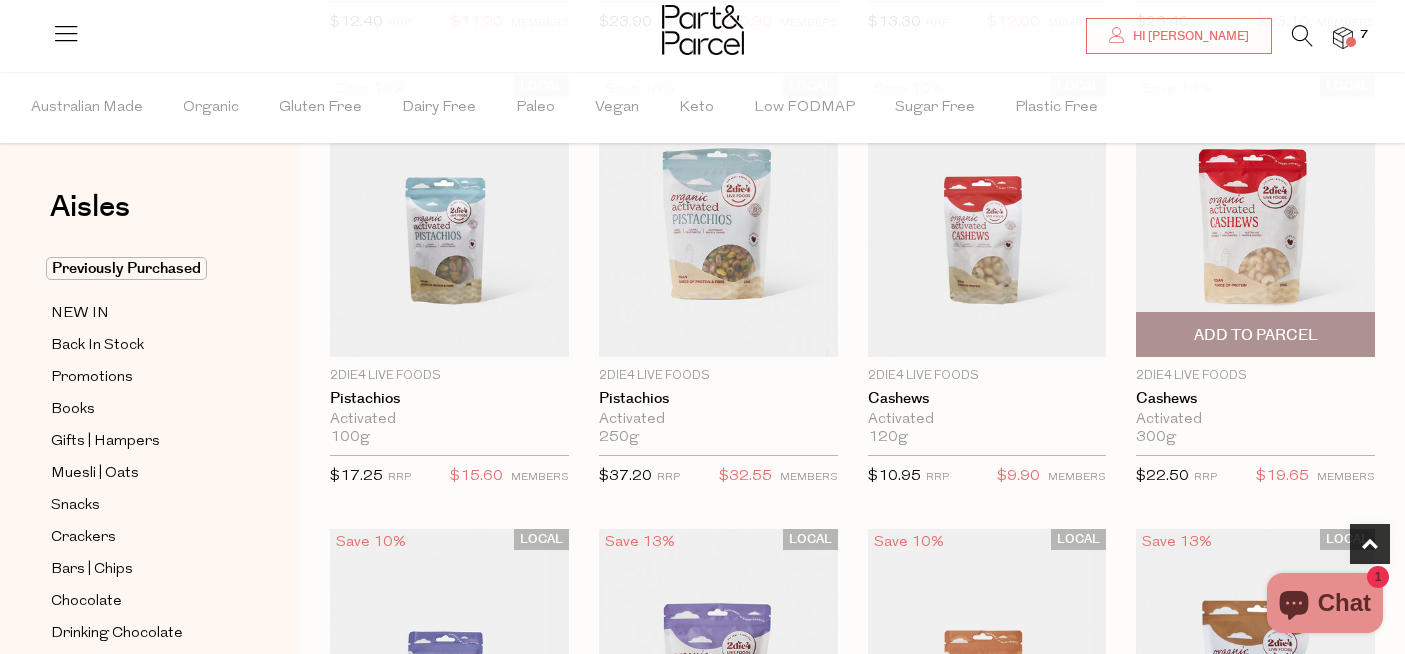 click on "Add To Parcel" at bounding box center (1256, 335) 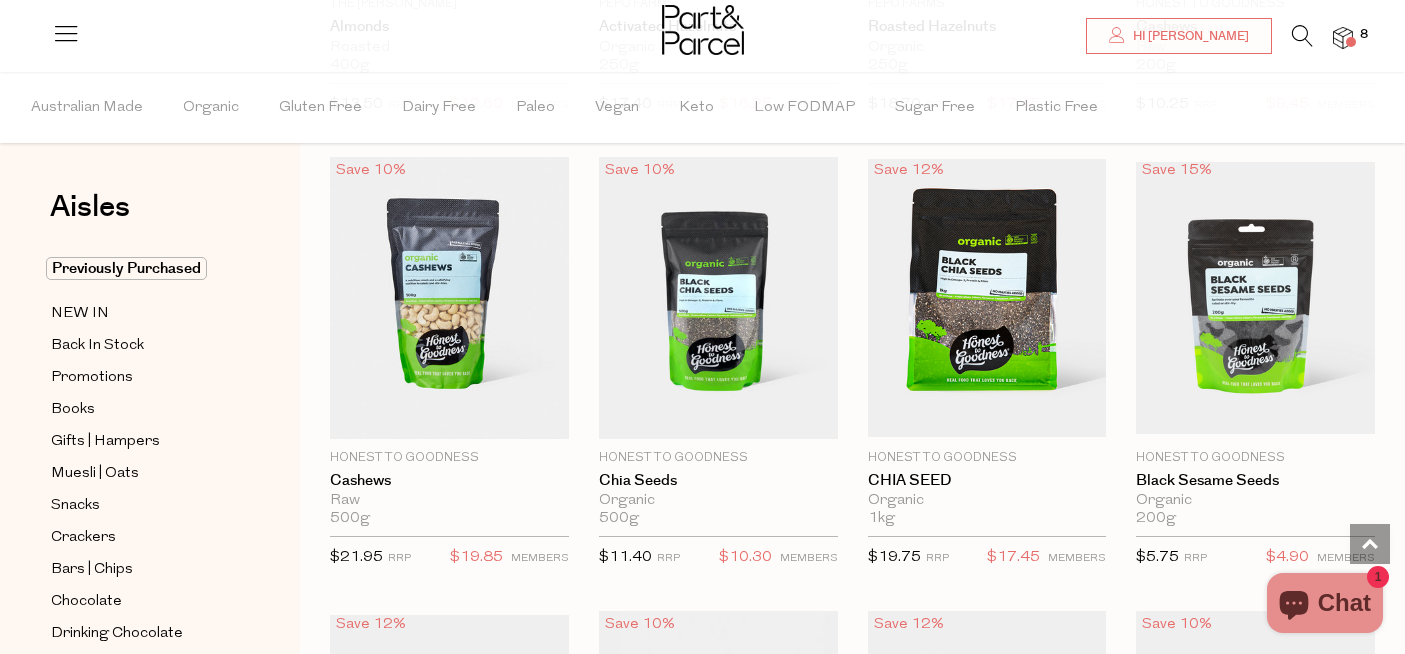 scroll, scrollTop: 2852, scrollLeft: 0, axis: vertical 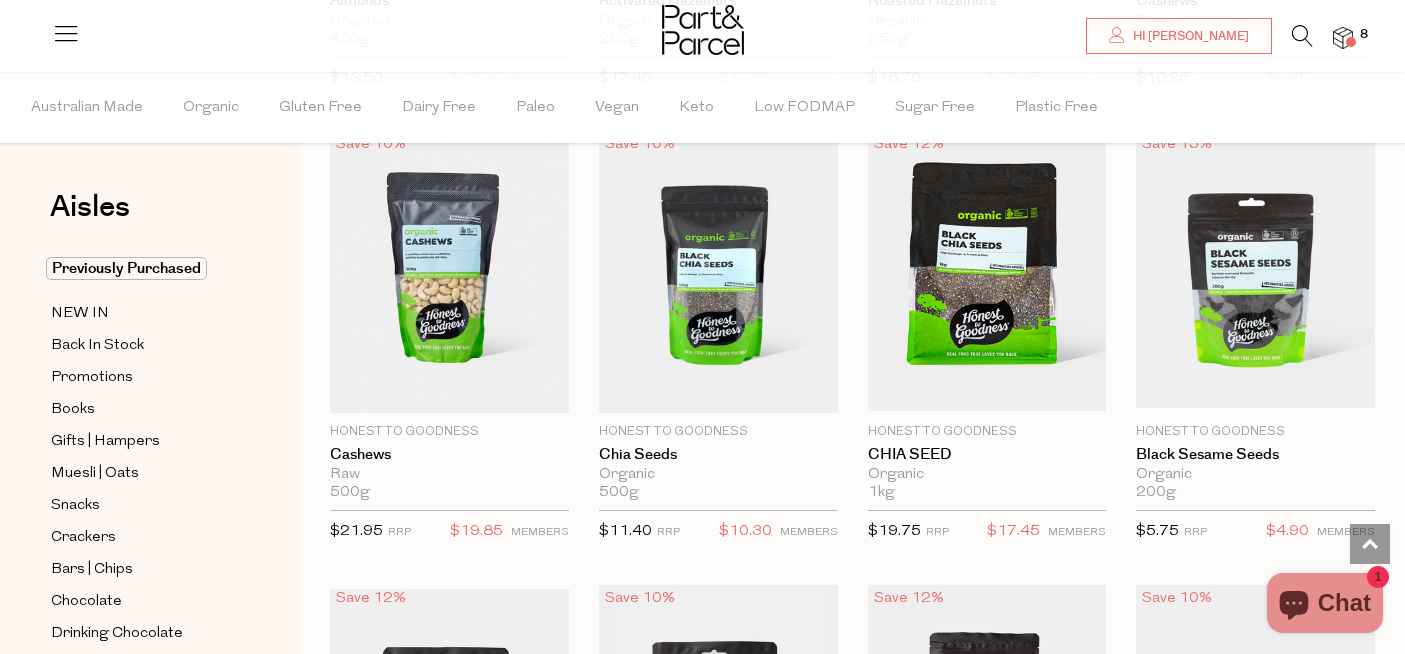 click at bounding box center [1343, 38] 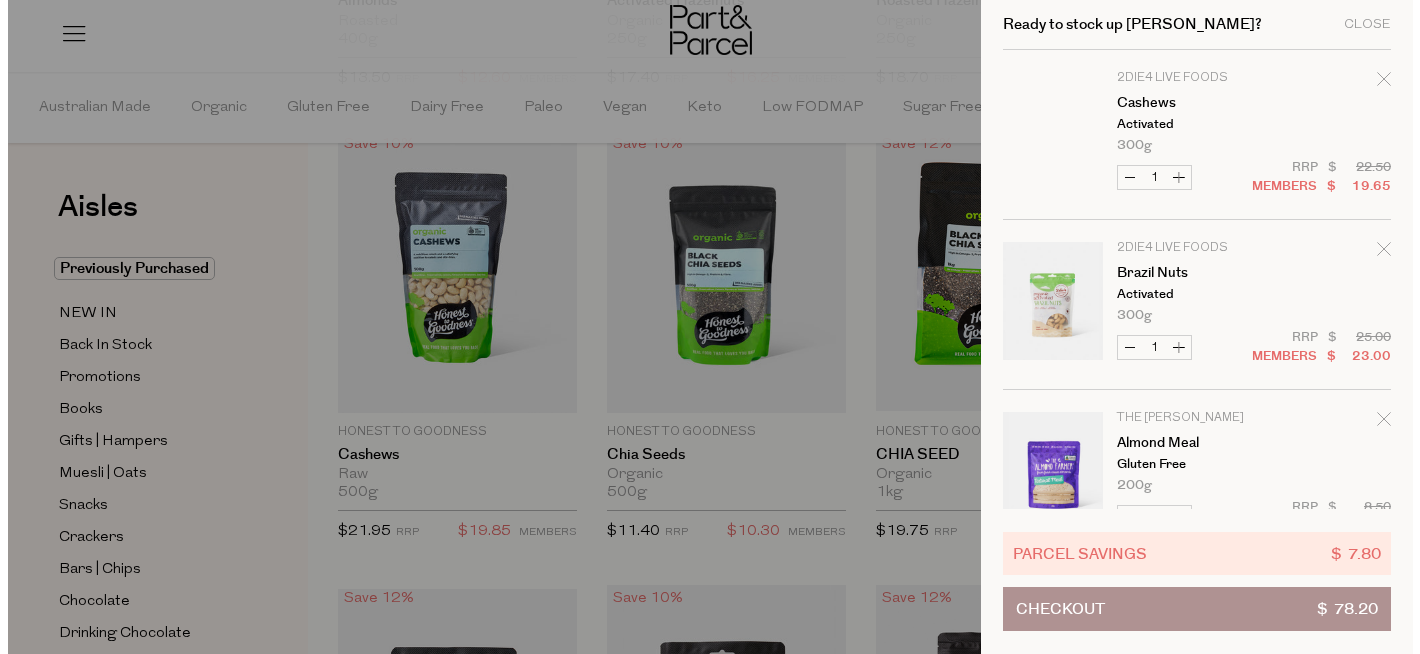 scroll, scrollTop: 2879, scrollLeft: 0, axis: vertical 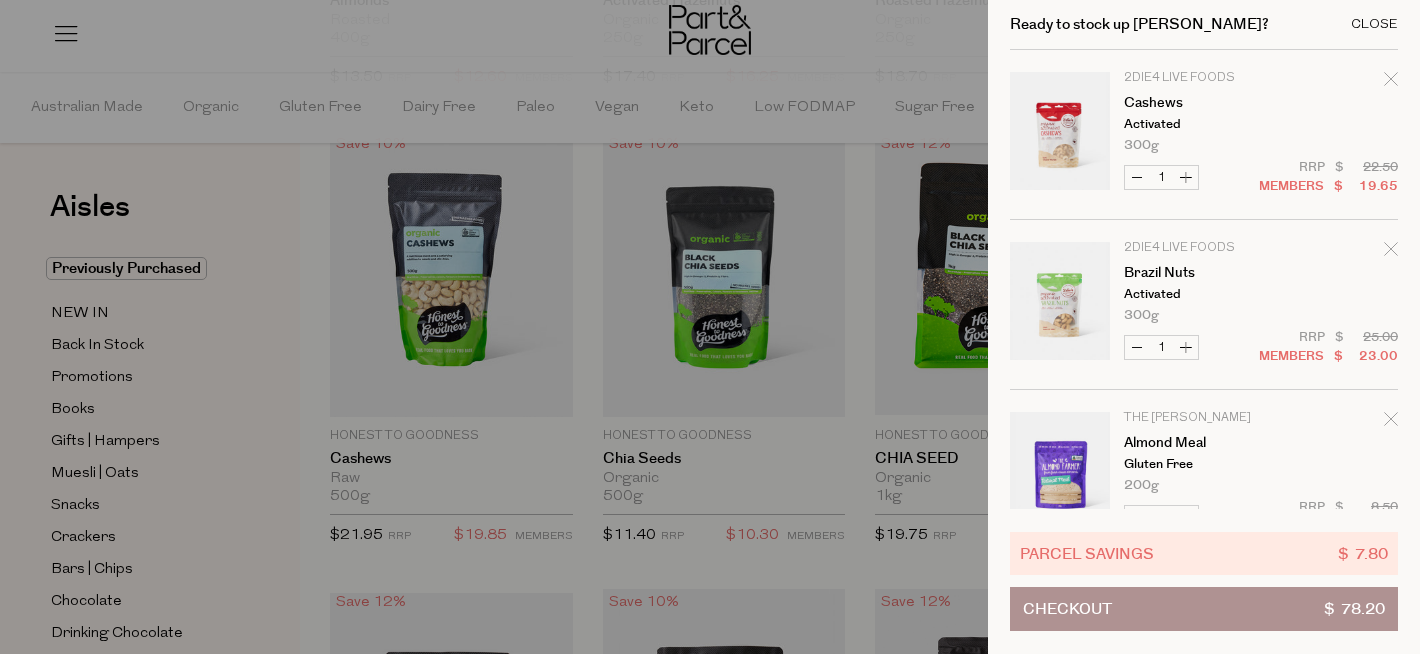 click on "Close" at bounding box center [1374, 24] 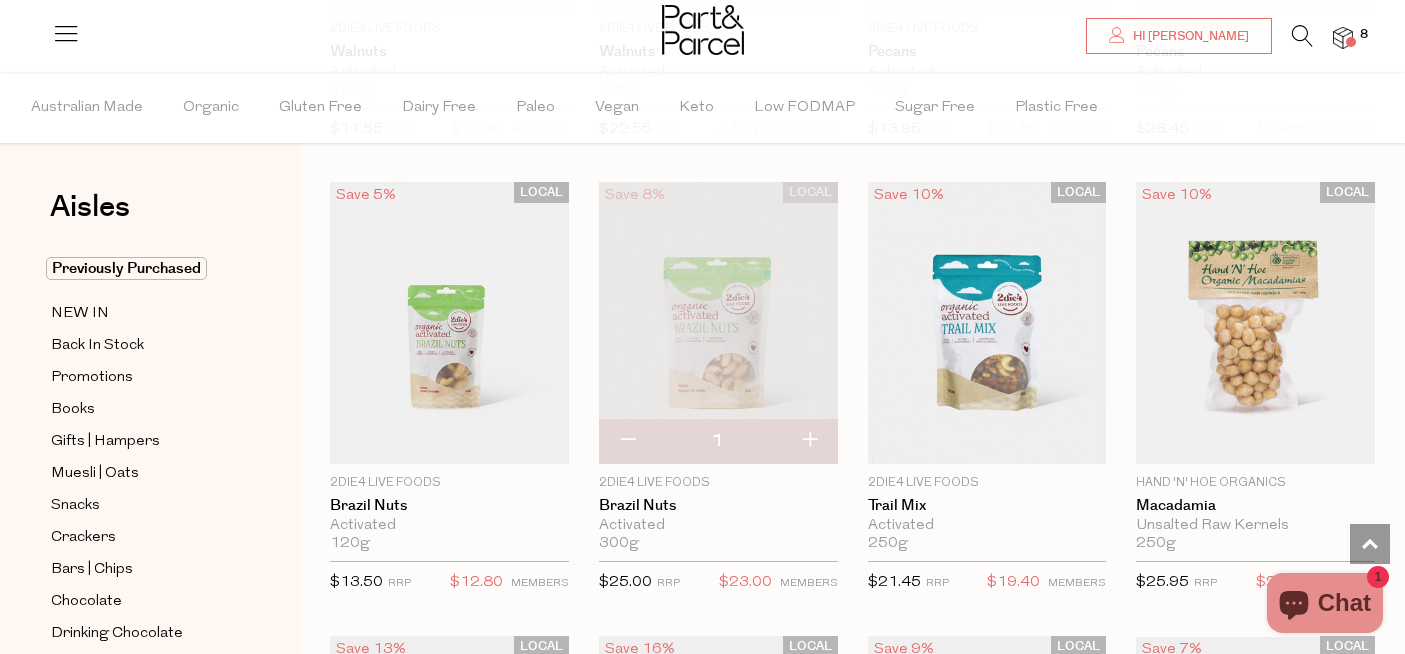 scroll, scrollTop: 1313, scrollLeft: 0, axis: vertical 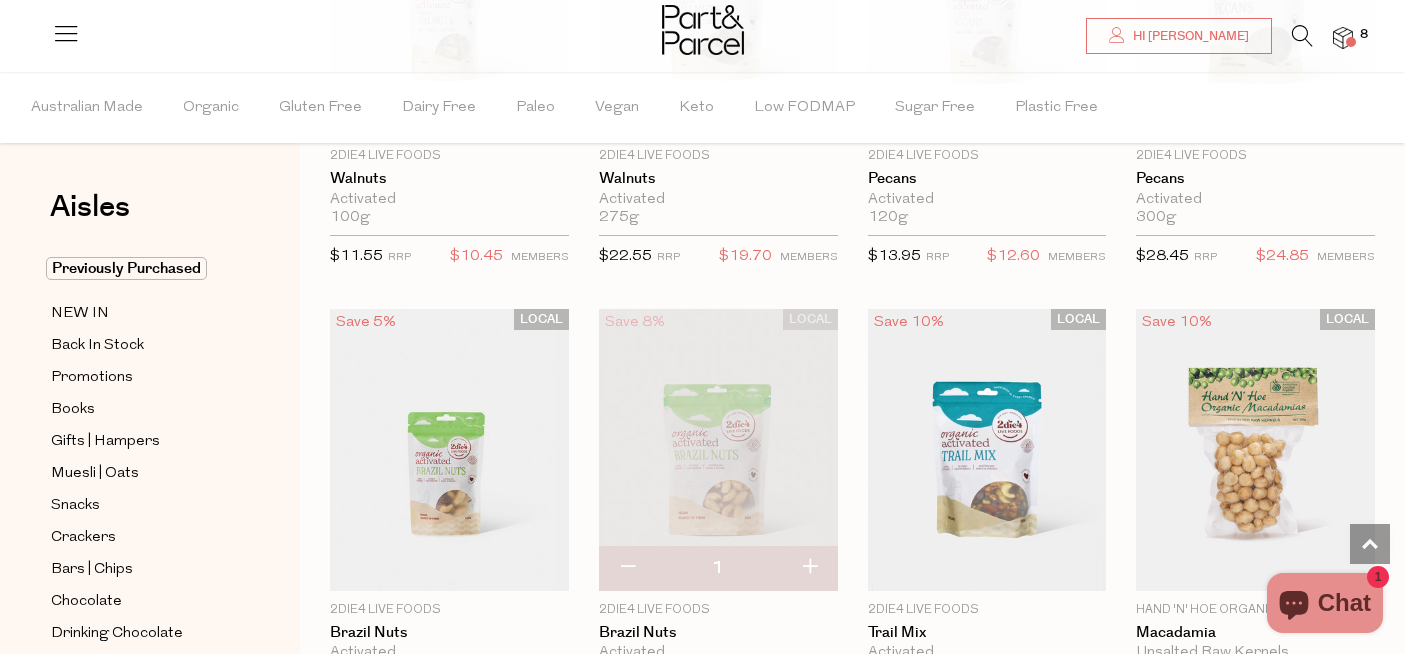 click at bounding box center (1343, 38) 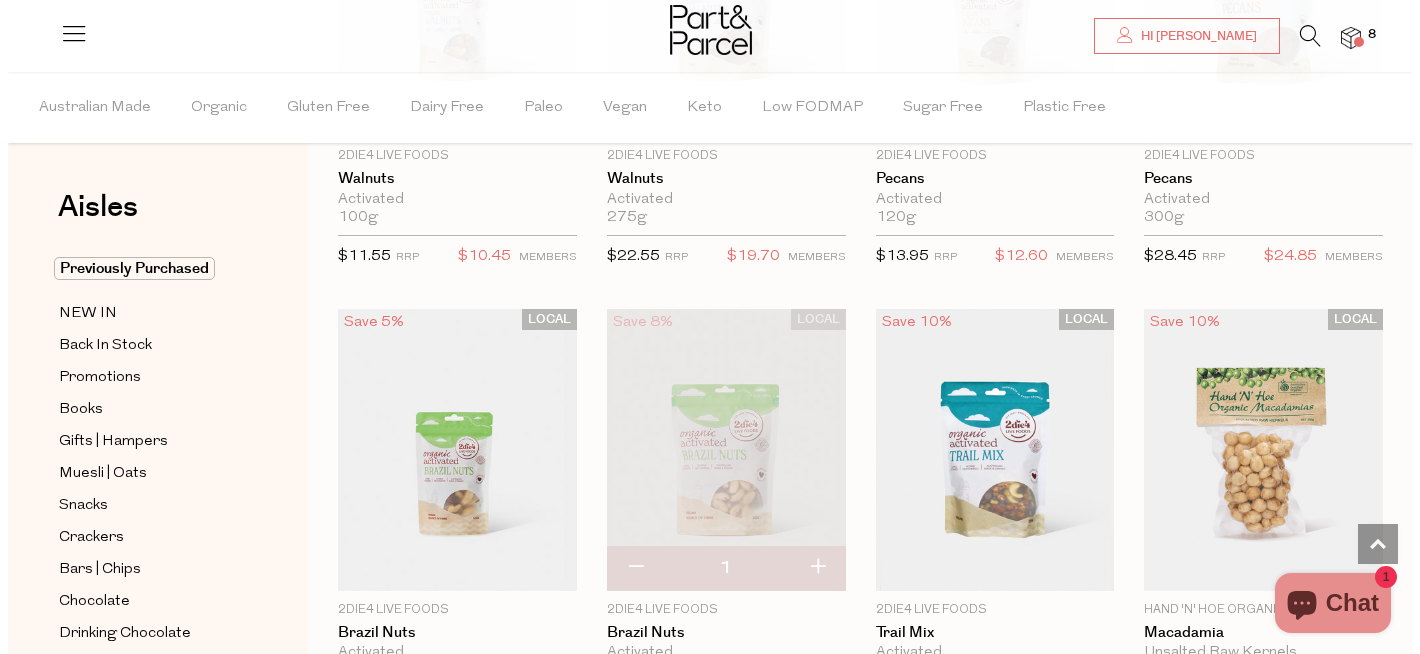 scroll, scrollTop: 1322, scrollLeft: 0, axis: vertical 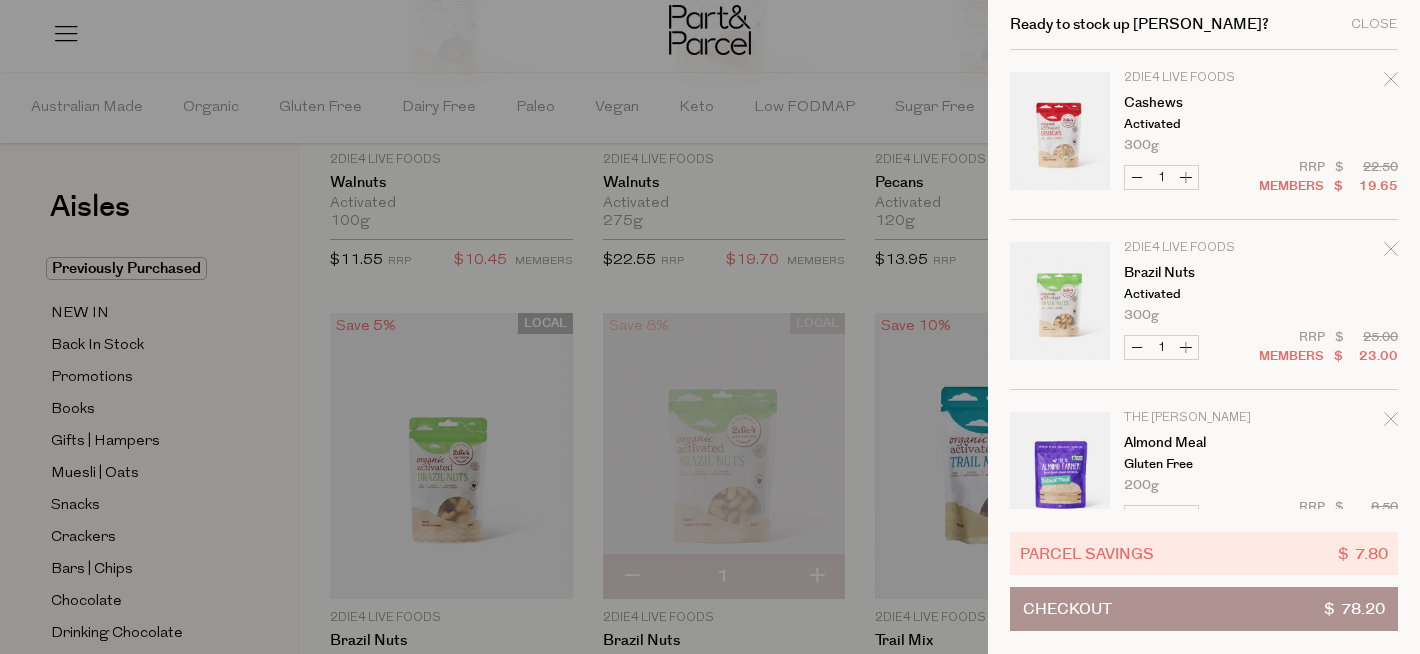click on "Close" at bounding box center (1374, 24) 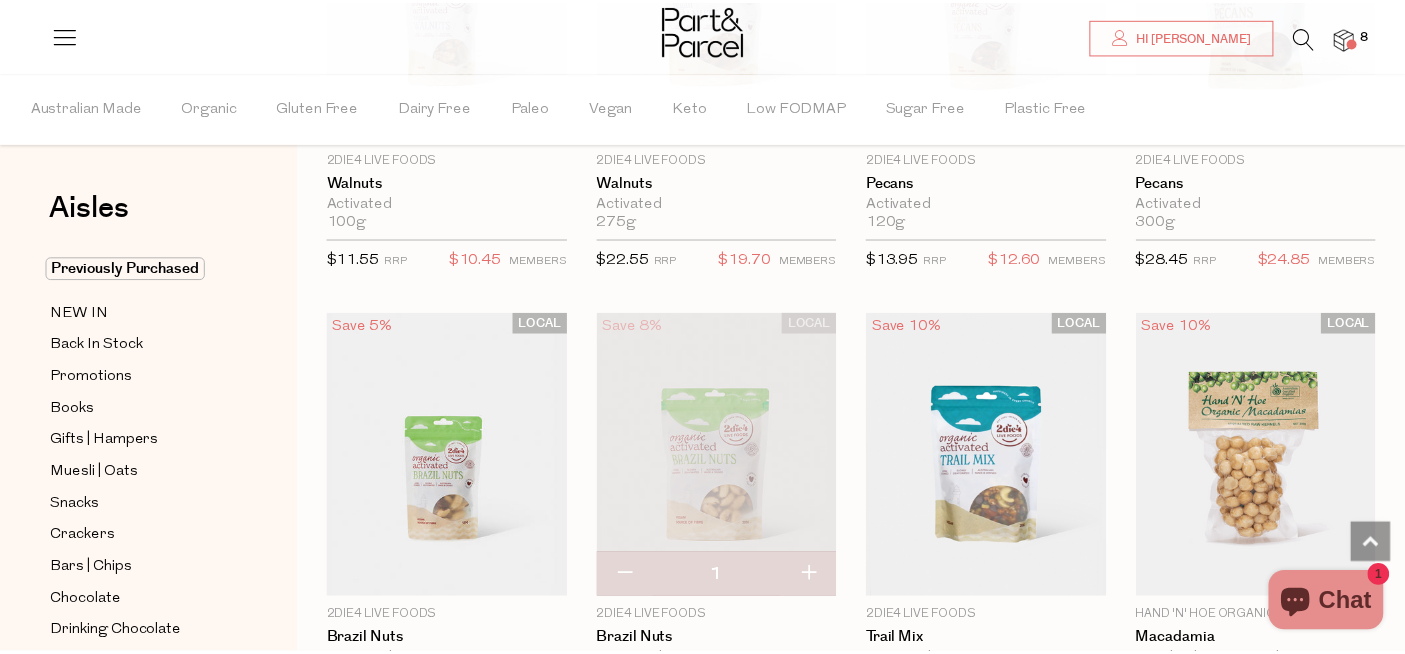 scroll, scrollTop: 651, scrollLeft: 0, axis: vertical 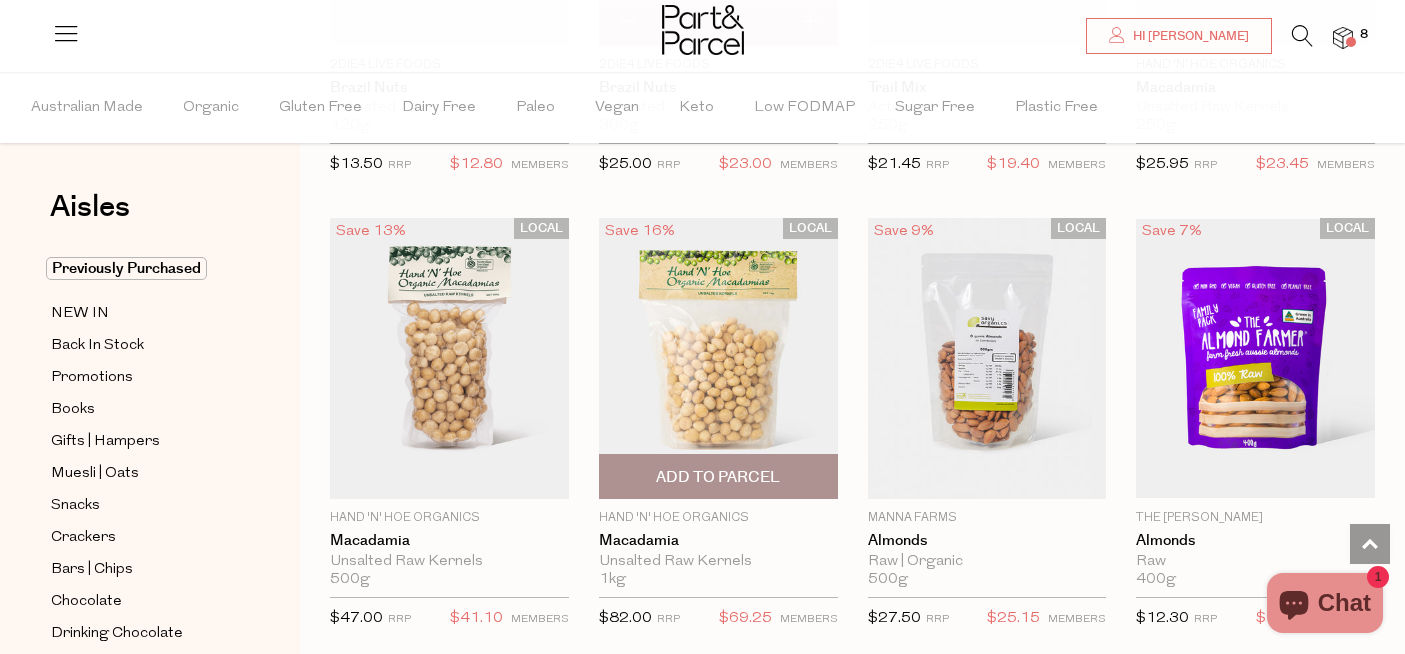 click on "Add To Parcel" at bounding box center [718, 477] 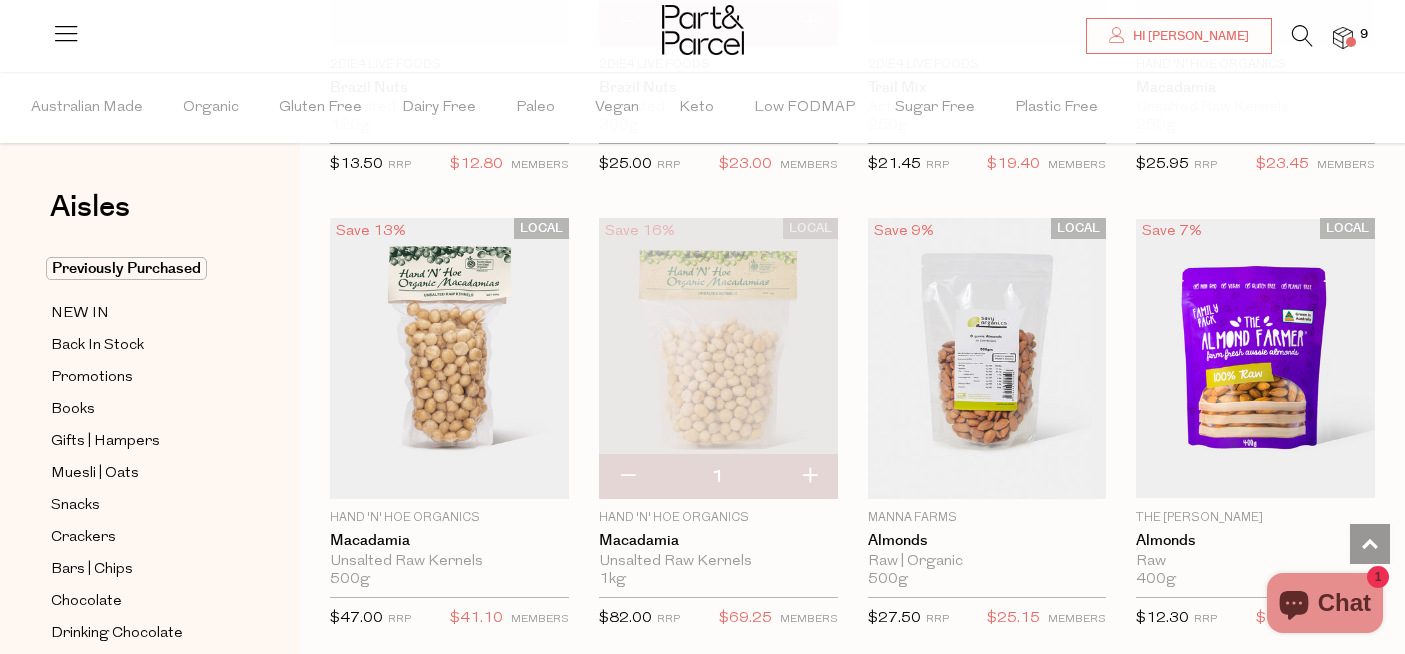 click at bounding box center (1343, 38) 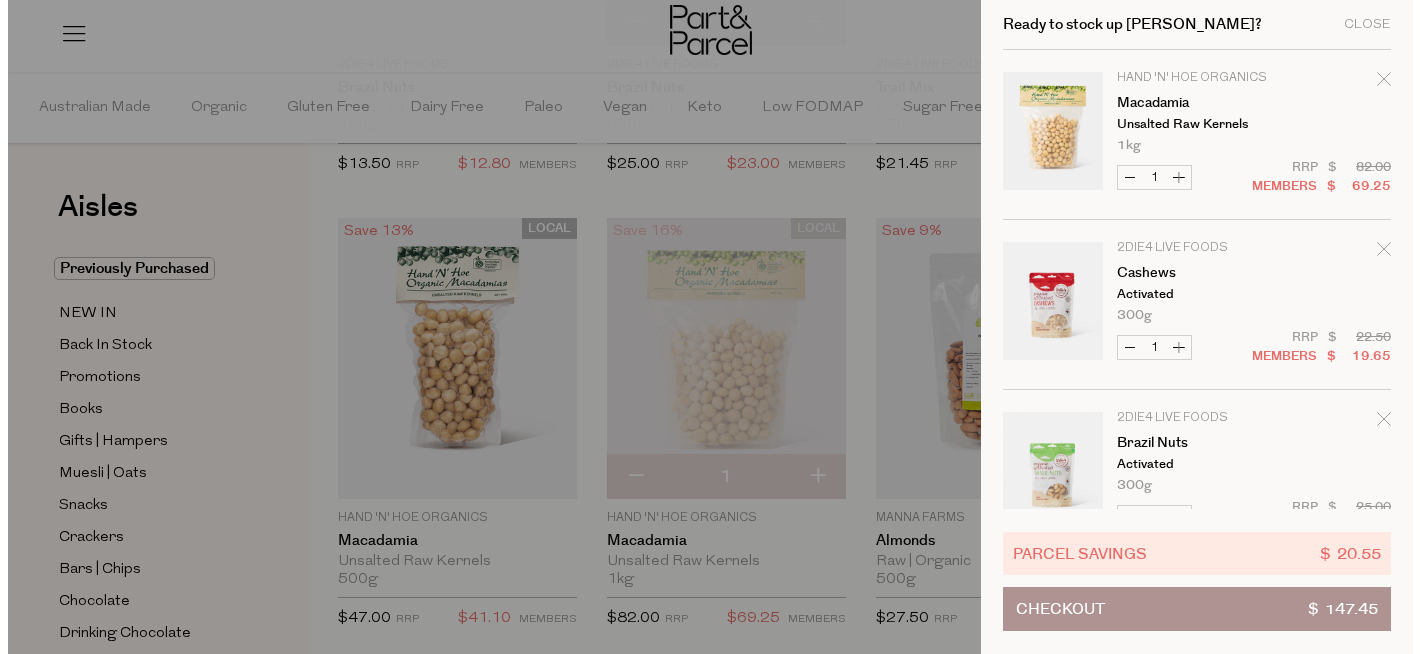 scroll, scrollTop: 1871, scrollLeft: 0, axis: vertical 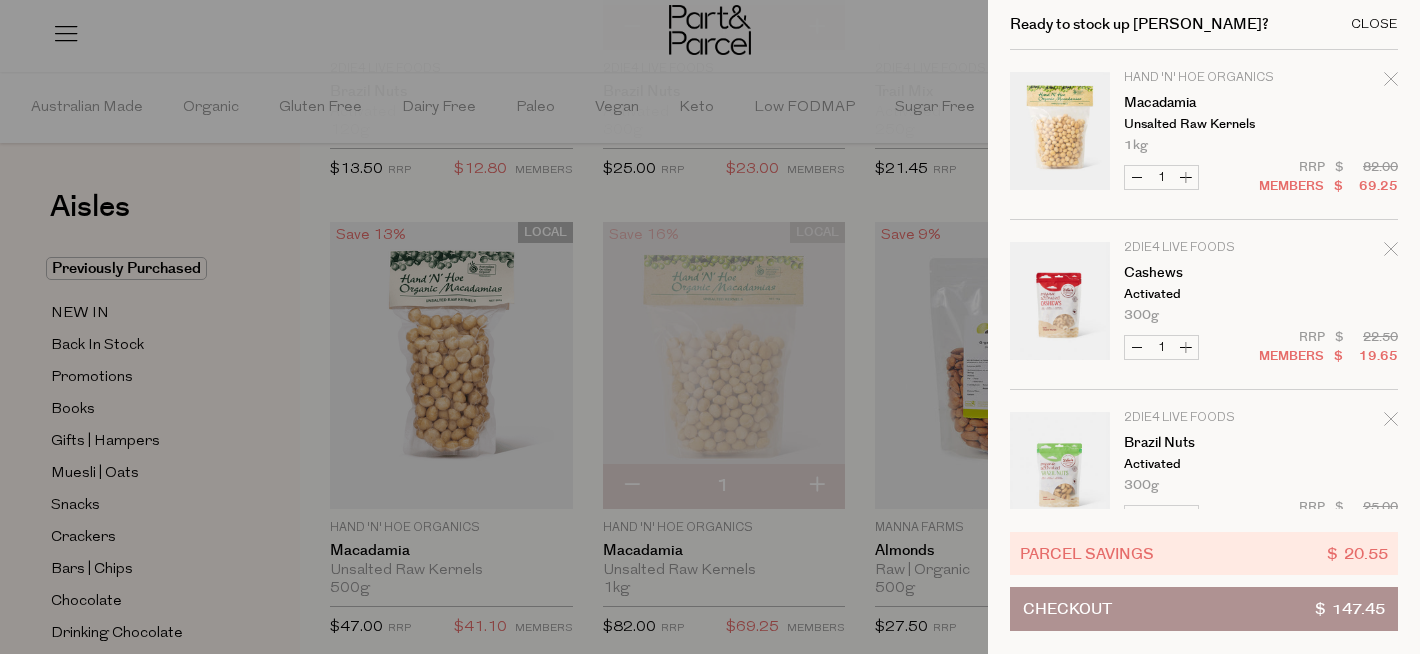 click on "Close" at bounding box center (1374, 24) 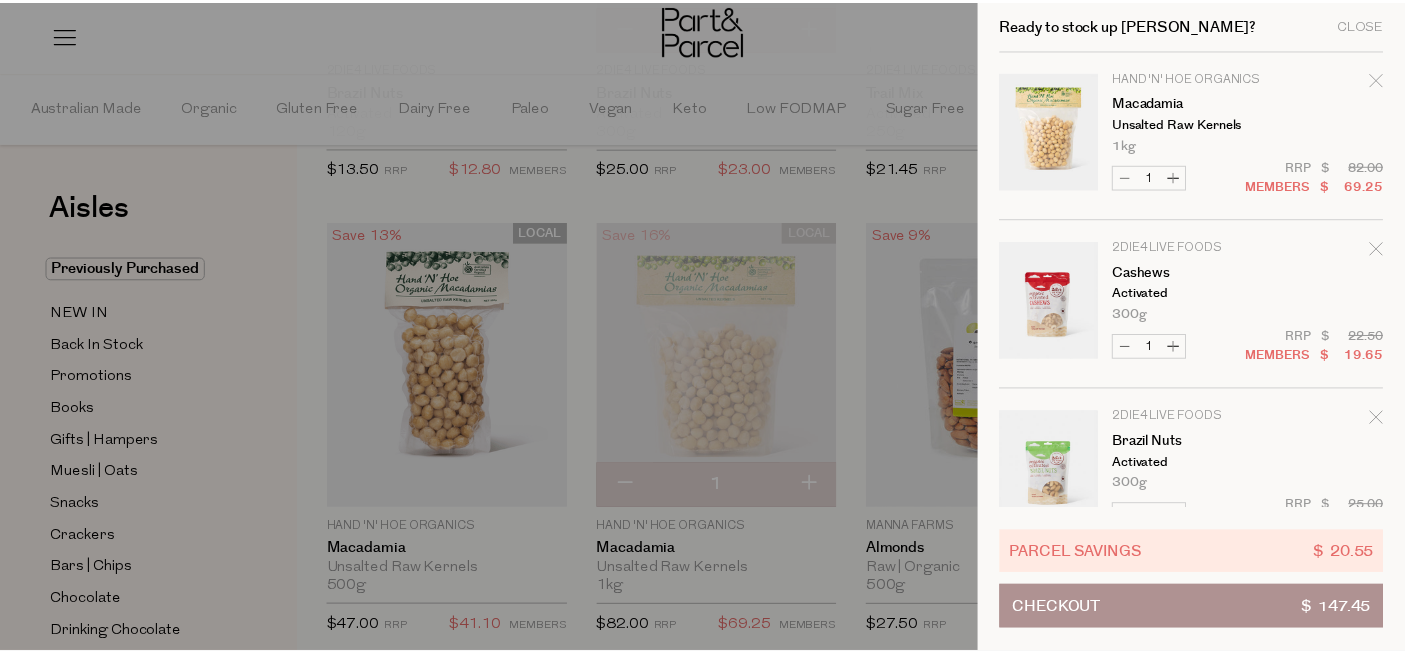 scroll, scrollTop: 1858, scrollLeft: 0, axis: vertical 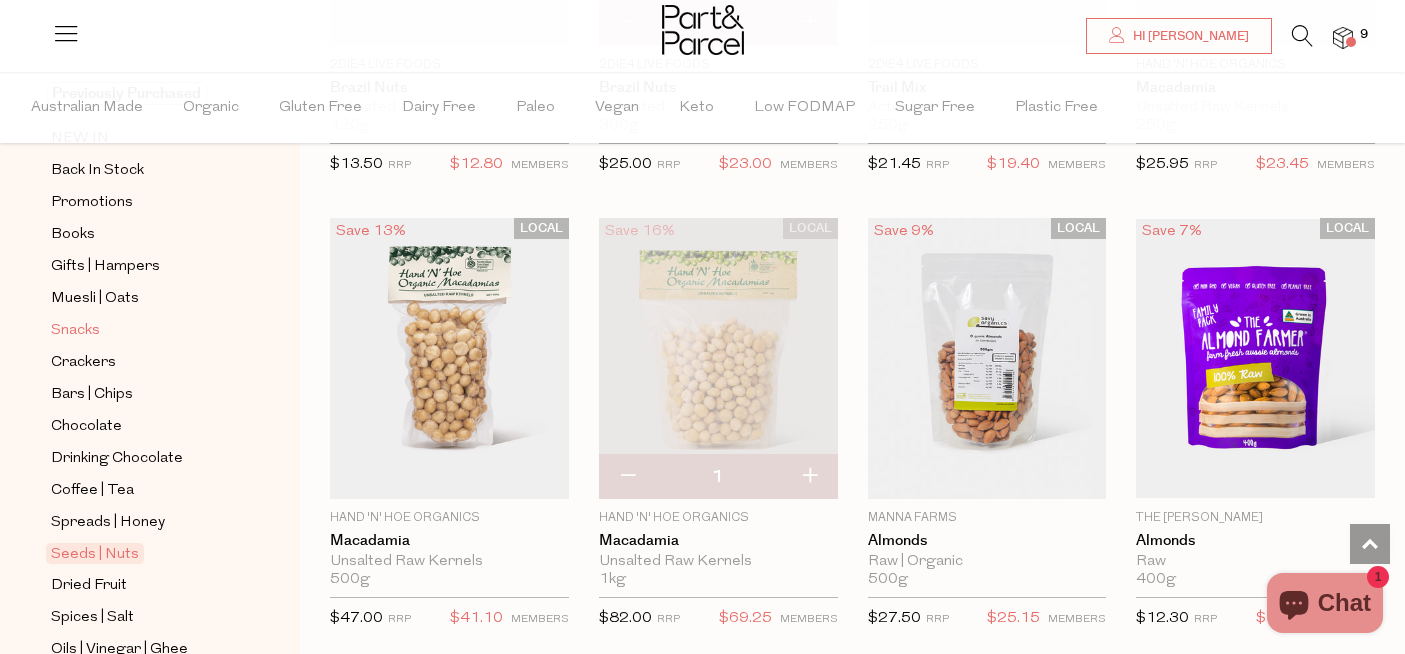 click on "Snacks" at bounding box center [75, 331] 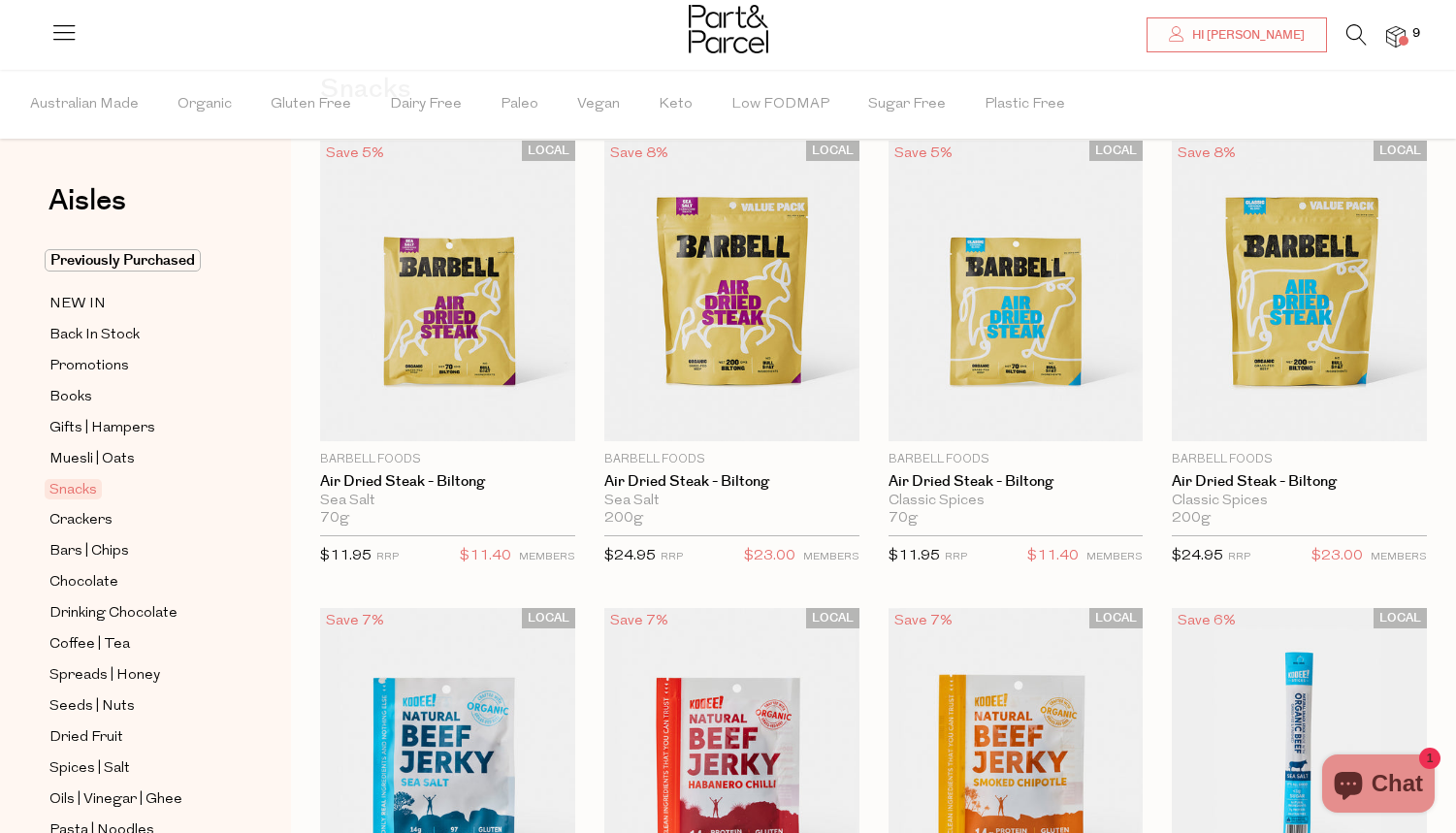 scroll, scrollTop: 96, scrollLeft: 0, axis: vertical 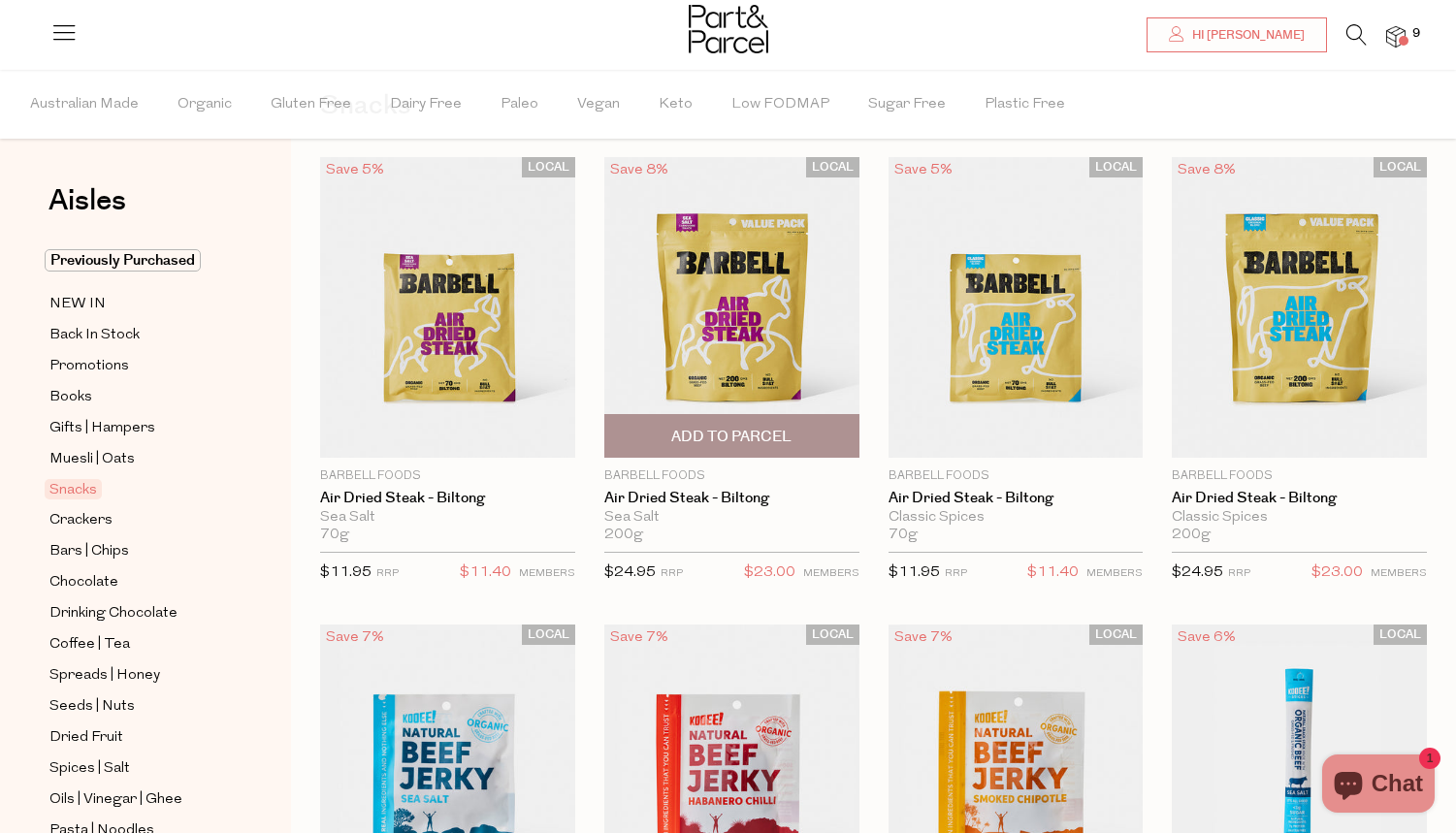 click on "Add To Parcel" at bounding box center (731, 436) 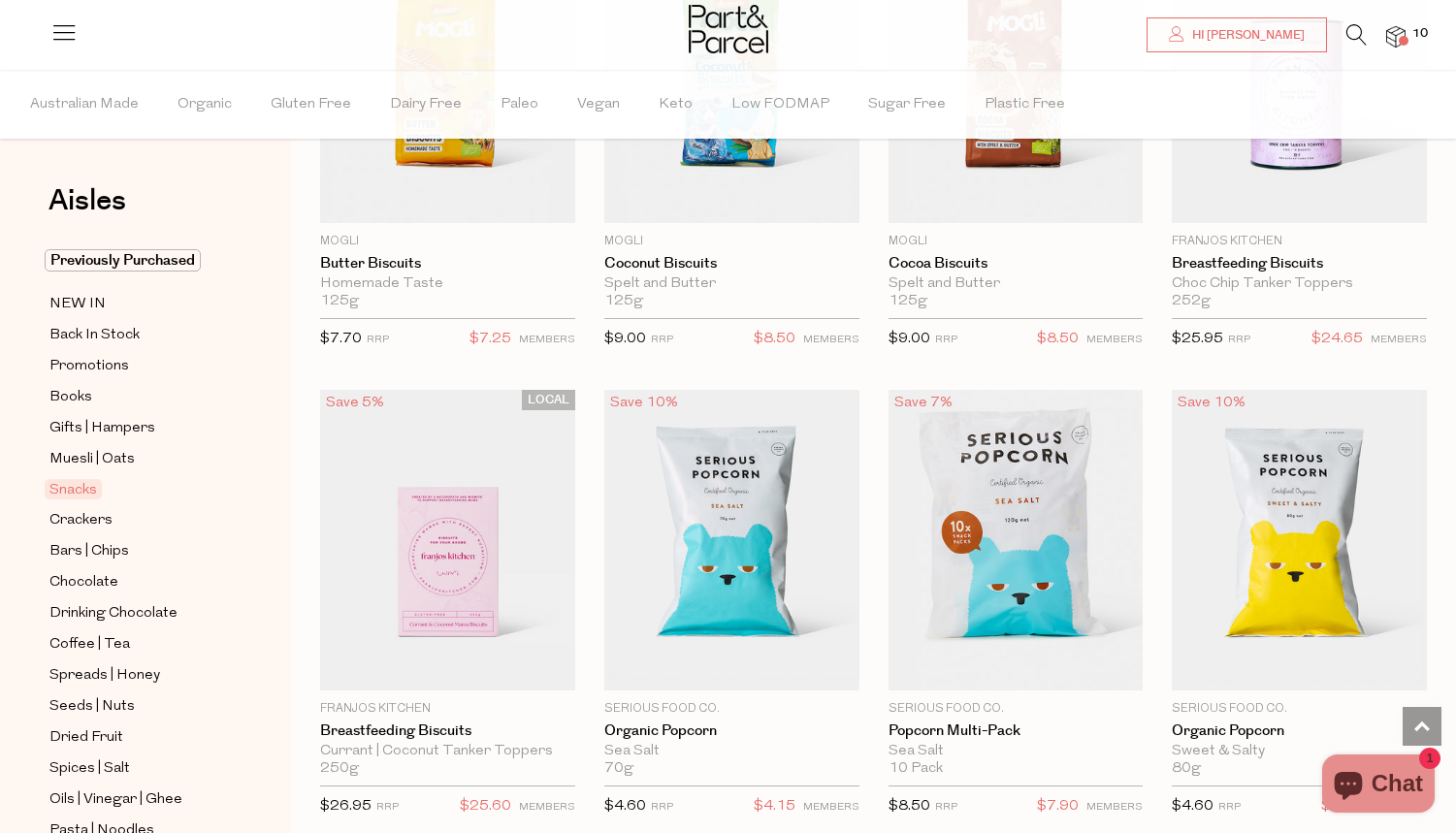 scroll, scrollTop: 4707, scrollLeft: 0, axis: vertical 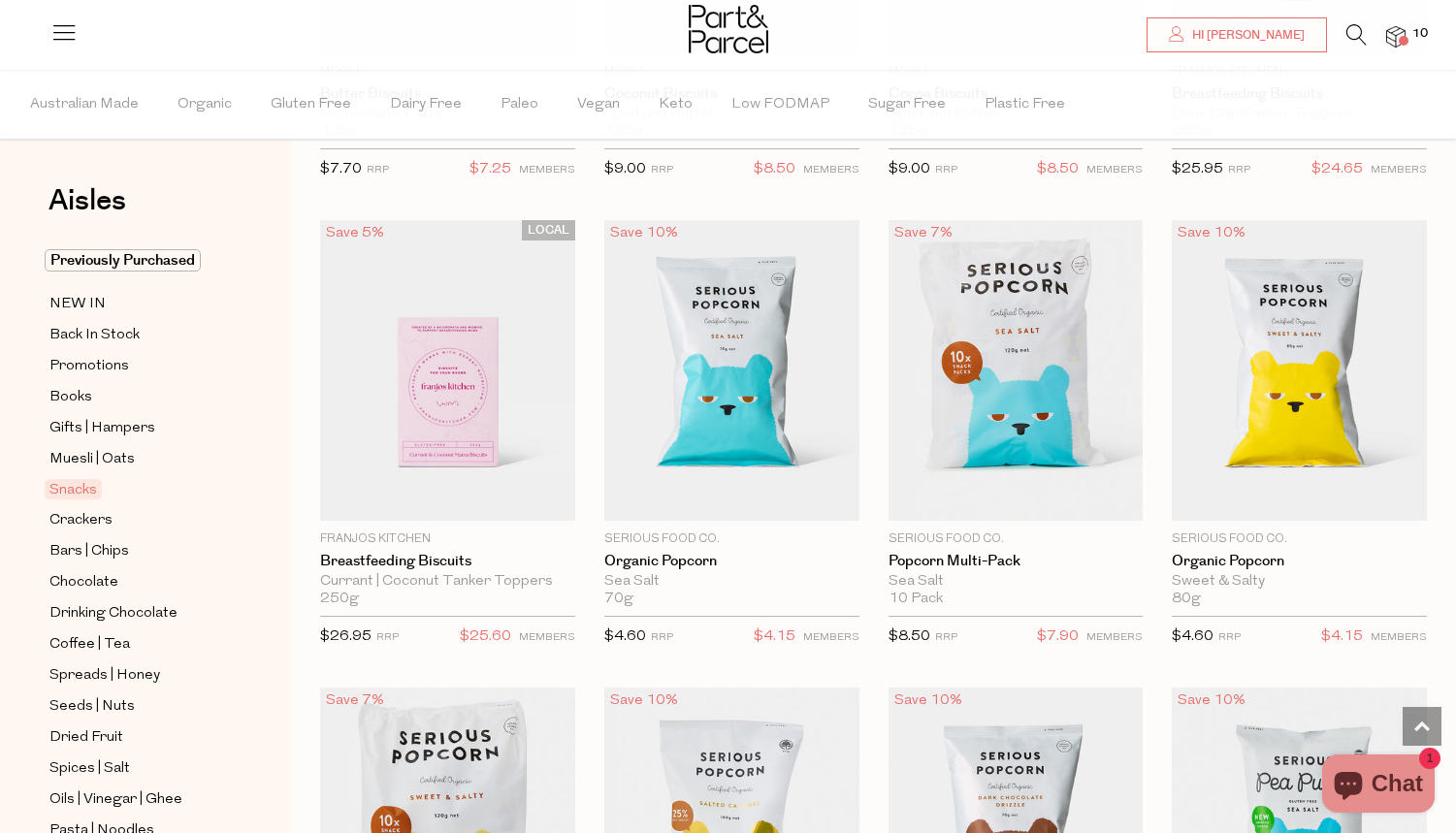 click at bounding box center [1396, 37] 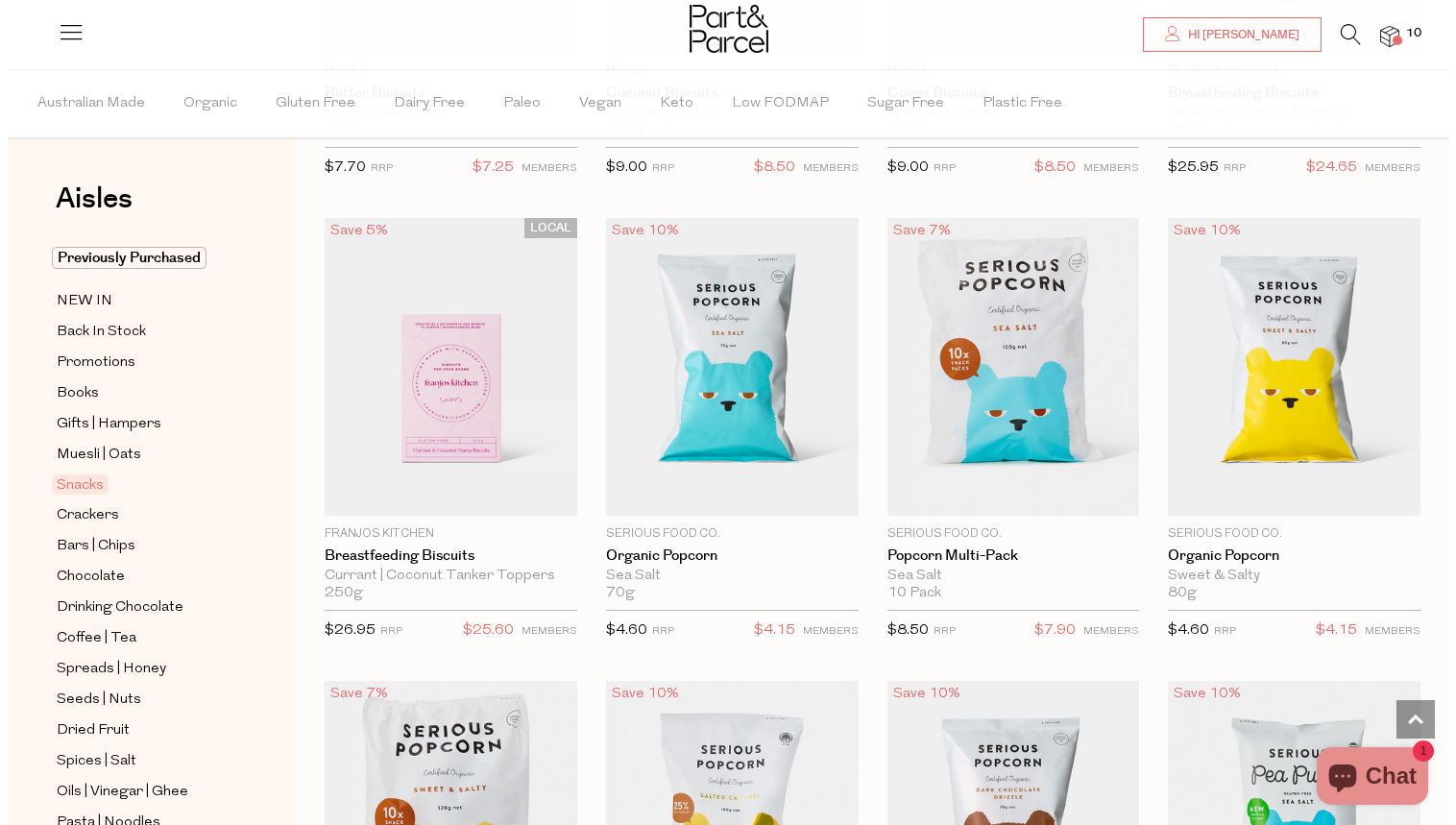 scroll, scrollTop: 4700, scrollLeft: 0, axis: vertical 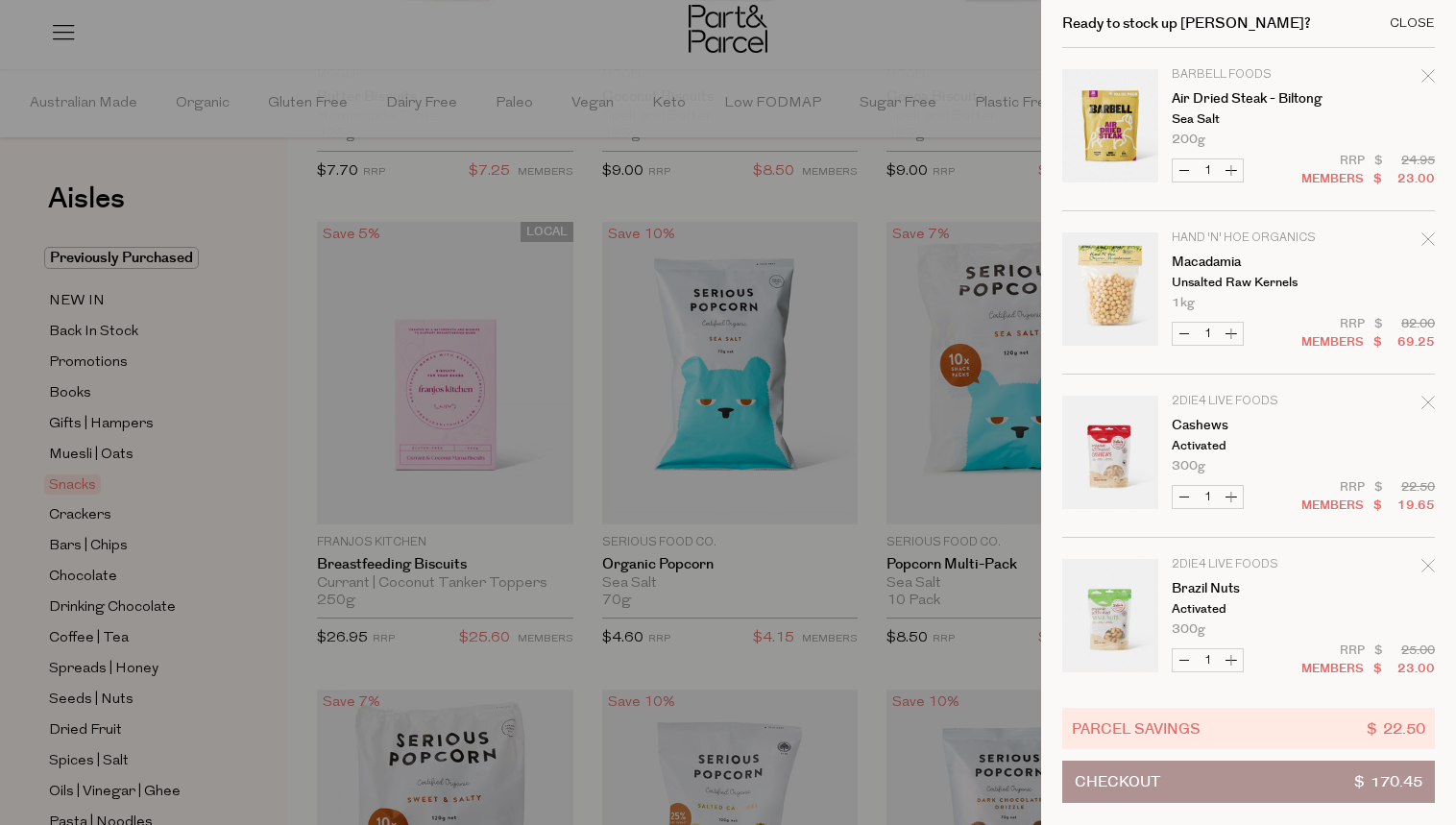 click on "Close" at bounding box center (1412, 23) 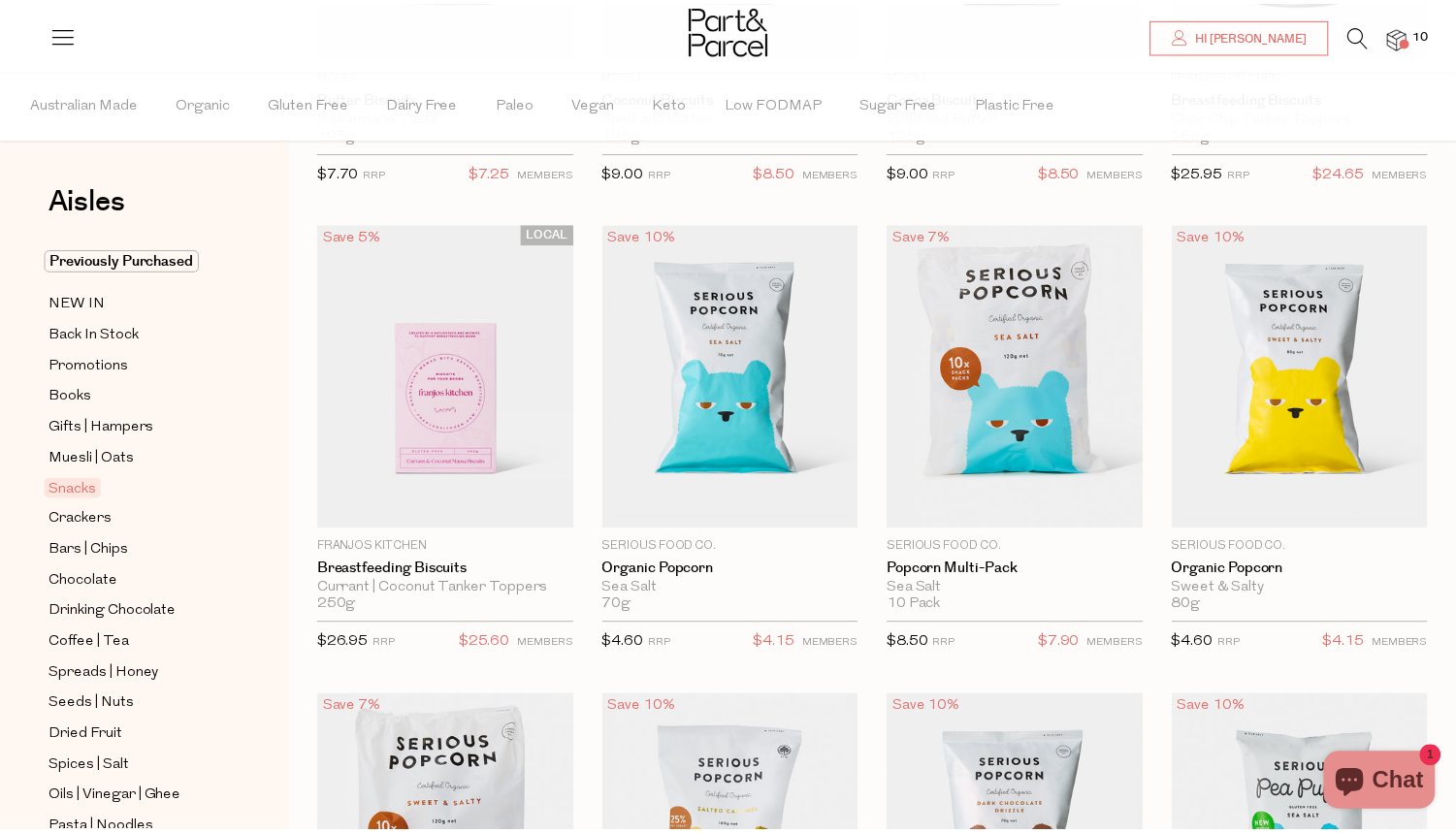 scroll, scrollTop: 119, scrollLeft: 0, axis: vertical 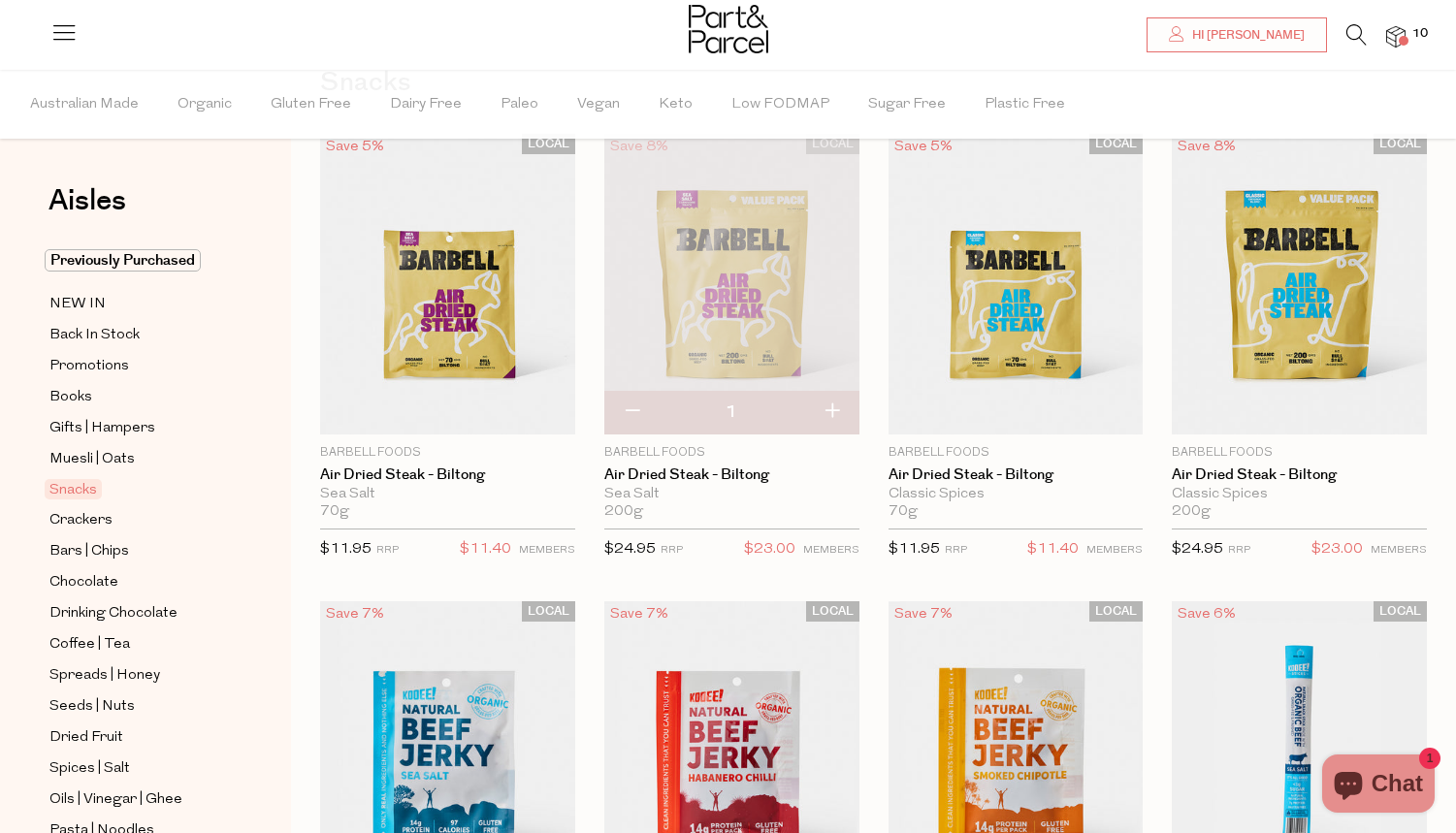 click at bounding box center [1396, 37] 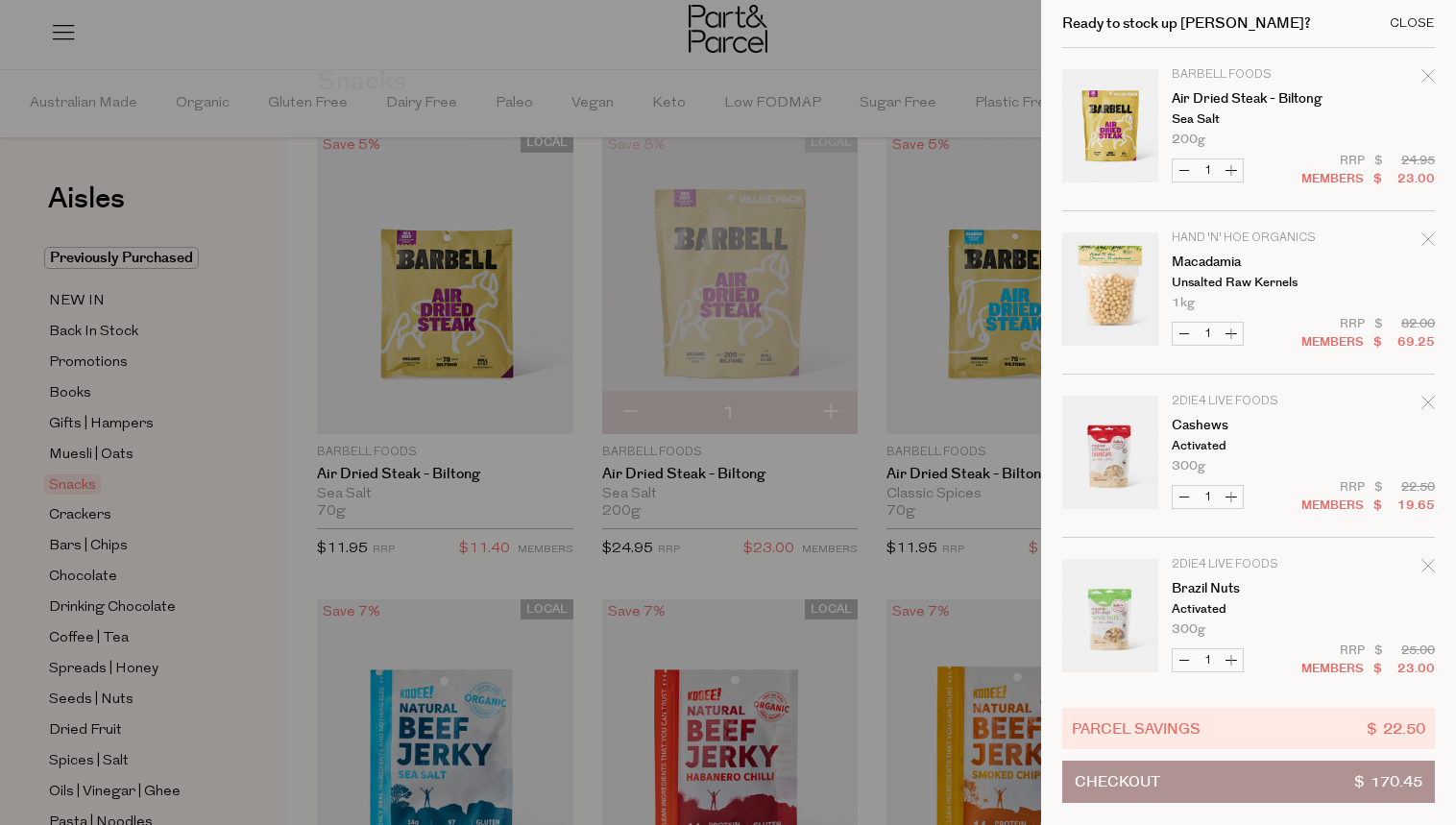 click on "Close" at bounding box center [1412, 23] 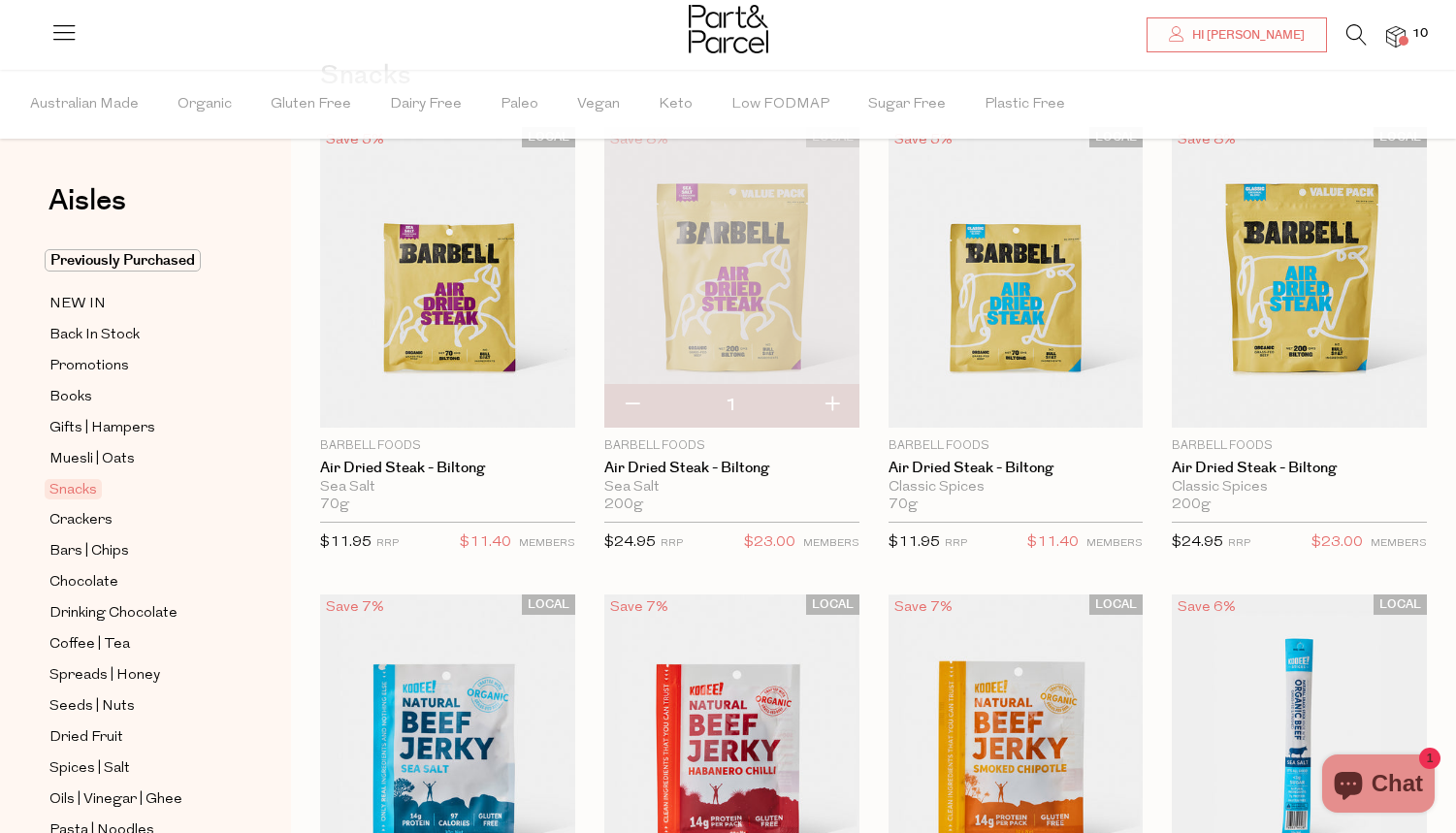 scroll, scrollTop: 171, scrollLeft: 0, axis: vertical 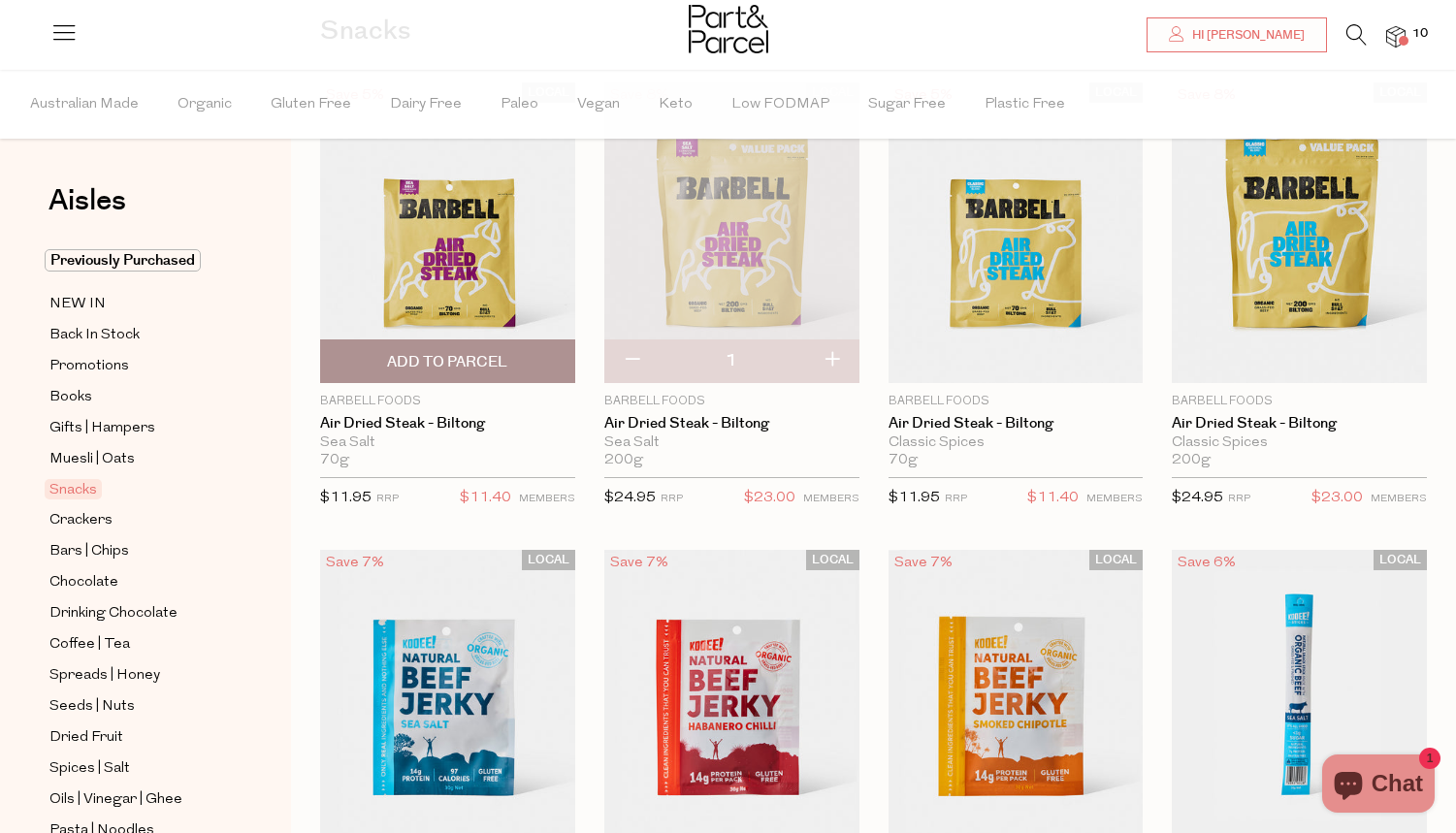 click on "Add To Parcel" at bounding box center (447, 362) 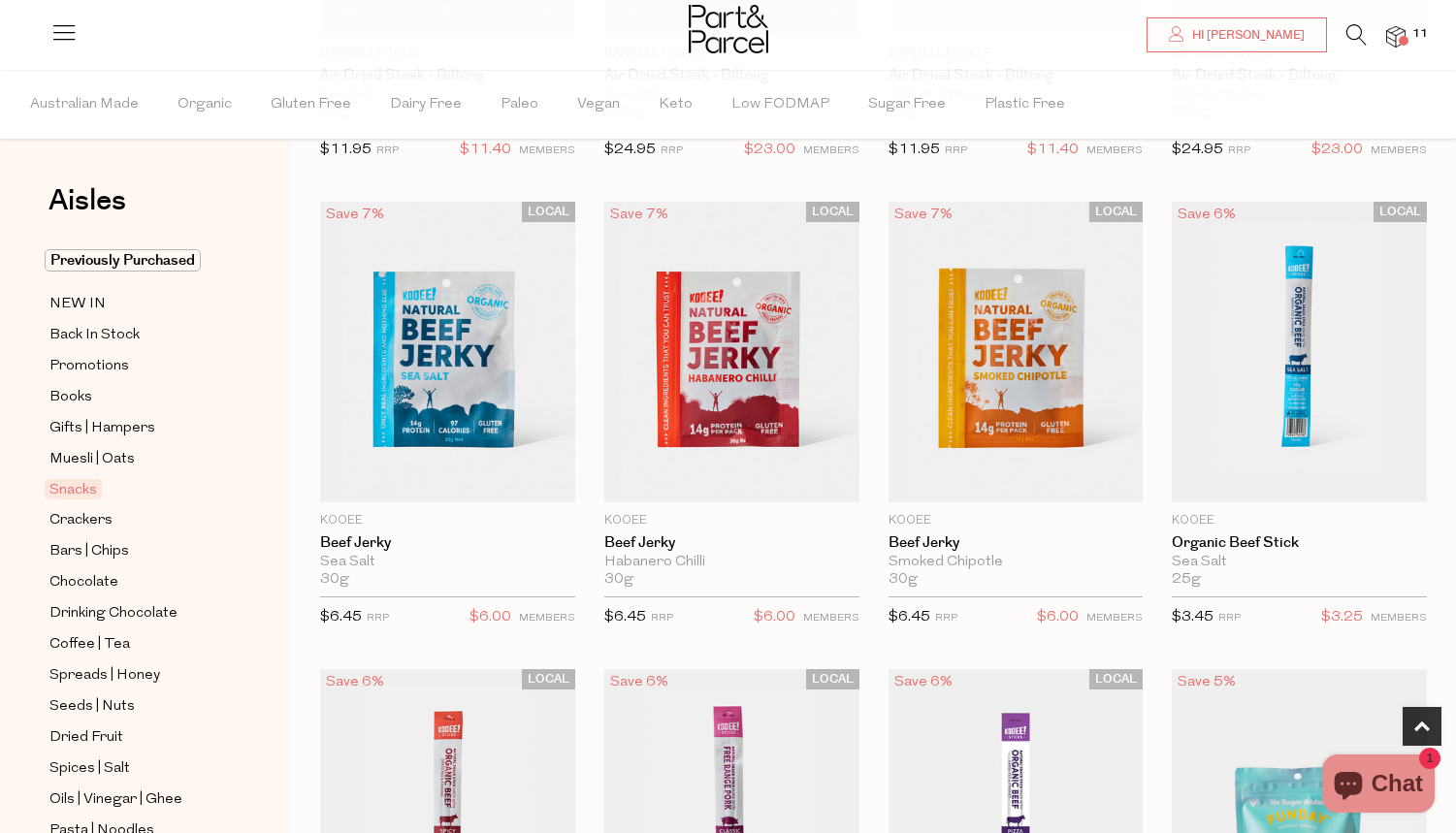 scroll, scrollTop: 489, scrollLeft: 0, axis: vertical 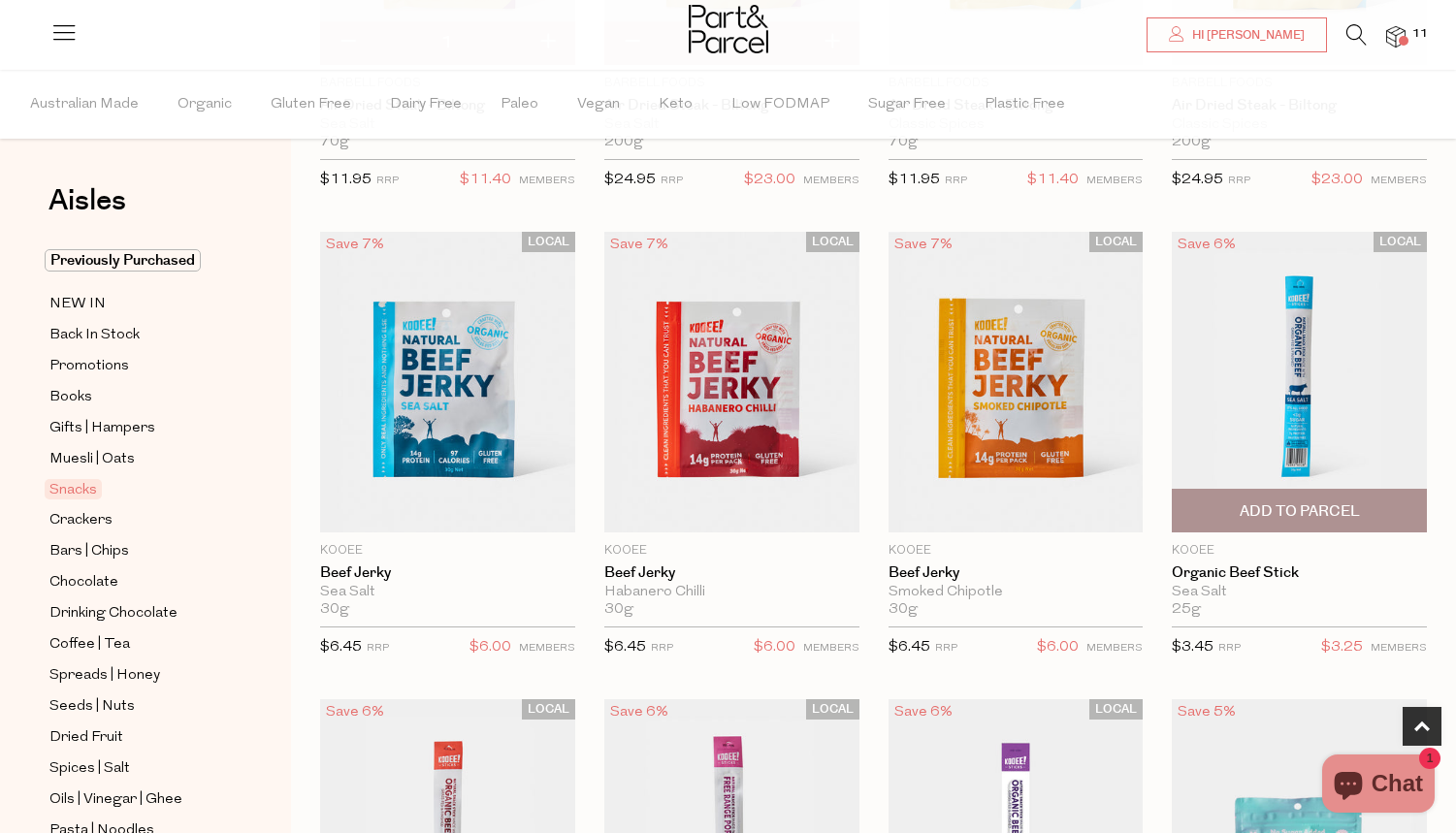 click on "Add To Parcel" at bounding box center [1300, 511] 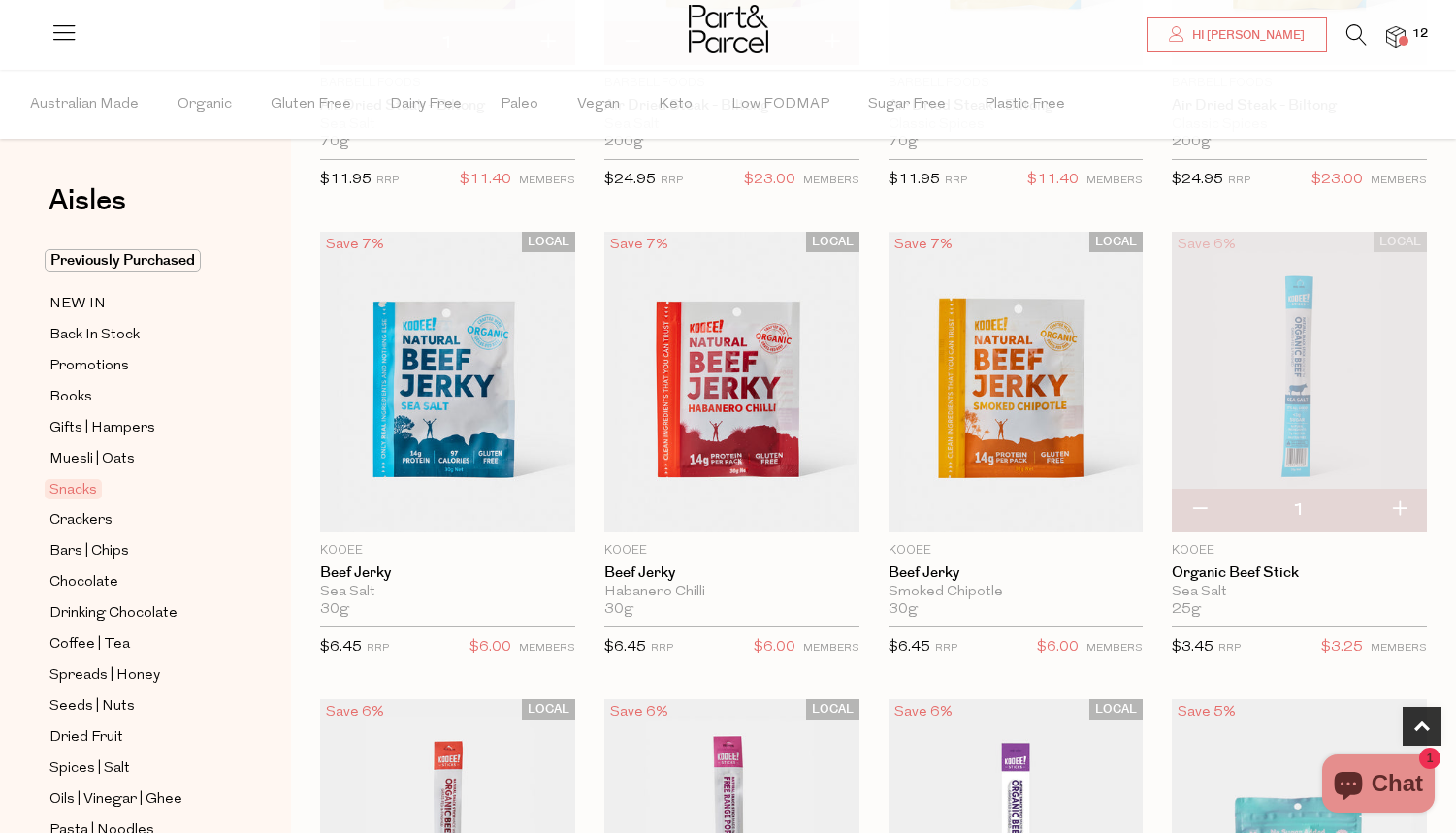 click at bounding box center (1399, 510) 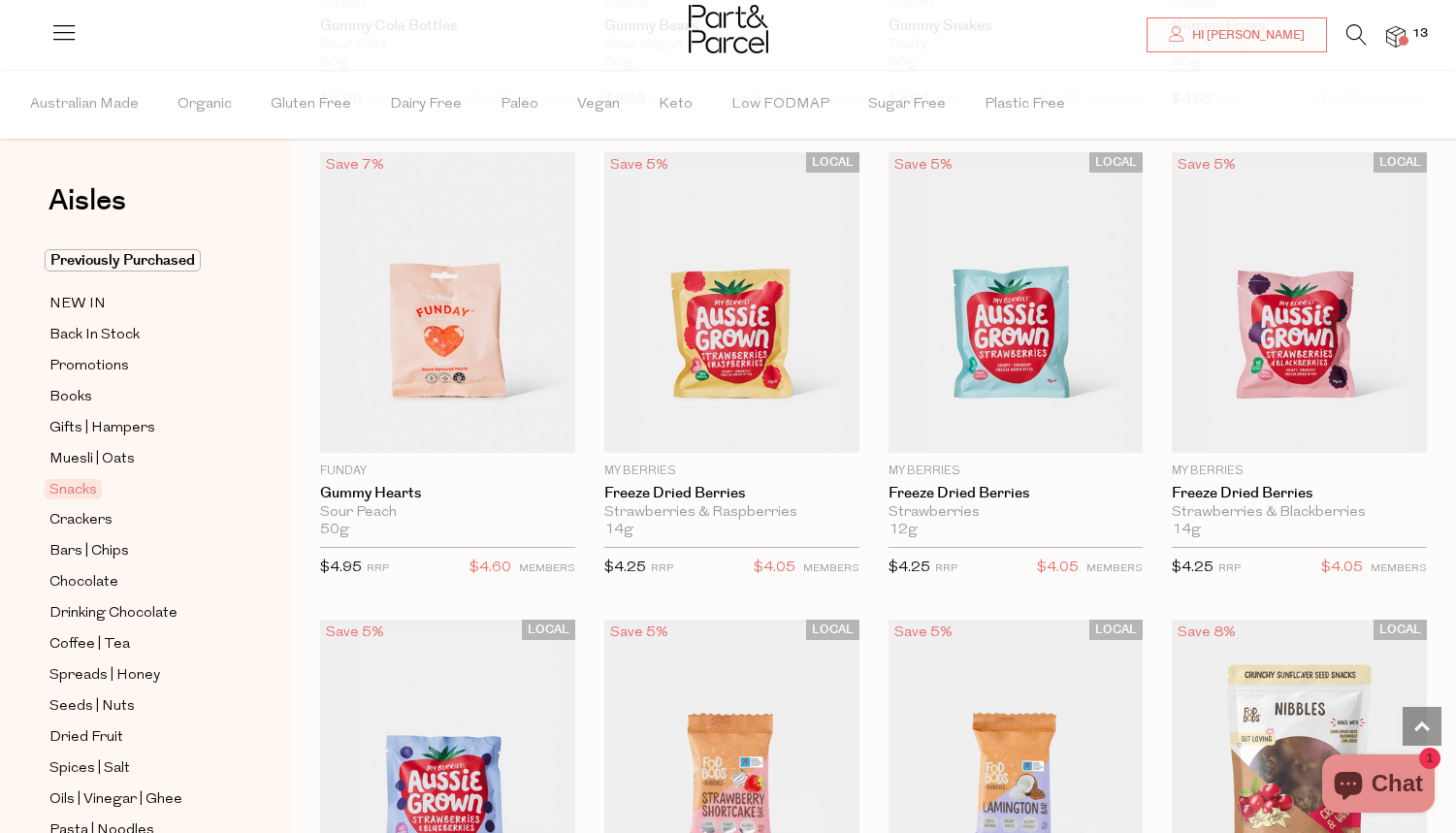 scroll, scrollTop: 2502, scrollLeft: 0, axis: vertical 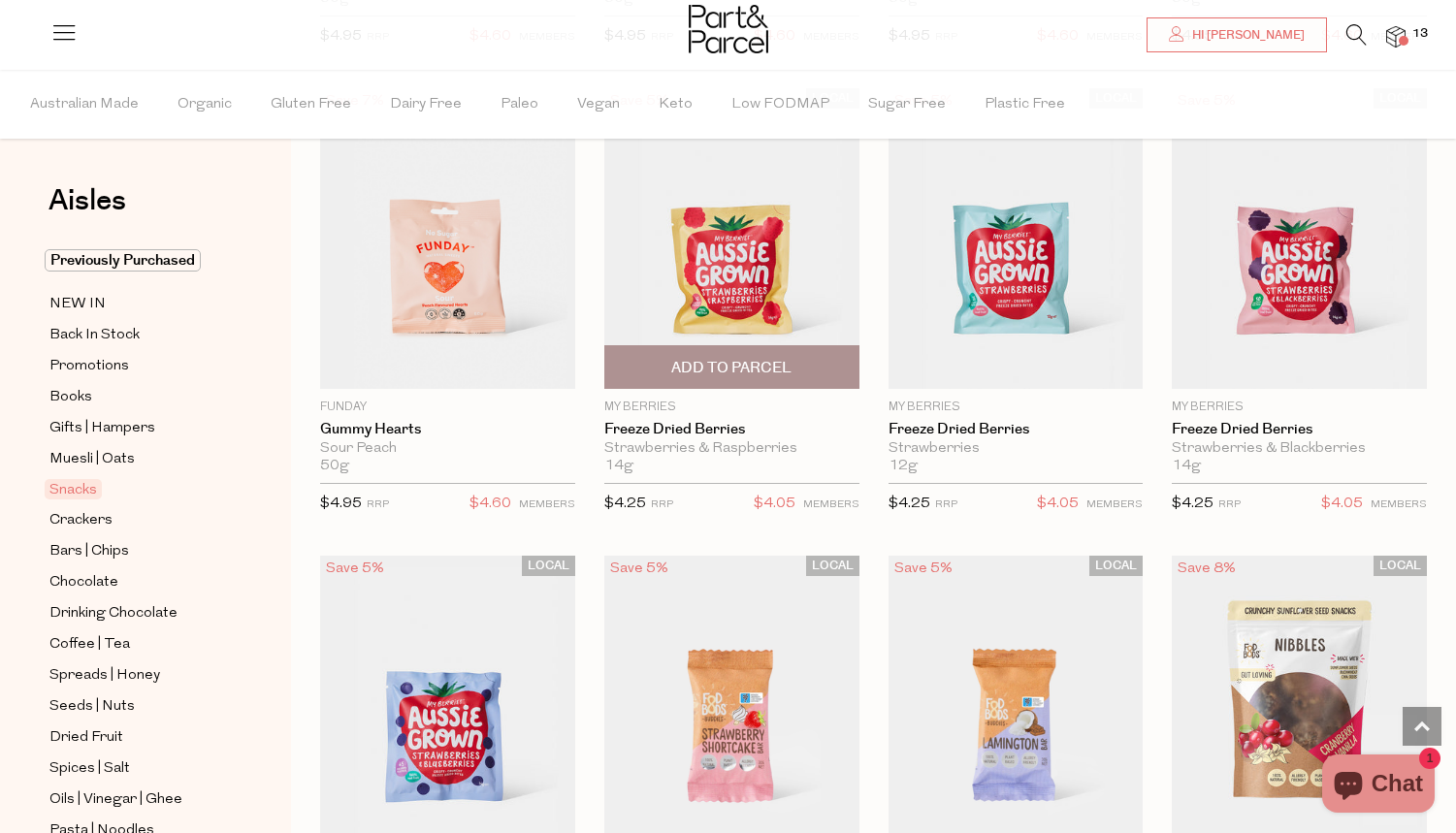 click on "Add To Parcel" at bounding box center [731, 368] 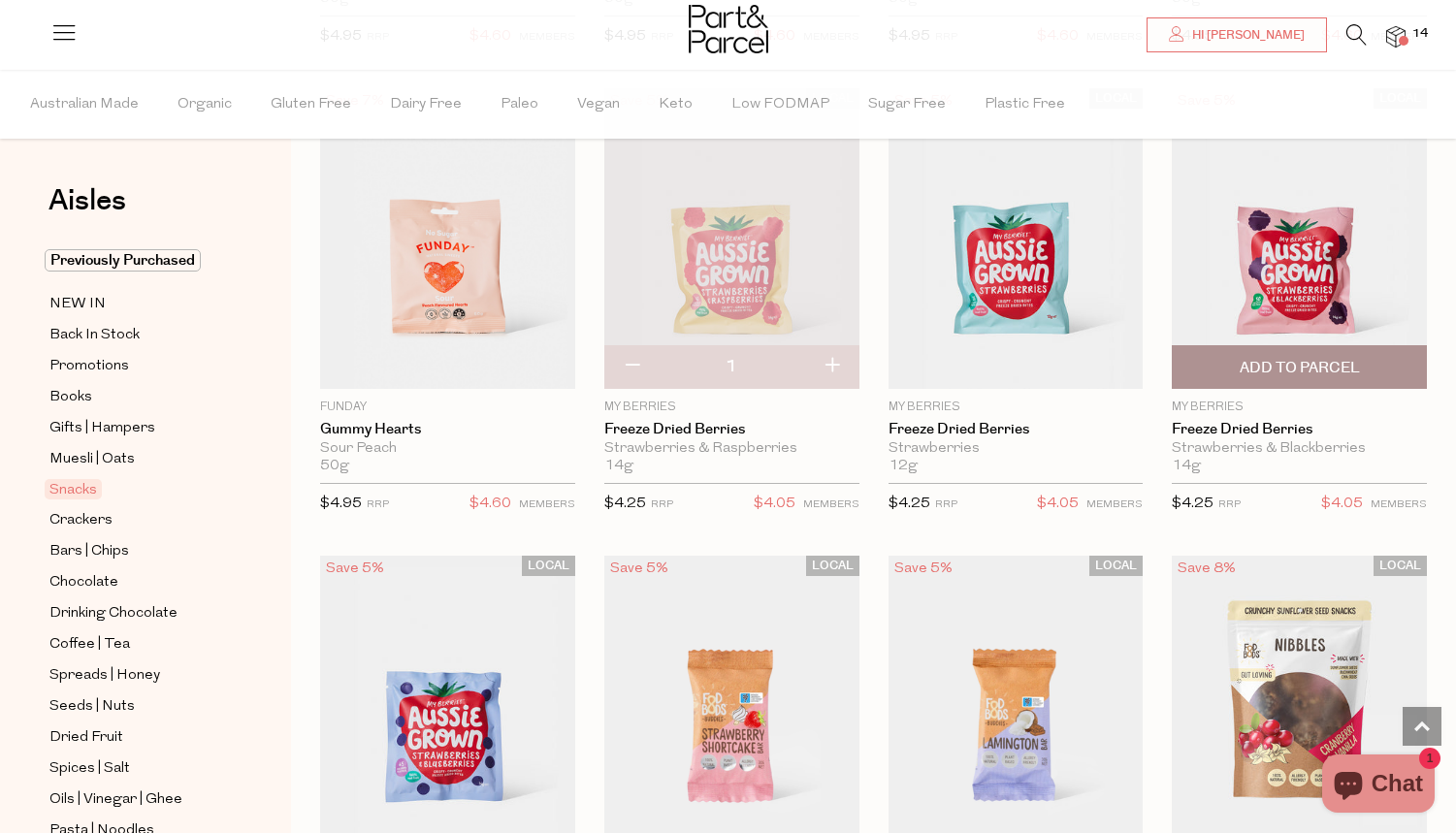 click on "Add To Parcel" at bounding box center (1299, 367) 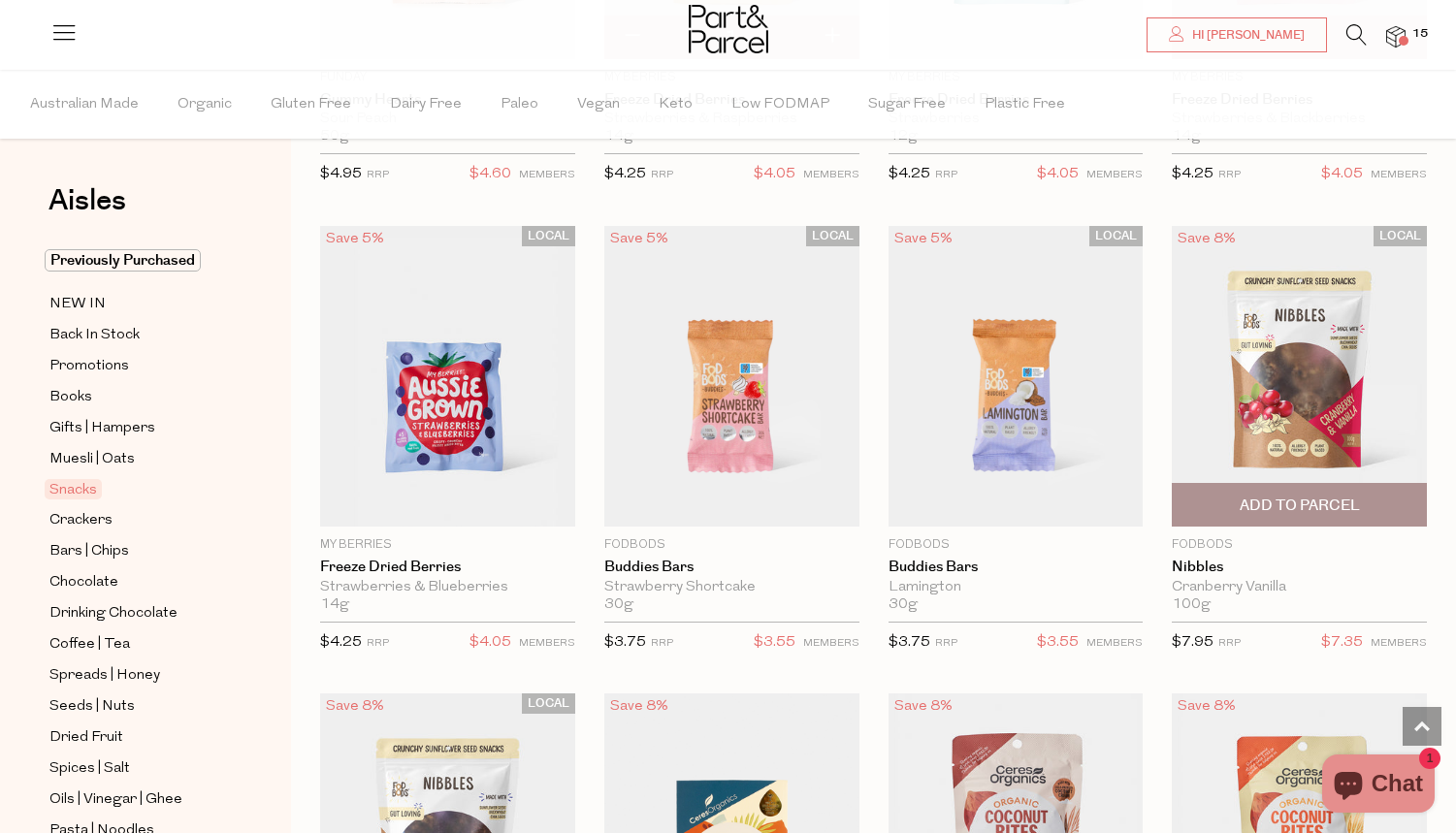 scroll, scrollTop: 2846, scrollLeft: 0, axis: vertical 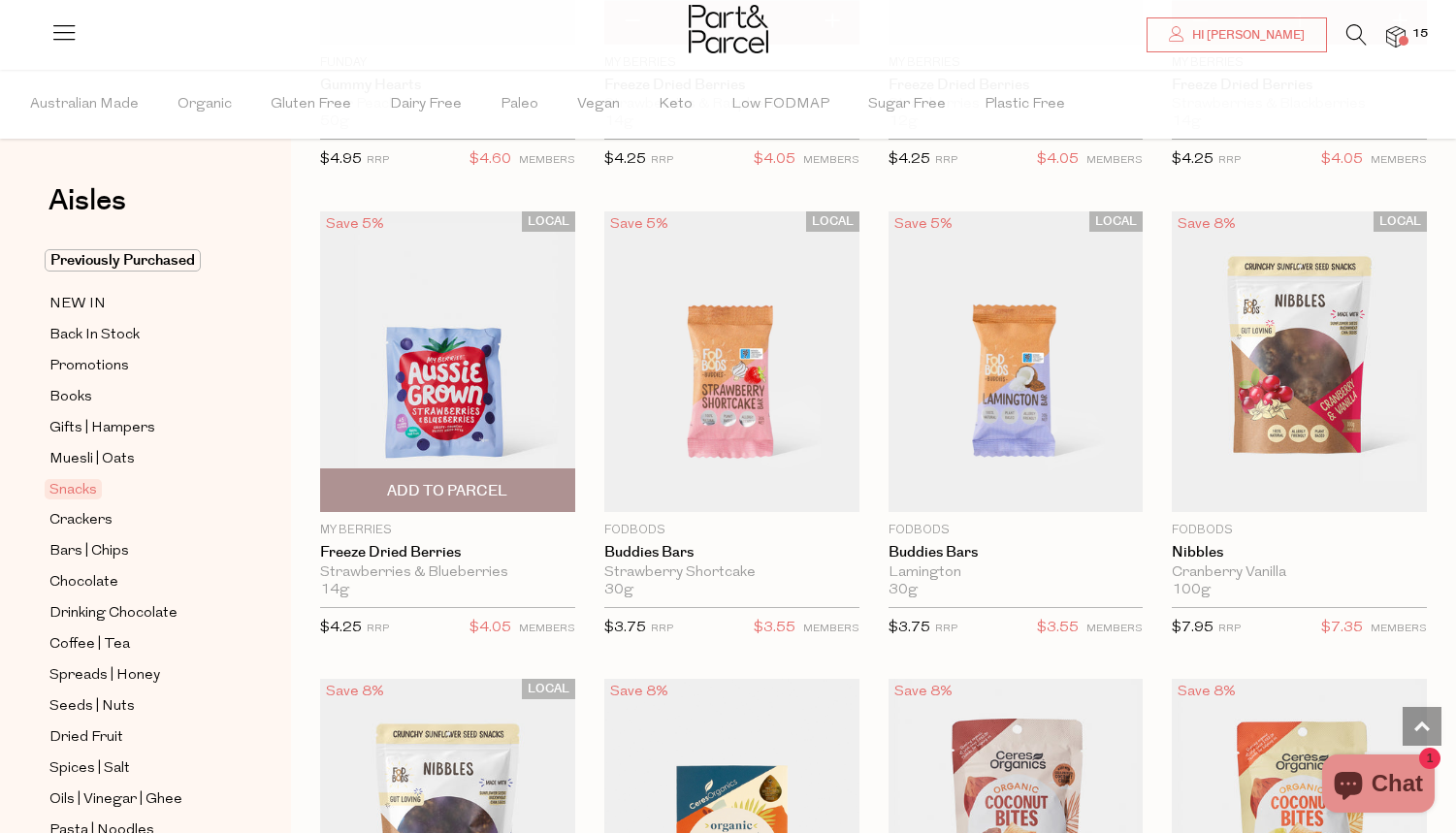 click on "Add To Parcel" at bounding box center [447, 491] 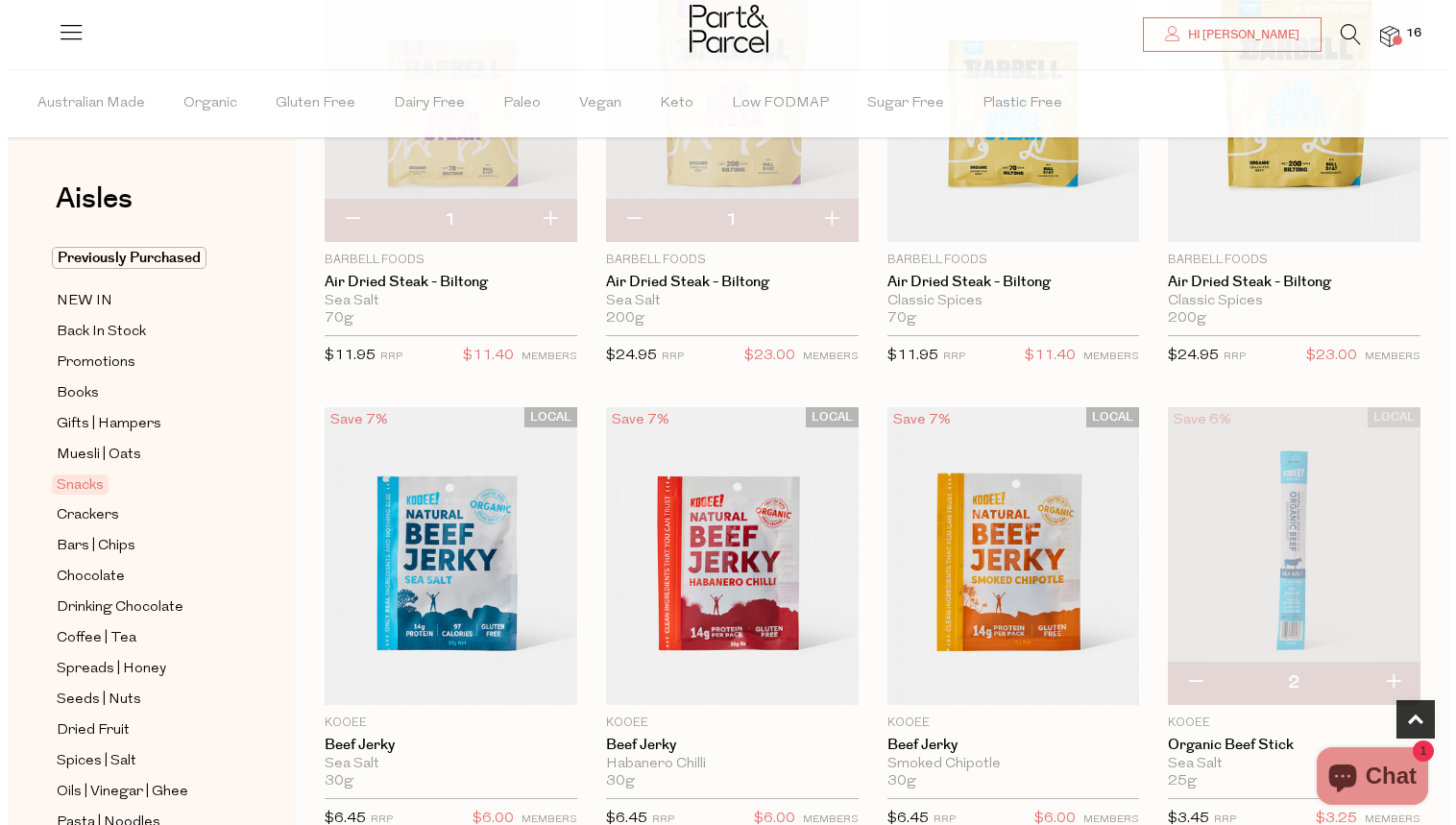 scroll, scrollTop: 307, scrollLeft: 0, axis: vertical 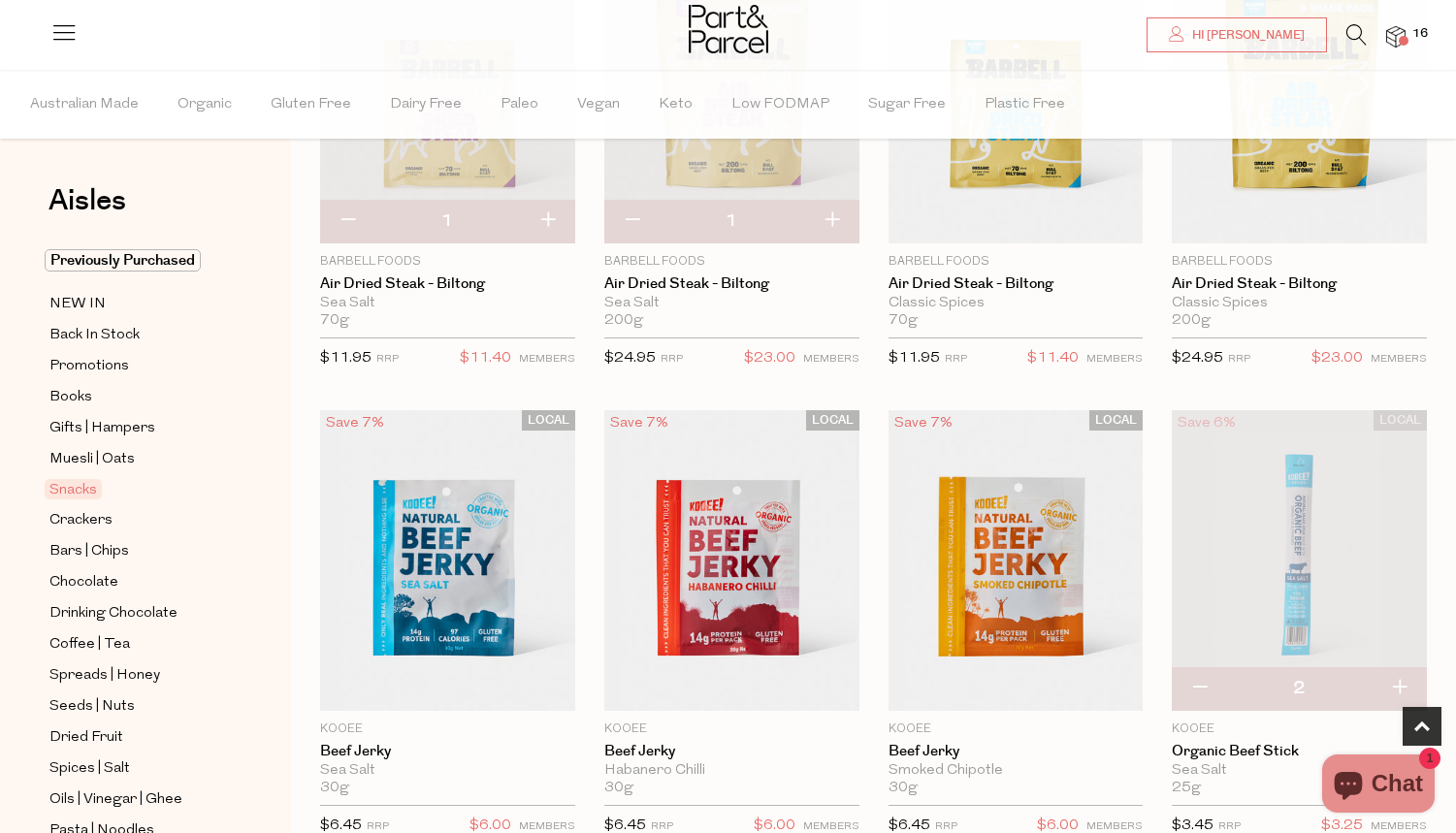 click on "16" at bounding box center [1420, 34] 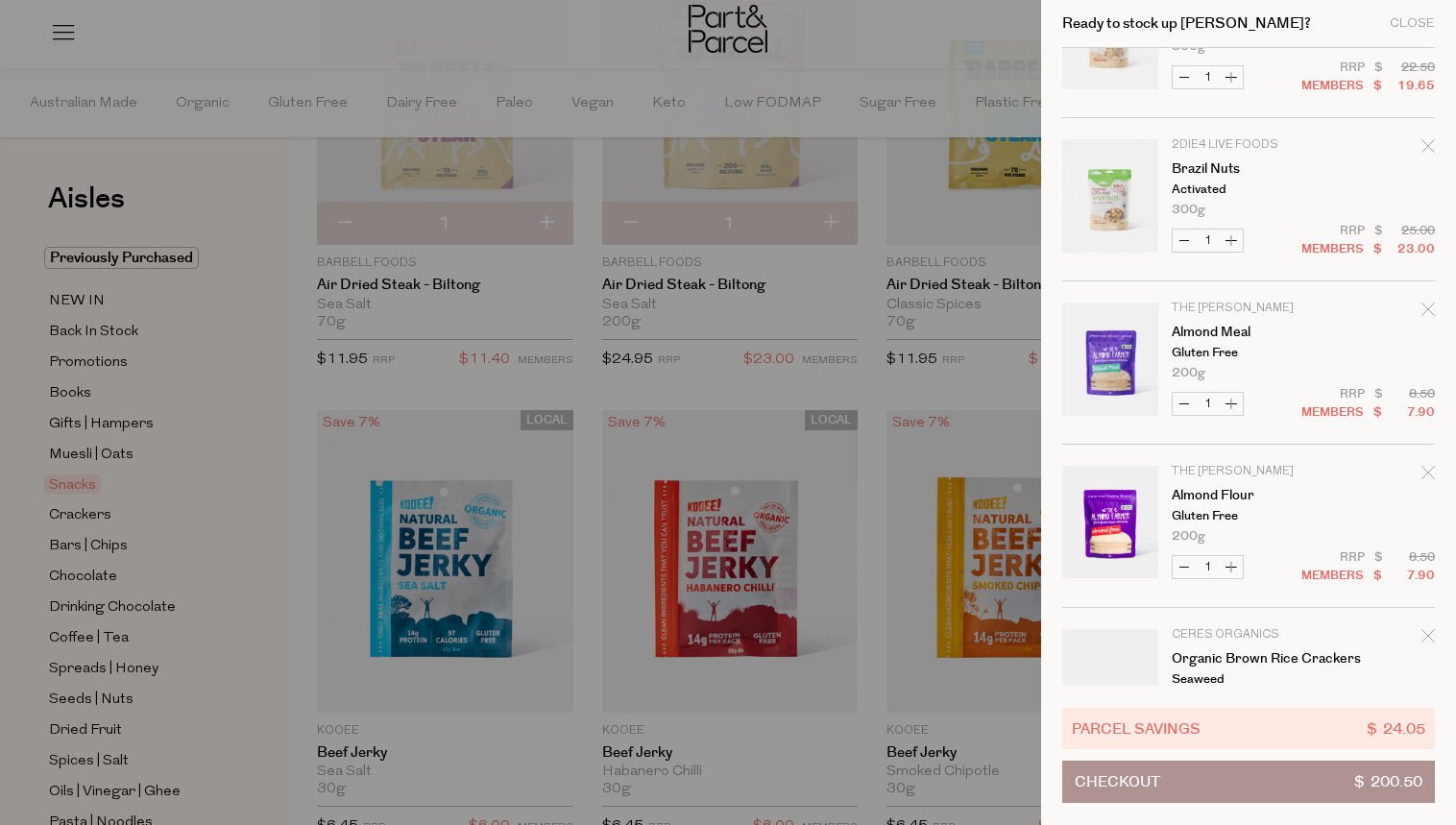 scroll, scrollTop: 1257, scrollLeft: 0, axis: vertical 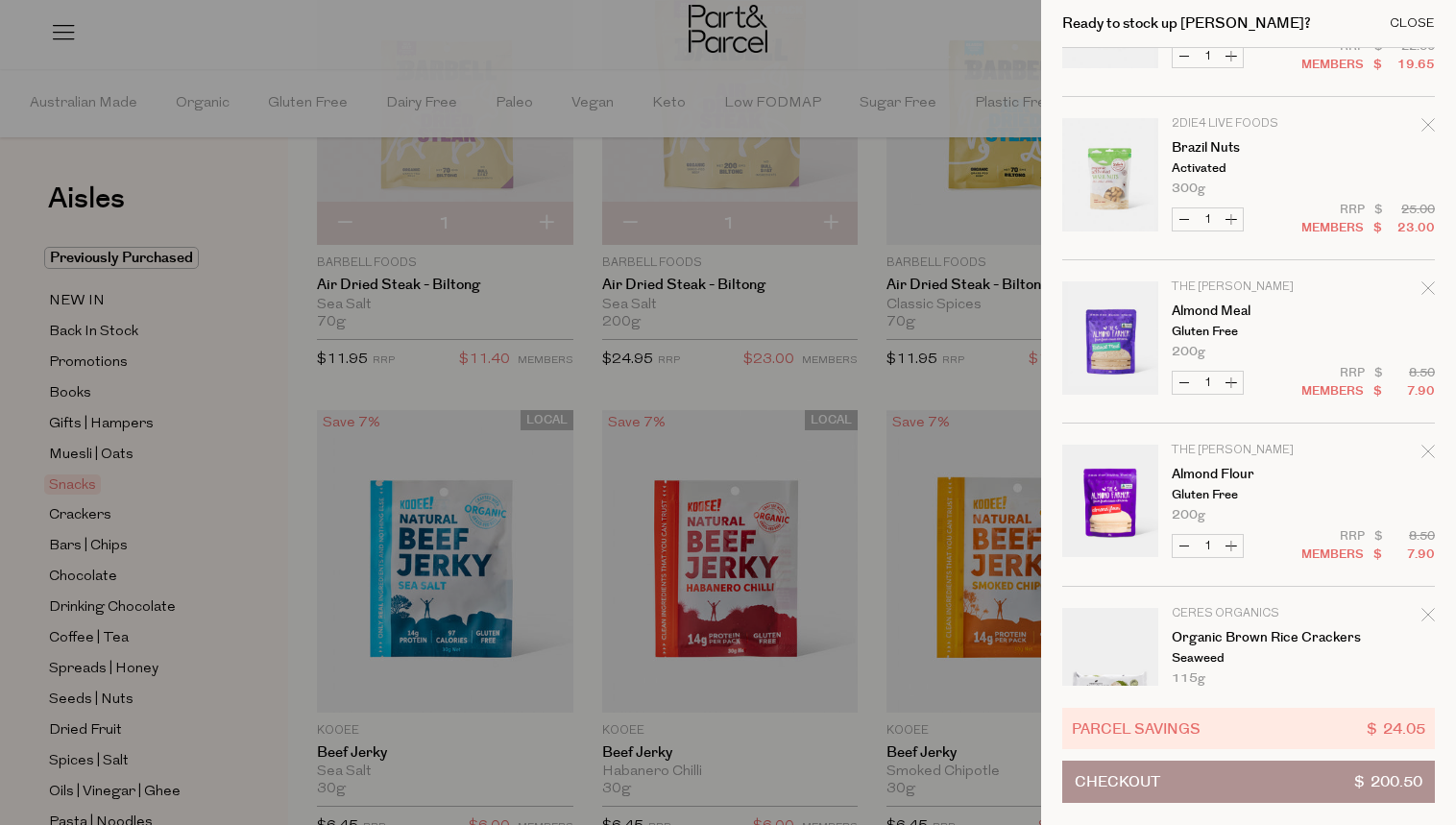 click on "Close" at bounding box center [1412, 23] 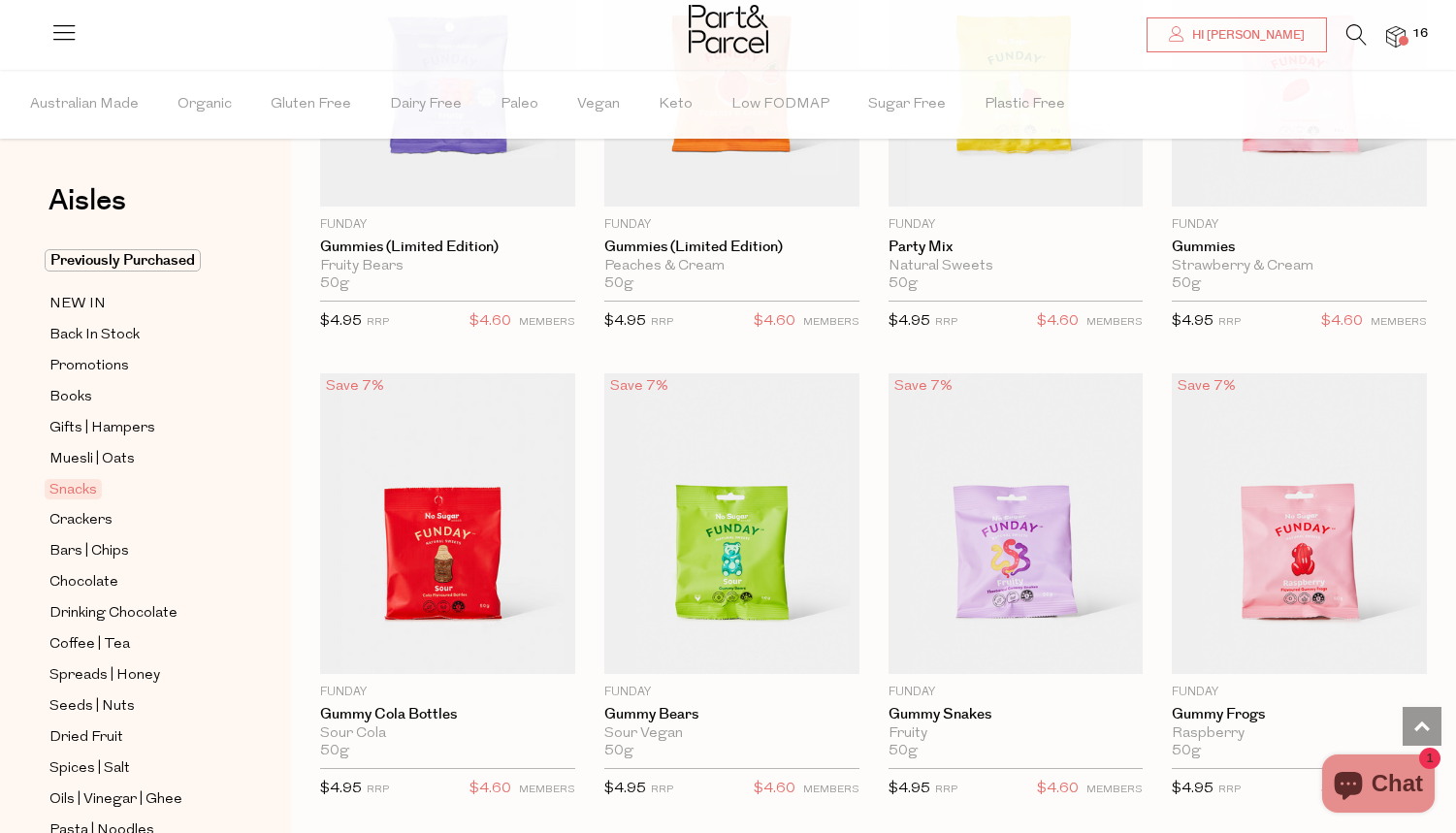 scroll, scrollTop: 0, scrollLeft: 0, axis: both 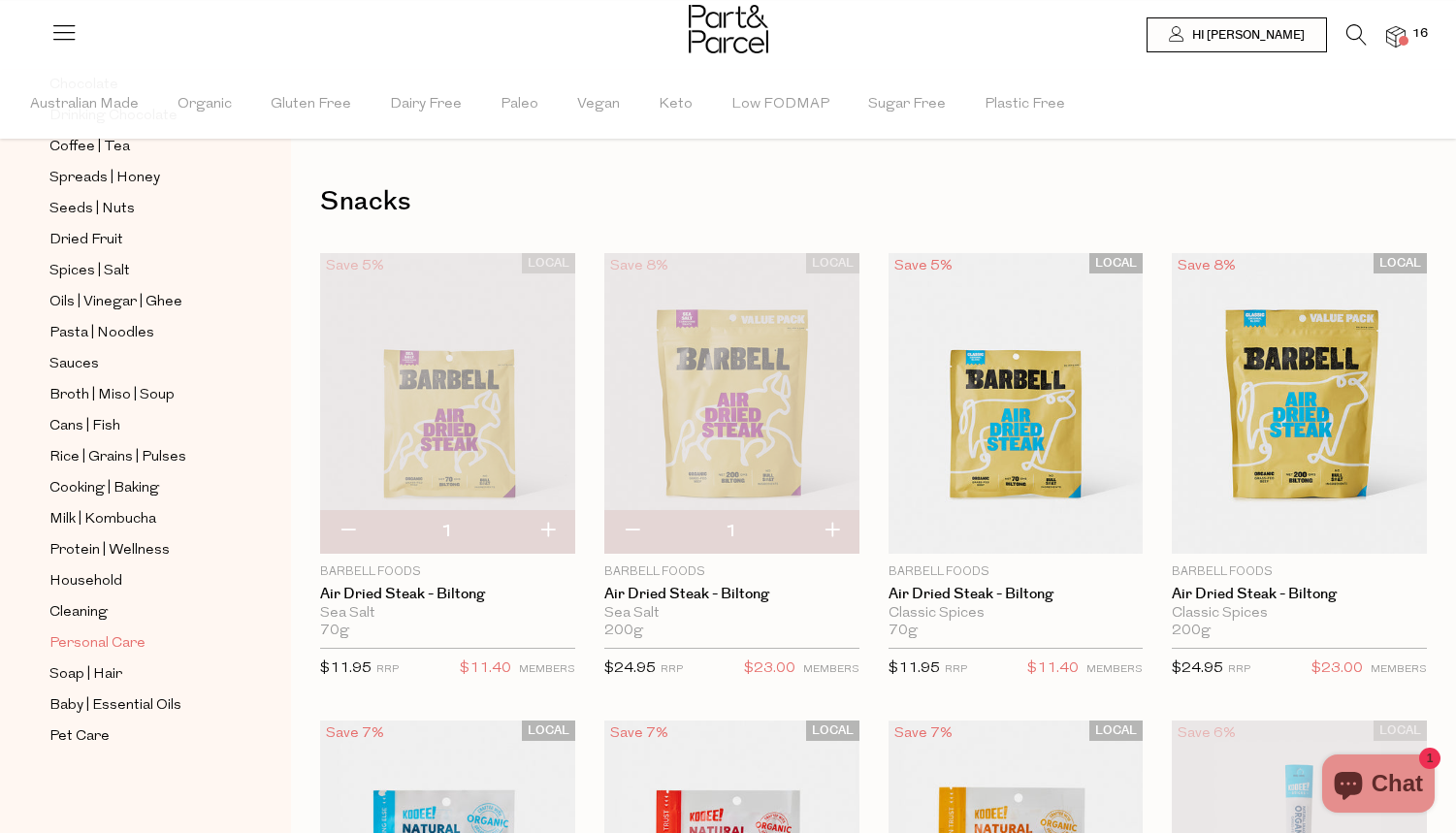 click on "Personal Care" at bounding box center (97, 644) 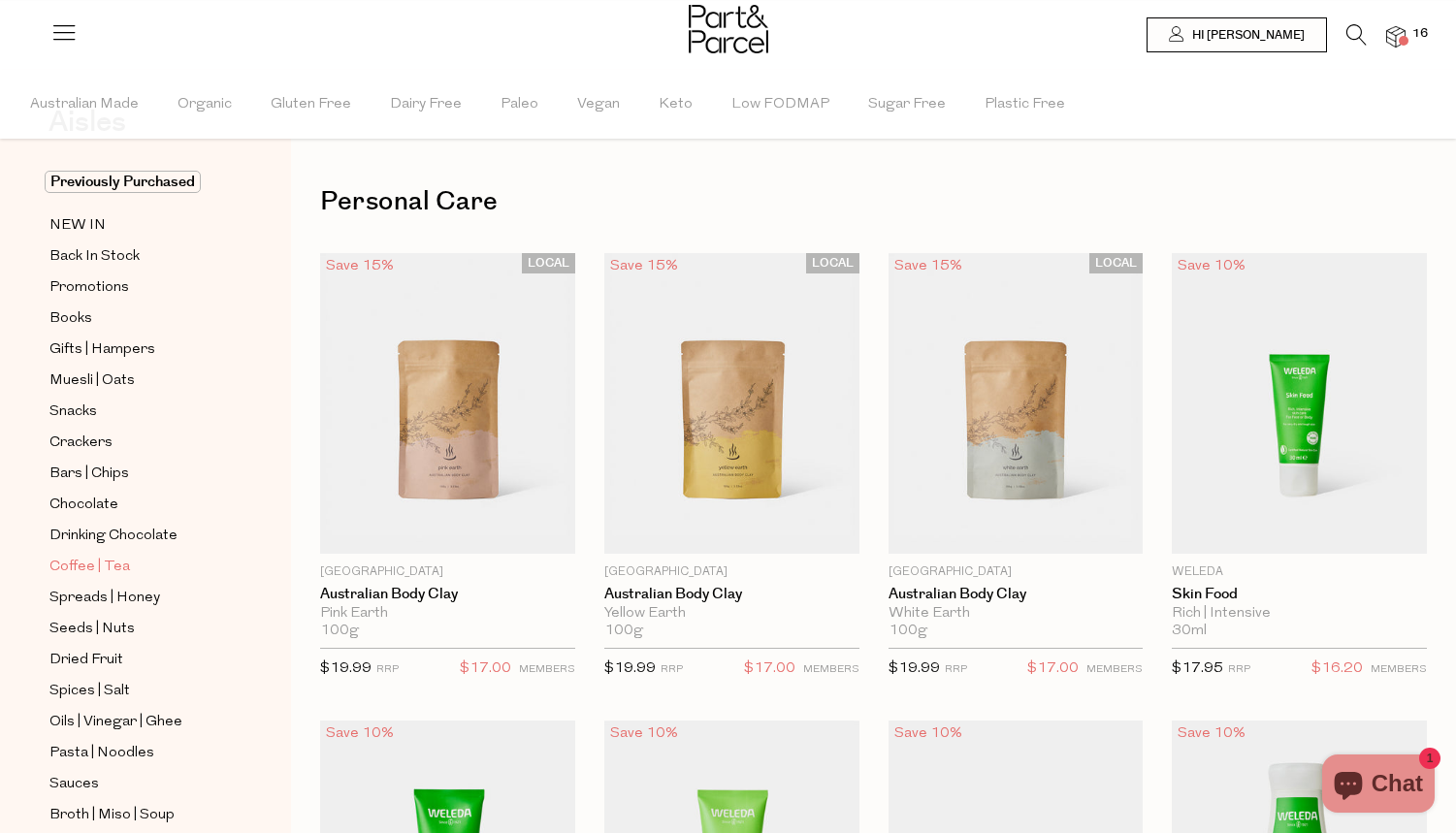scroll, scrollTop: 497, scrollLeft: 0, axis: vertical 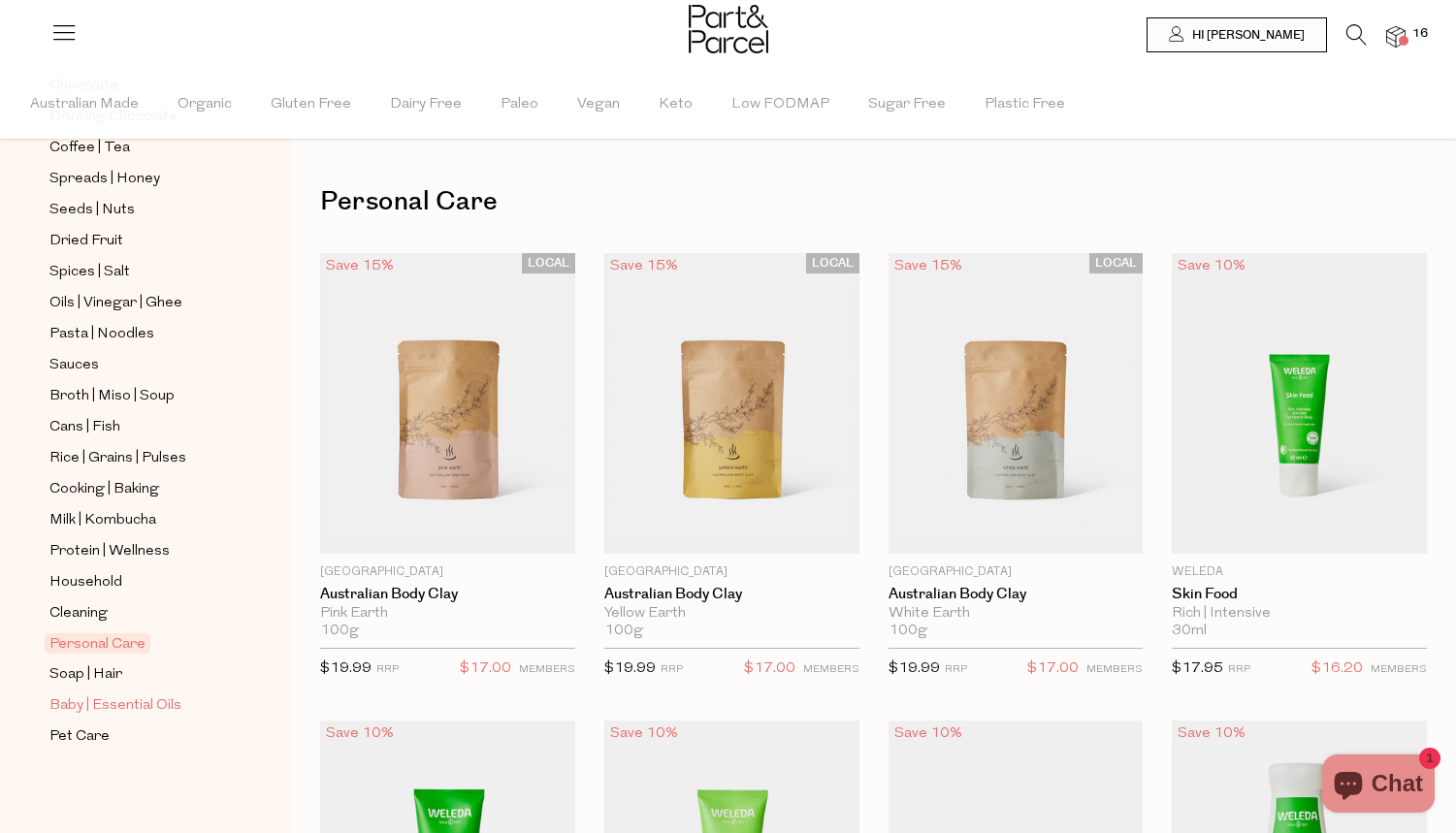 click on "Baby | Essential Oils" at bounding box center [115, 706] 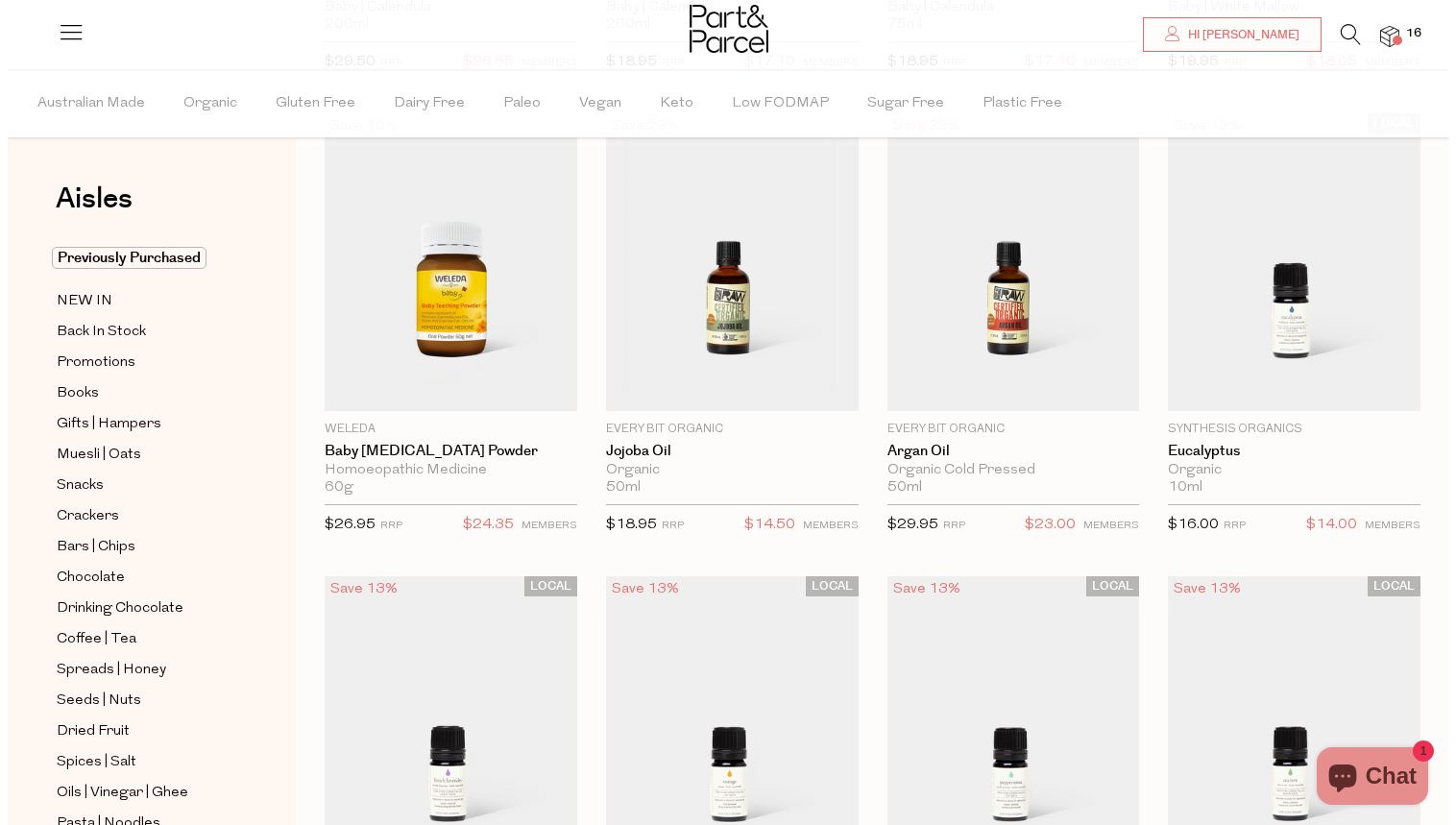 scroll, scrollTop: 0, scrollLeft: 0, axis: both 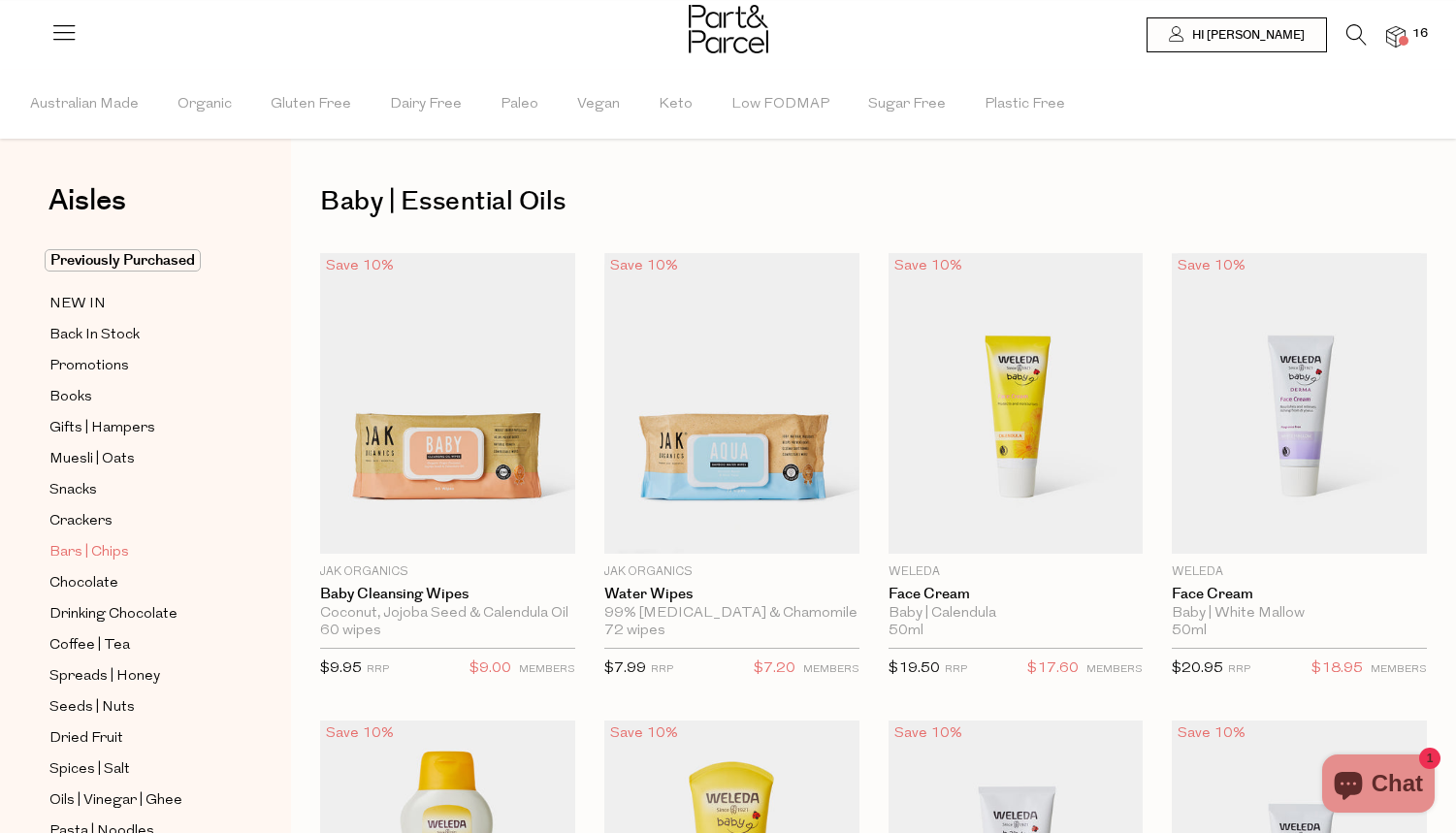 click on "Bars | Chips" at bounding box center [89, 553] 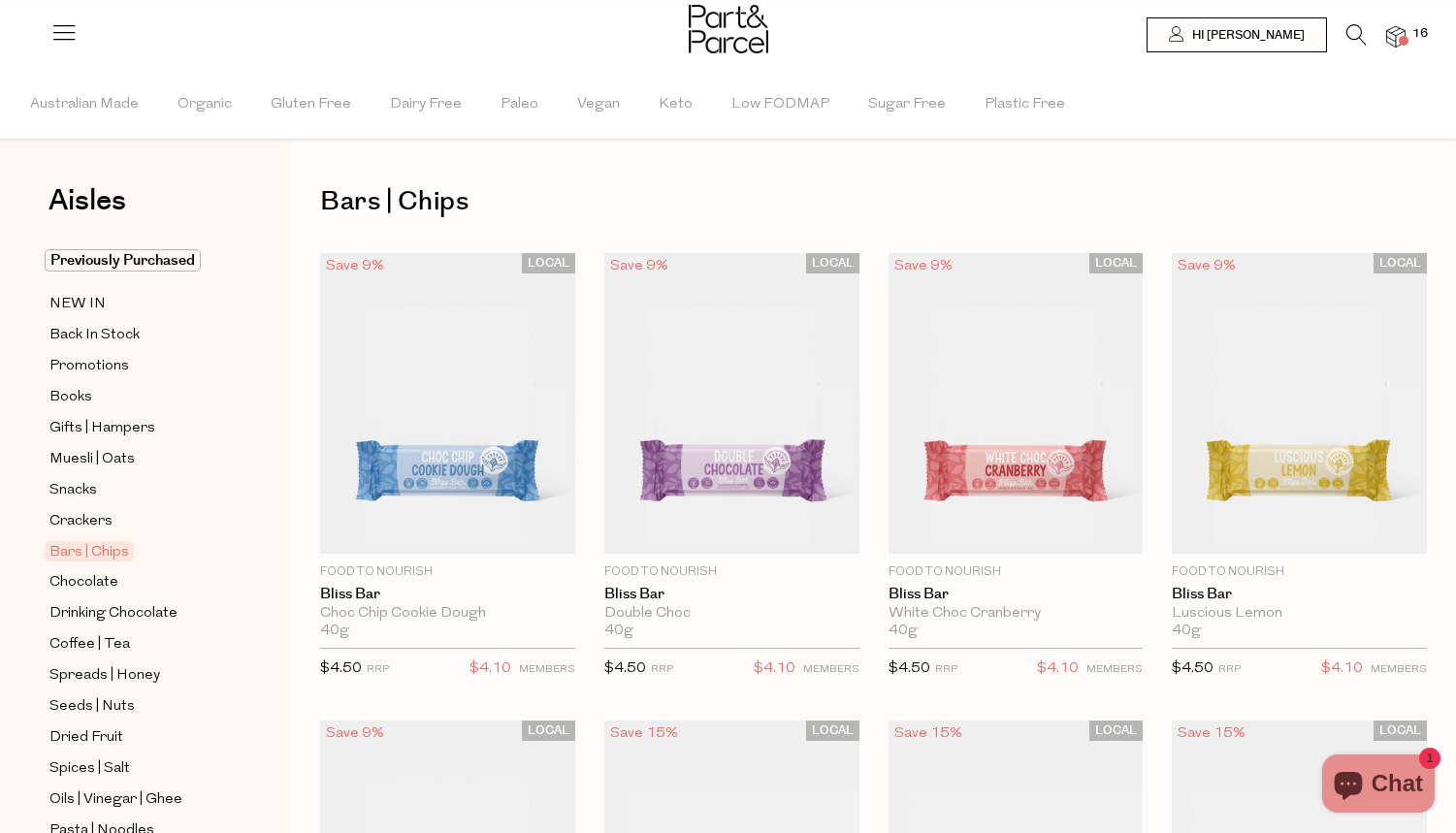 click on "16" at bounding box center [1420, 34] 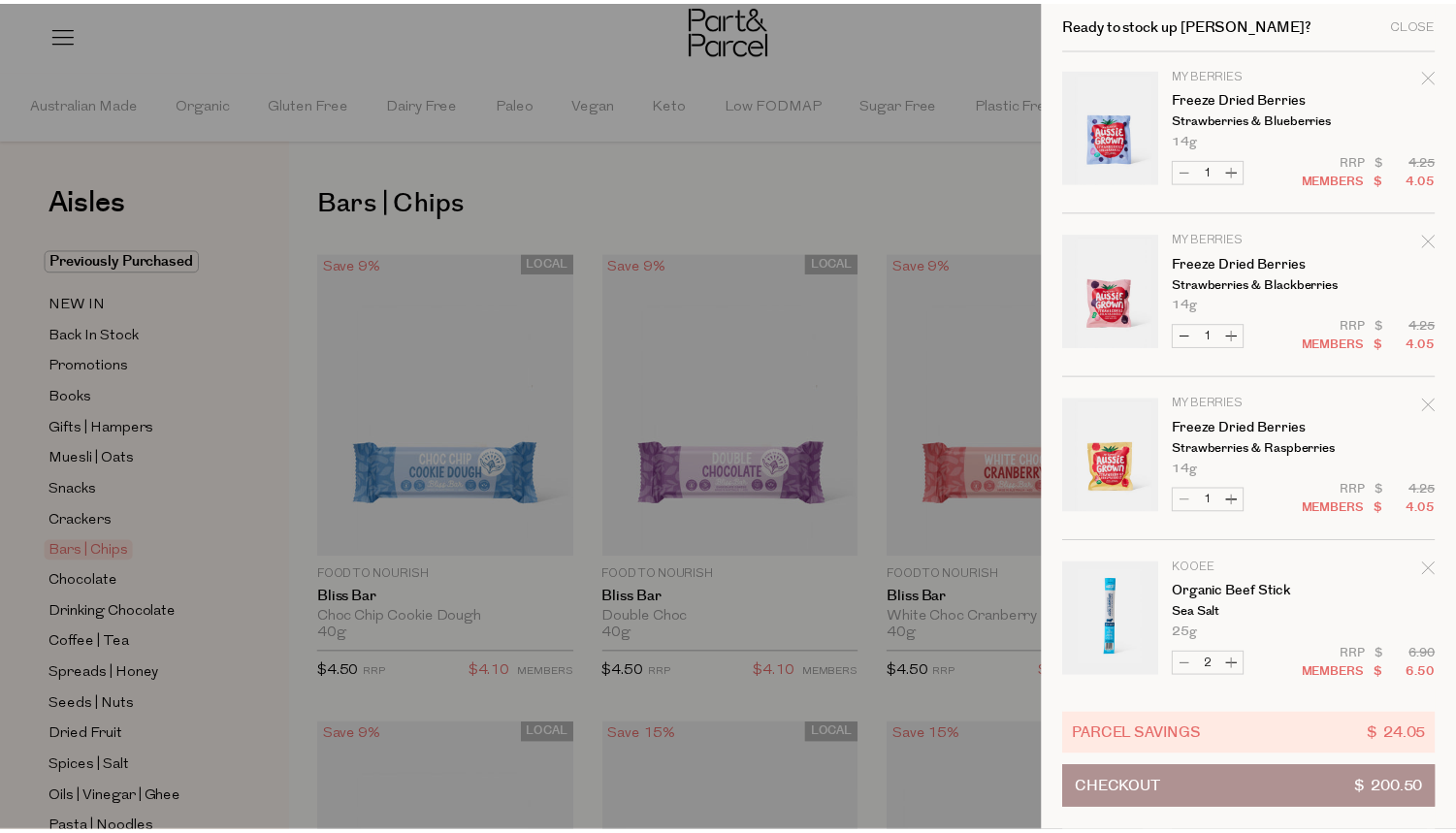 scroll, scrollTop: 0, scrollLeft: 0, axis: both 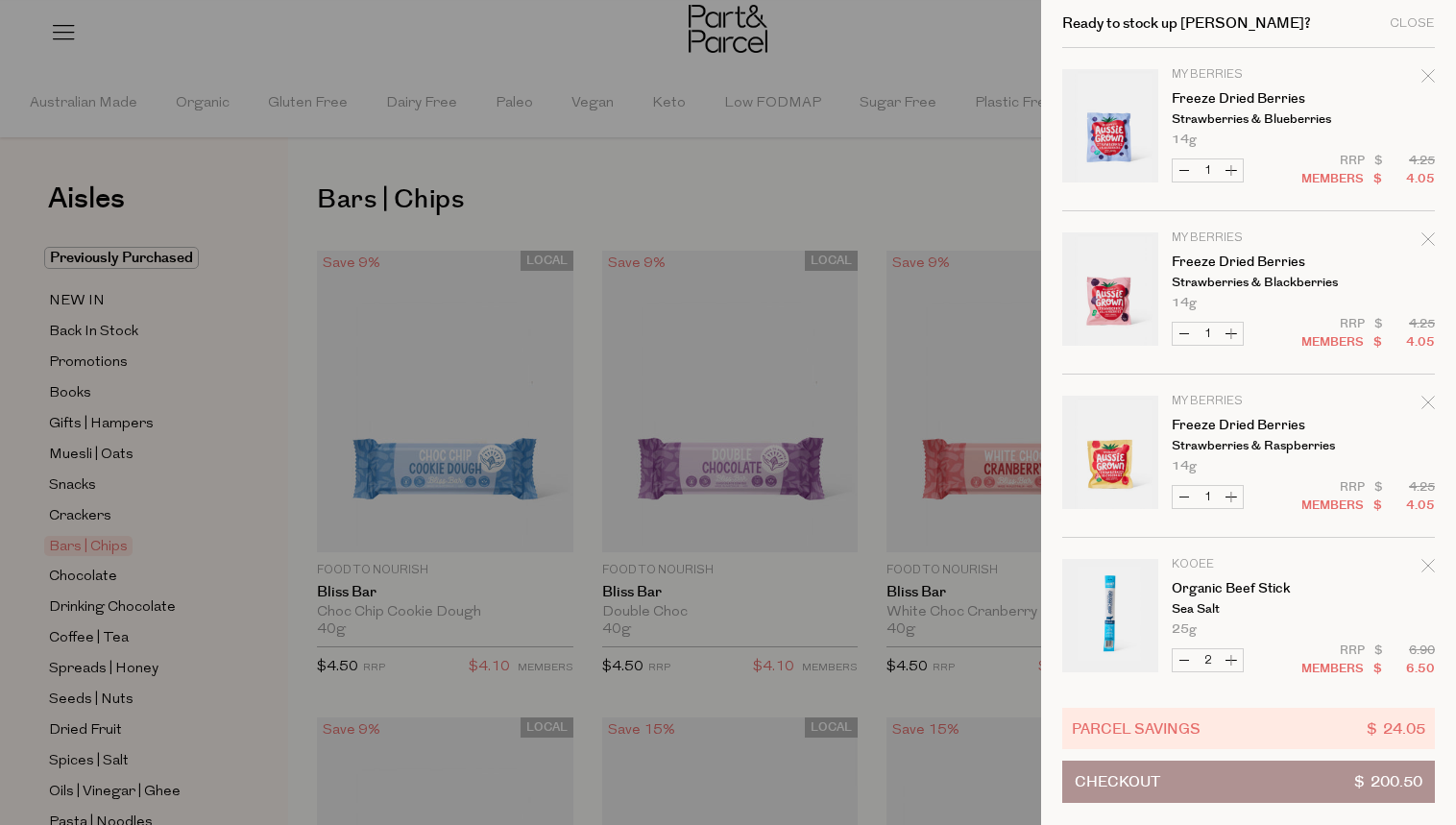 click at bounding box center [728, 412] 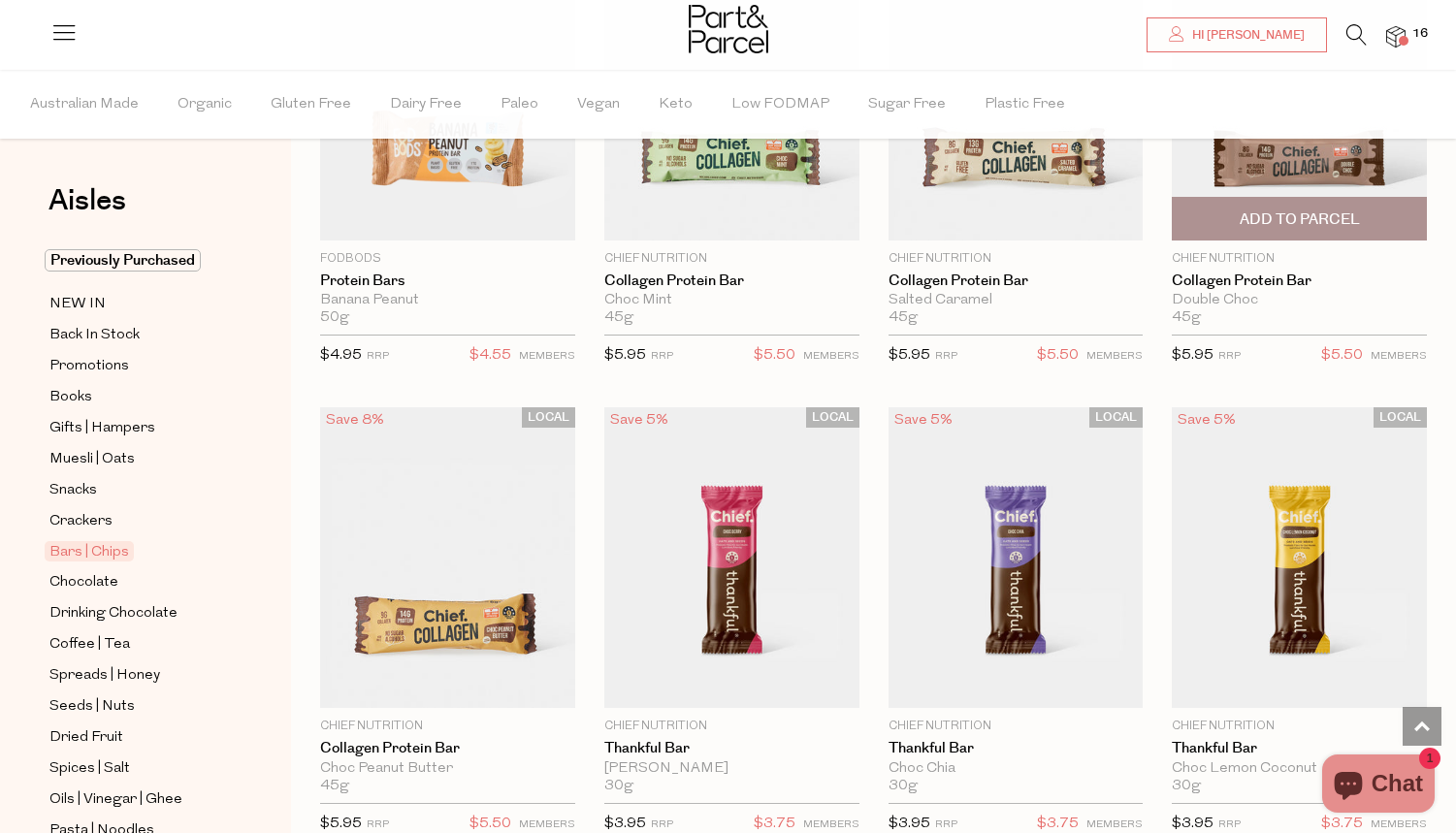 scroll, scrollTop: 1618, scrollLeft: 0, axis: vertical 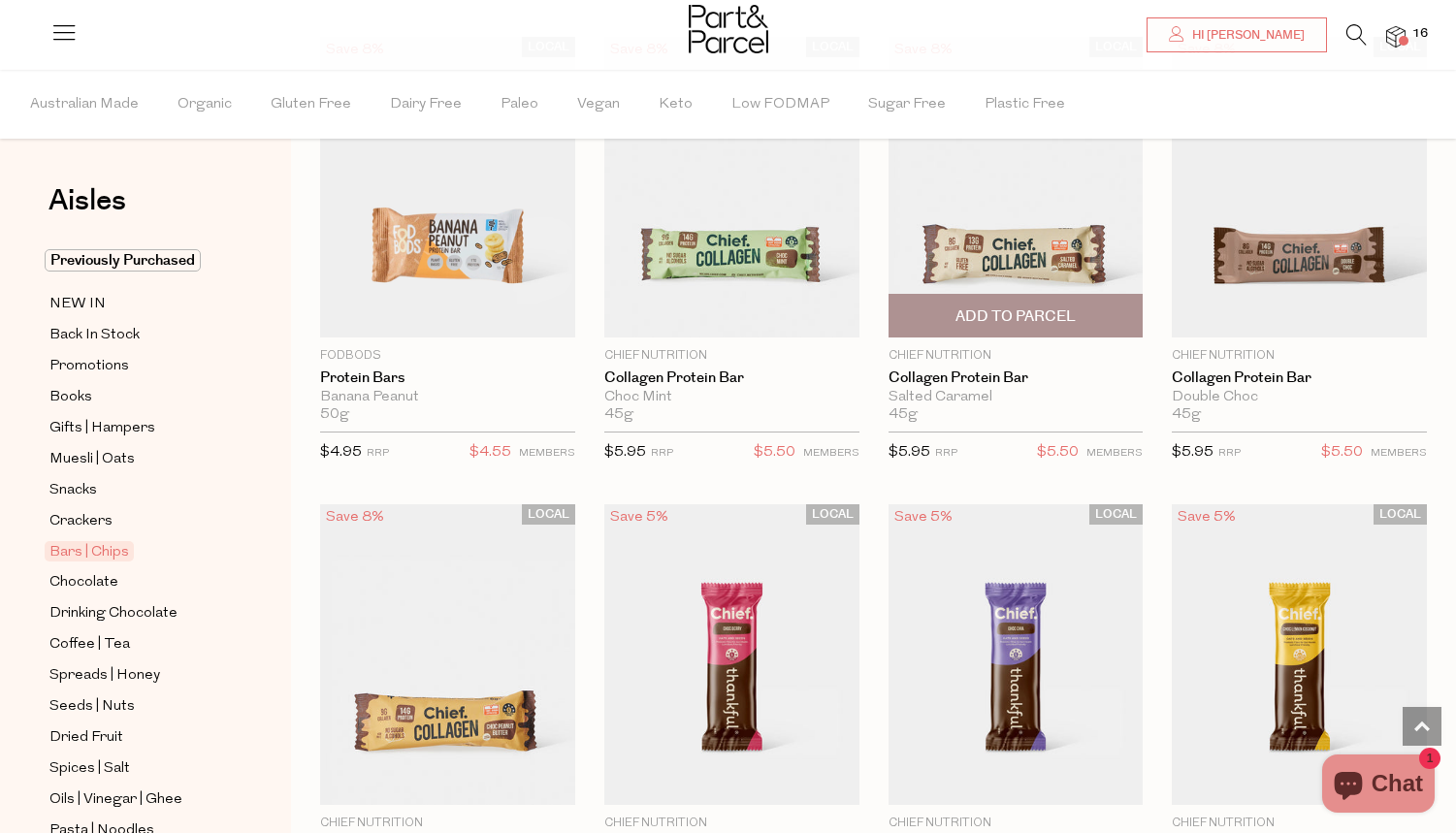 click on "Add To Parcel" at bounding box center [1016, 316] 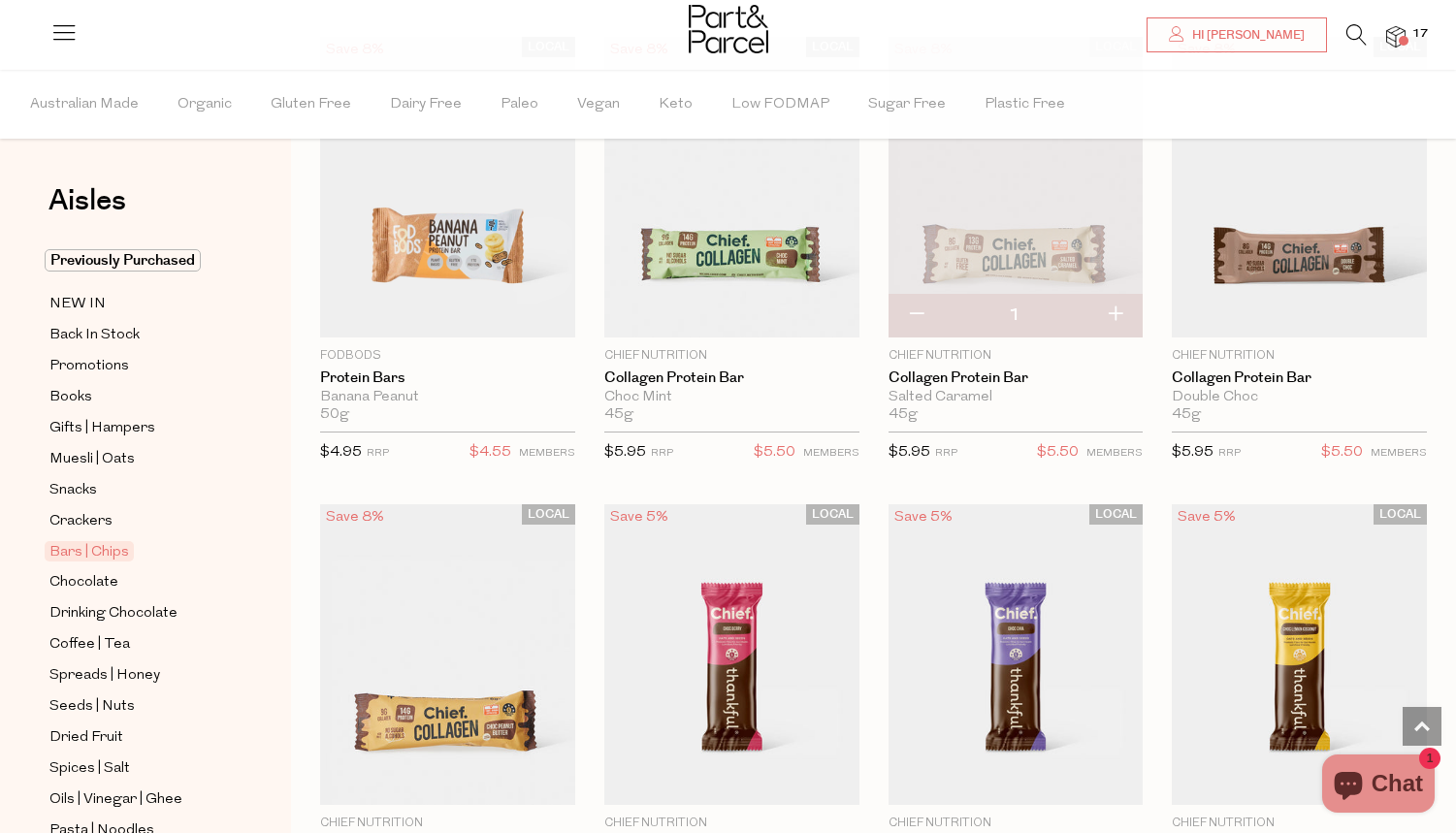 click at bounding box center [1115, 315] 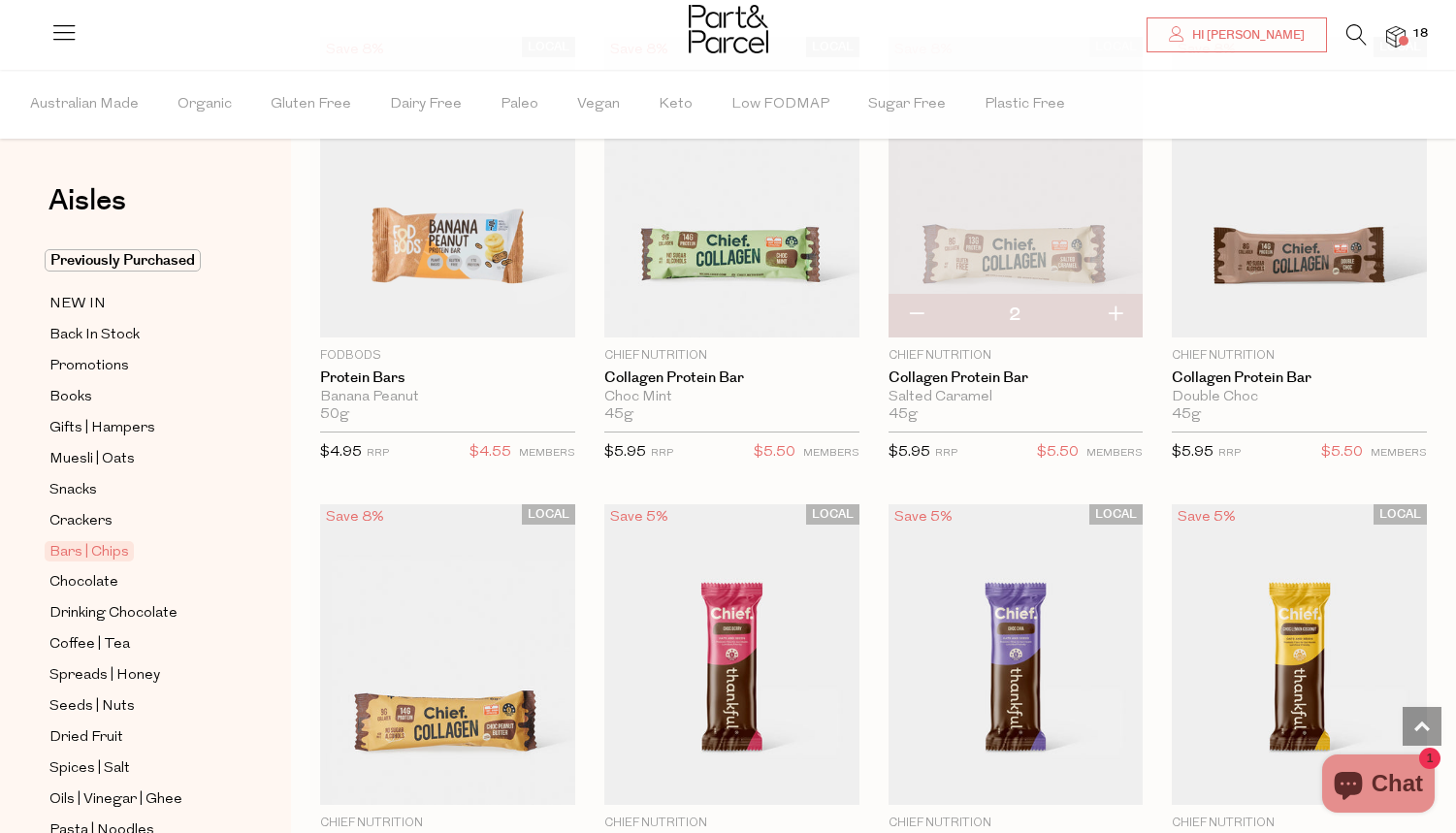 click at bounding box center (1396, 37) 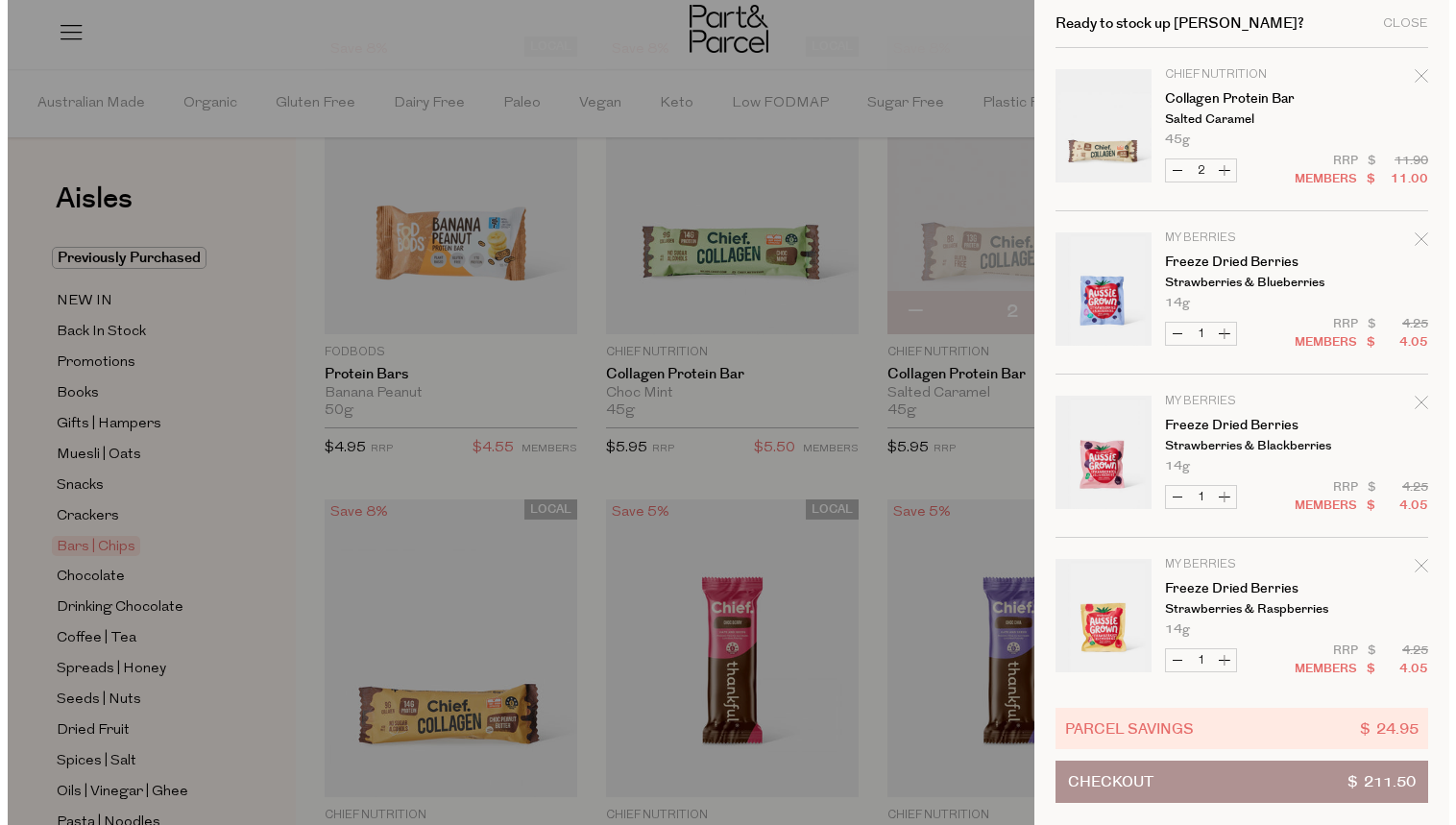 scroll, scrollTop: 1616, scrollLeft: 0, axis: vertical 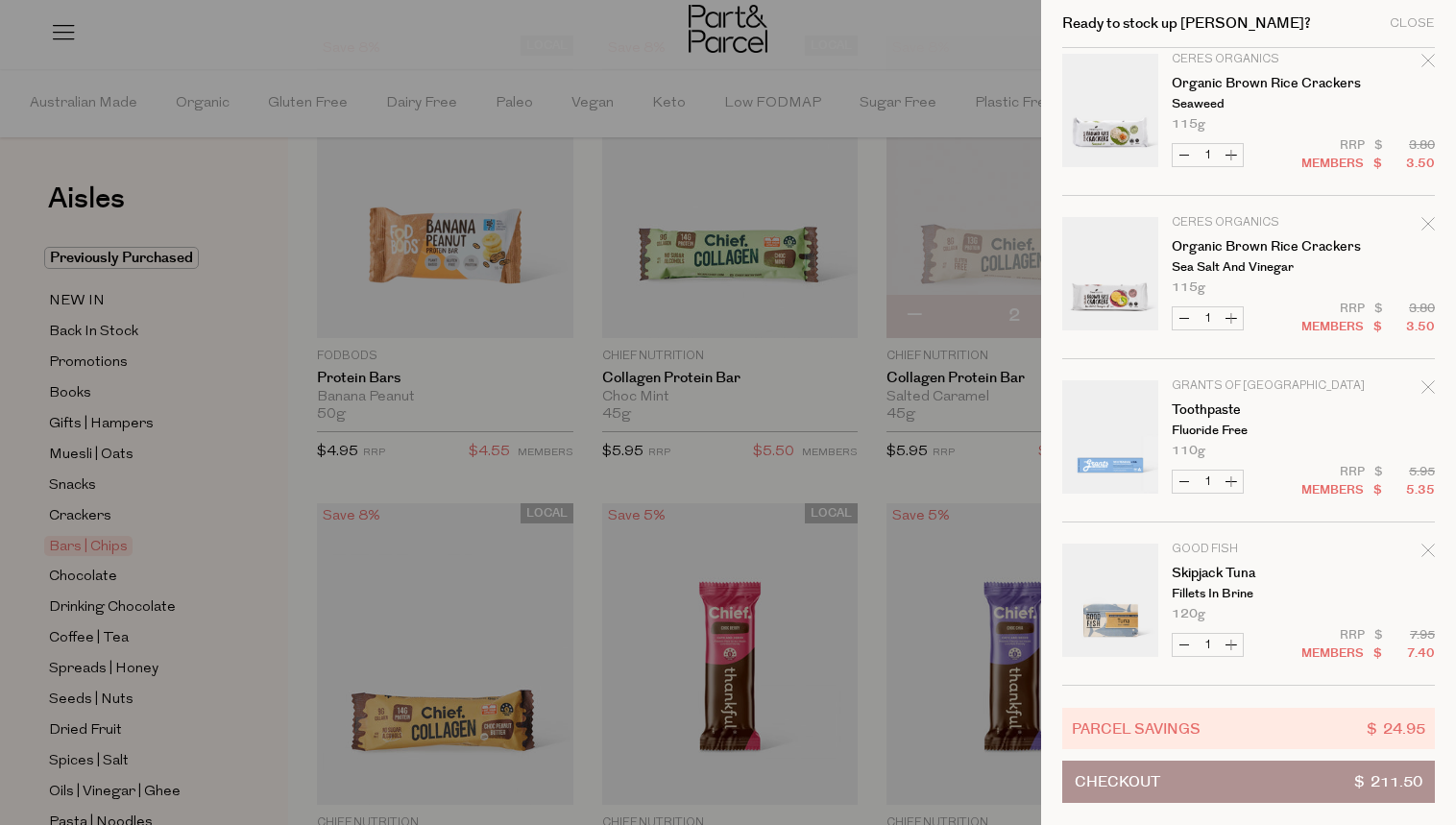 click at bounding box center (728, 412) 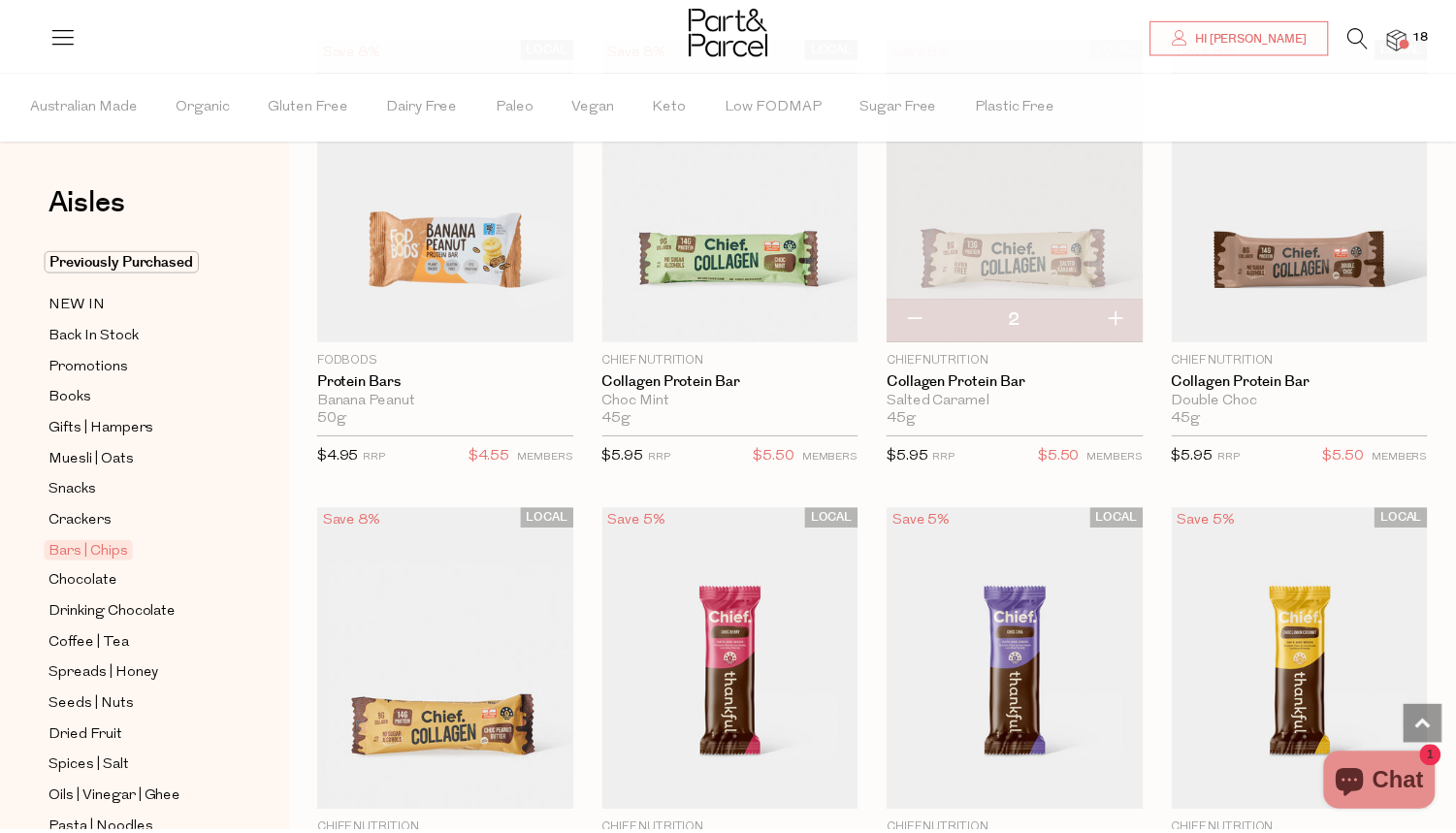 scroll, scrollTop: 1618, scrollLeft: 0, axis: vertical 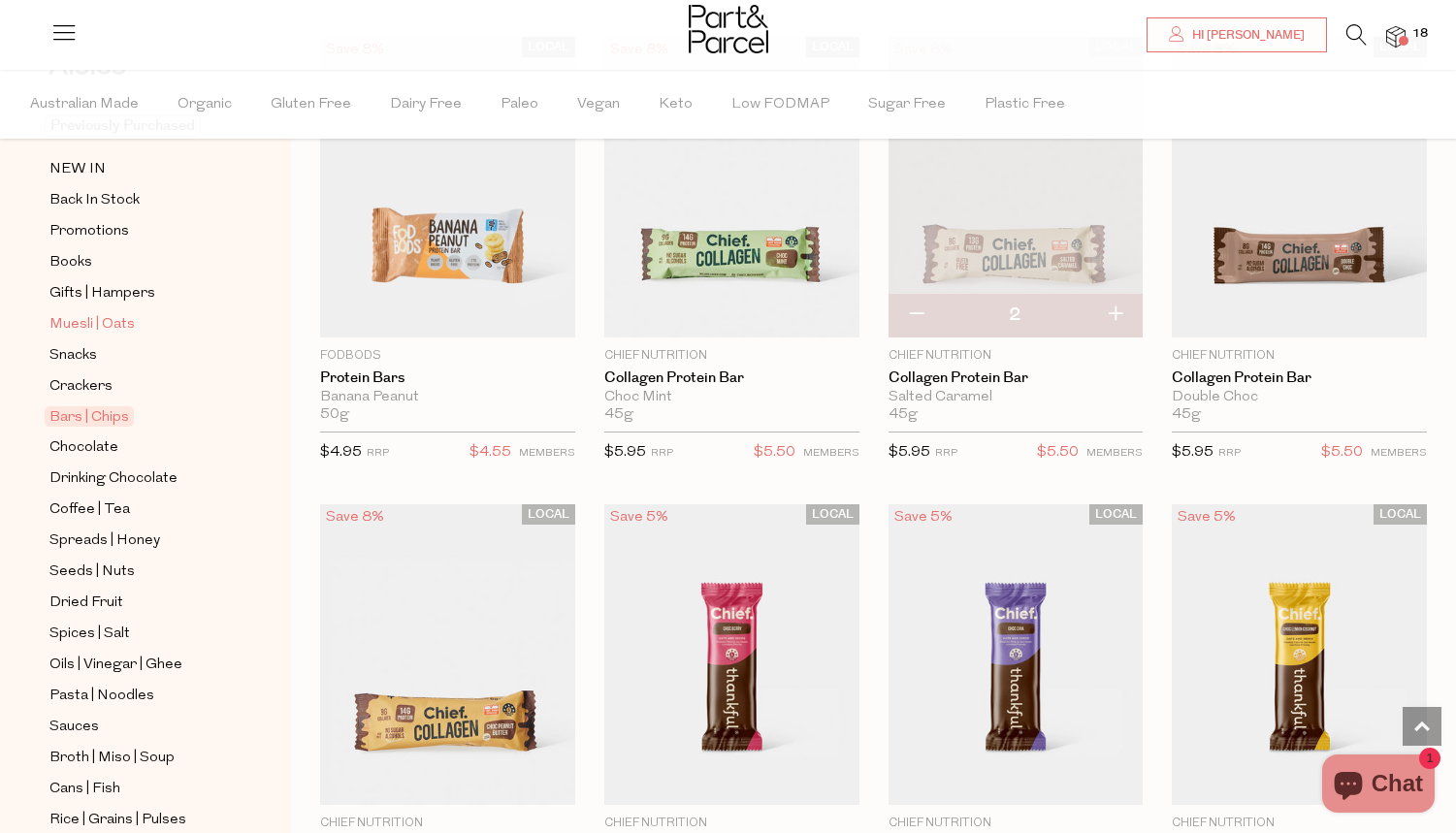click on "Muesli | Oats" at bounding box center (92, 325) 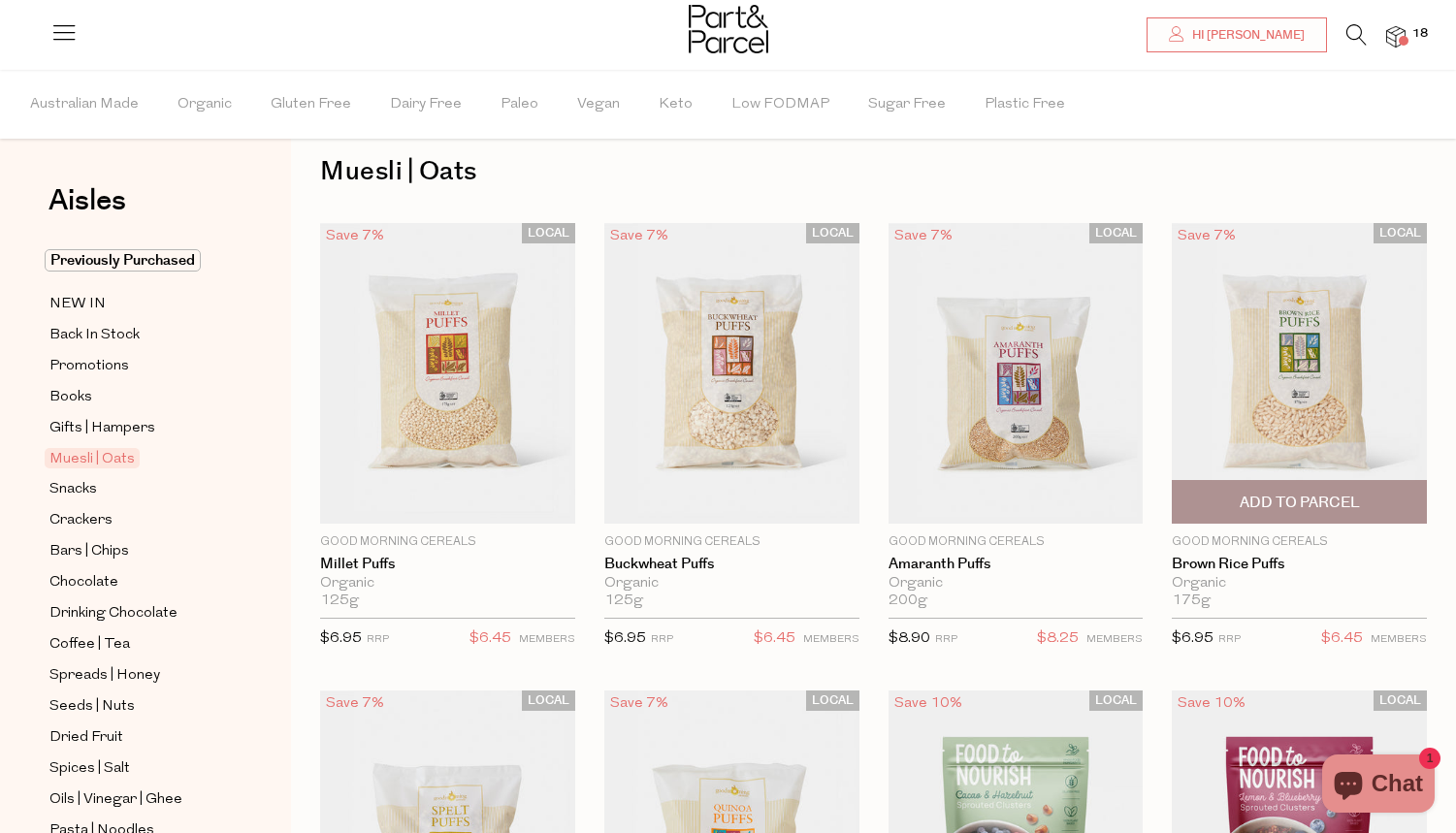 scroll, scrollTop: 31, scrollLeft: 0, axis: vertical 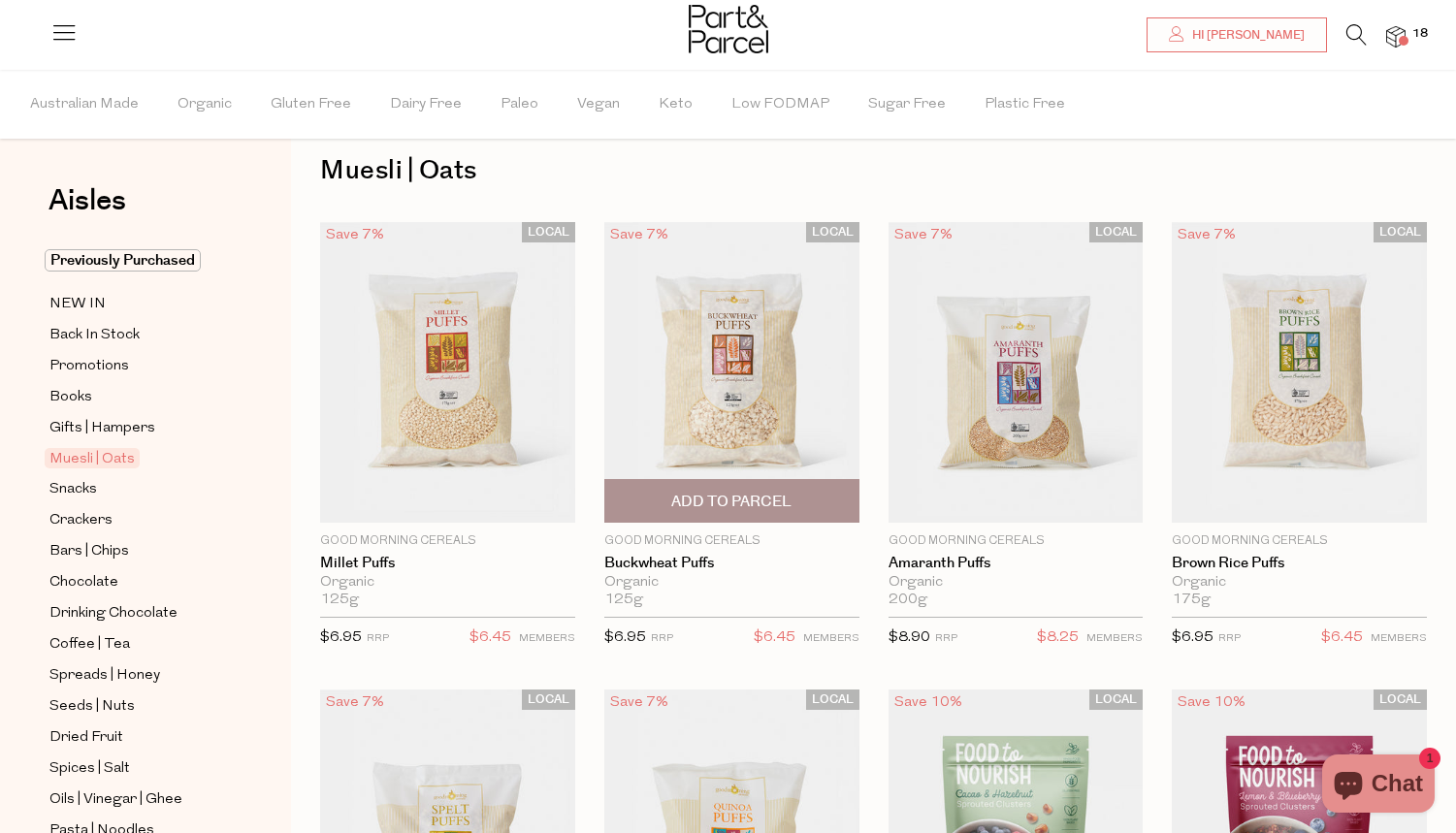 click on "Add To Parcel" at bounding box center [731, 500] 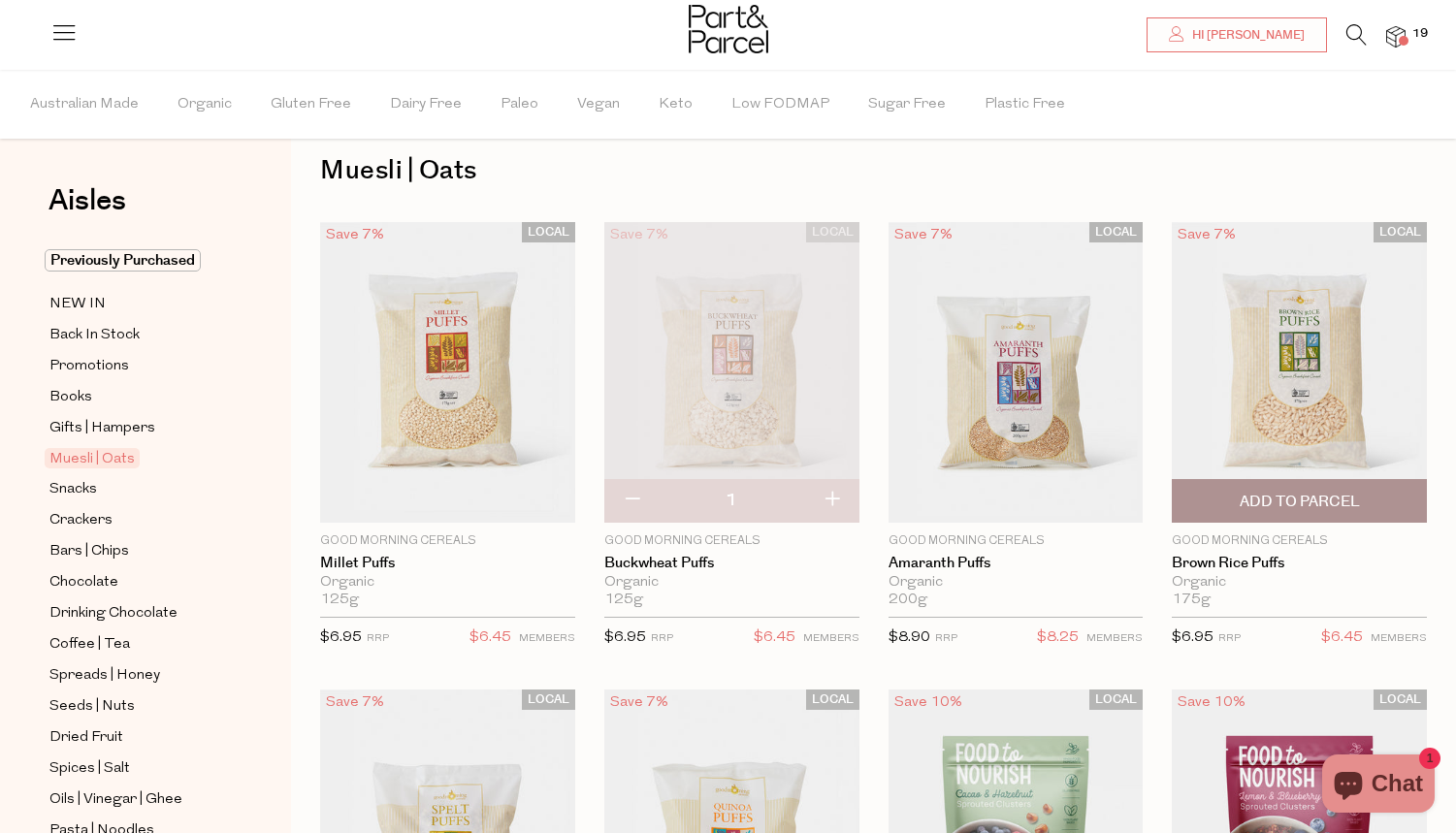 click on "Add To Parcel" at bounding box center (1300, 501) 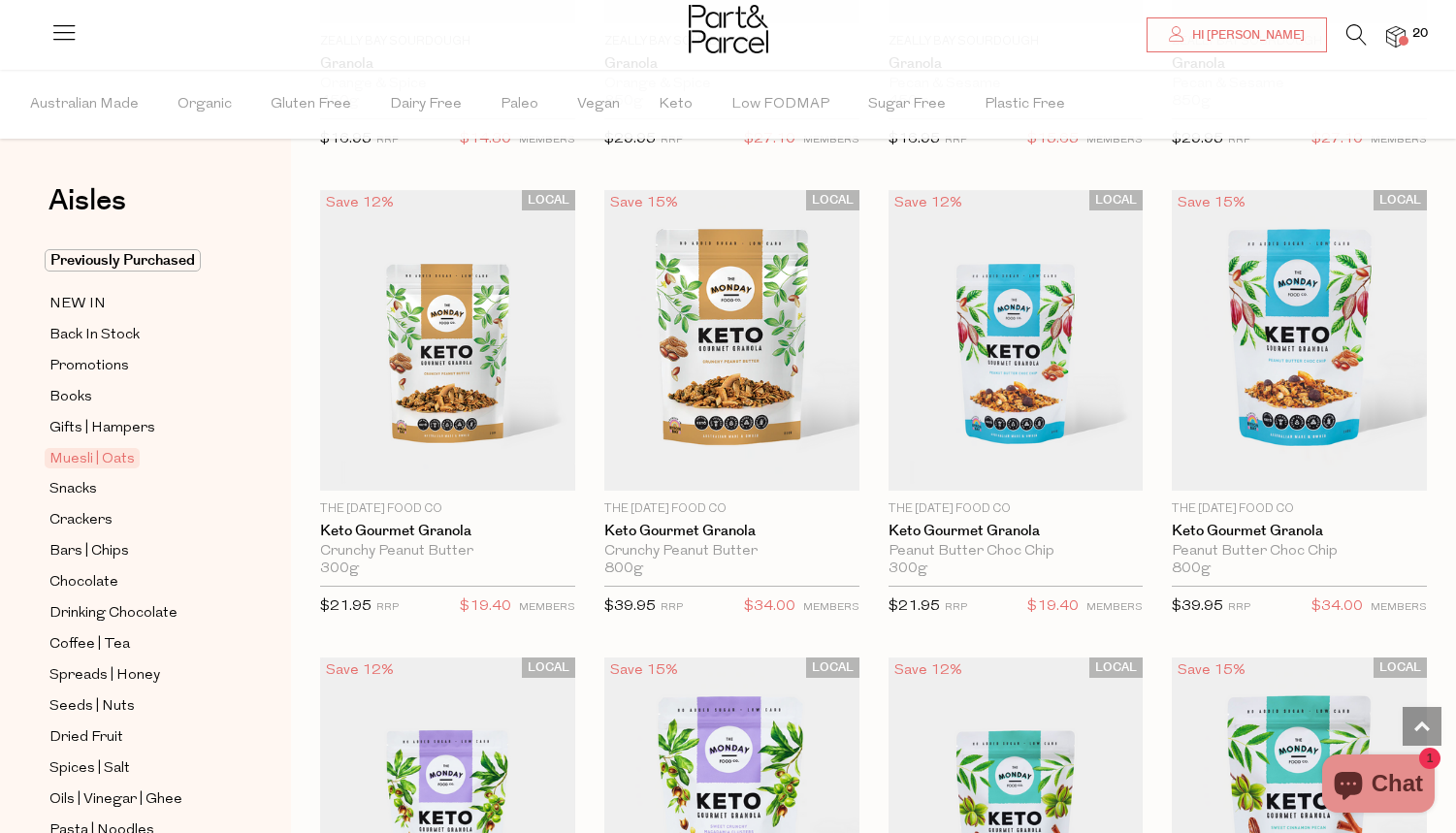 scroll, scrollTop: 2401, scrollLeft: 0, axis: vertical 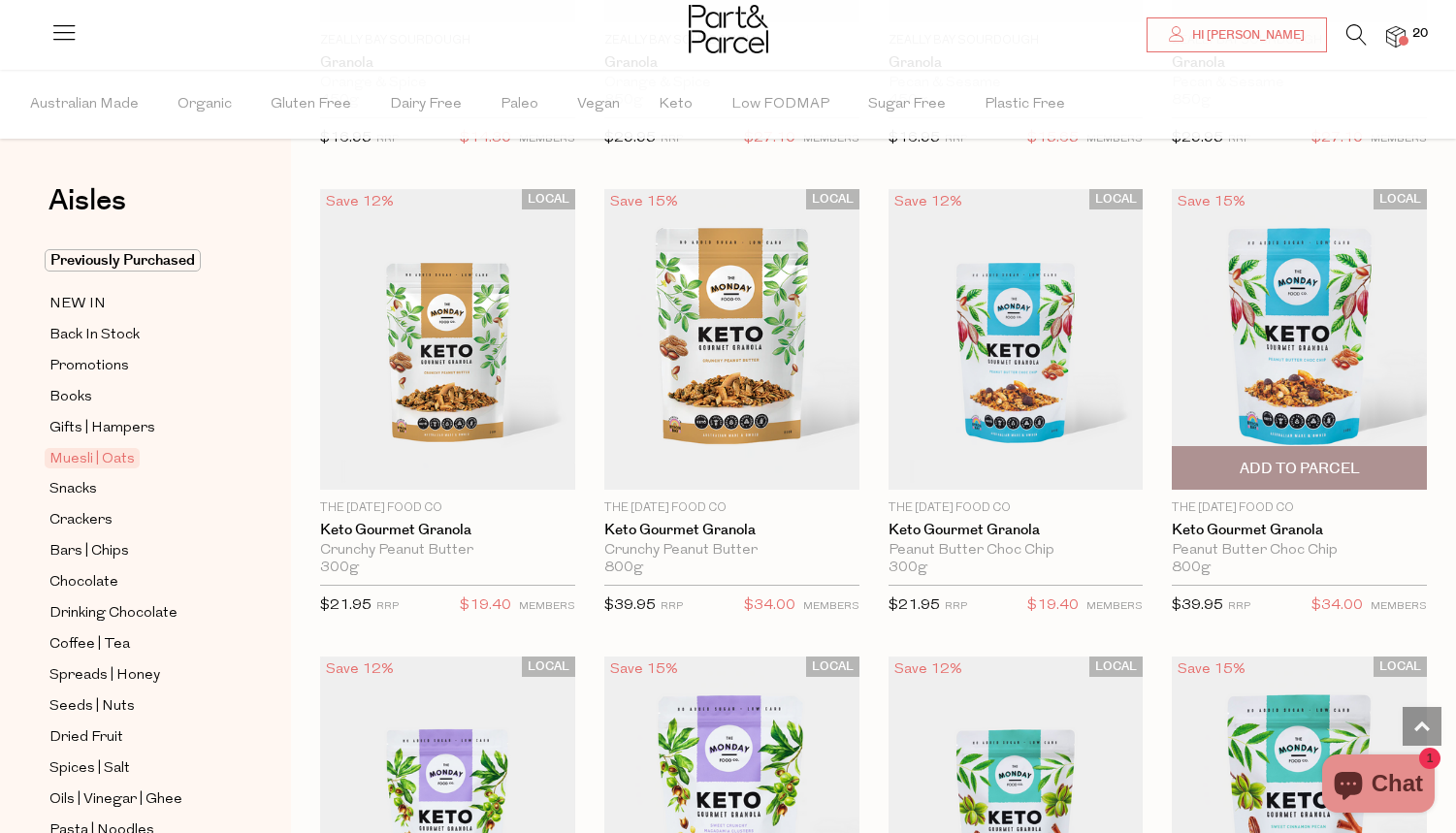 click on "Add To Parcel" at bounding box center (1300, 468) 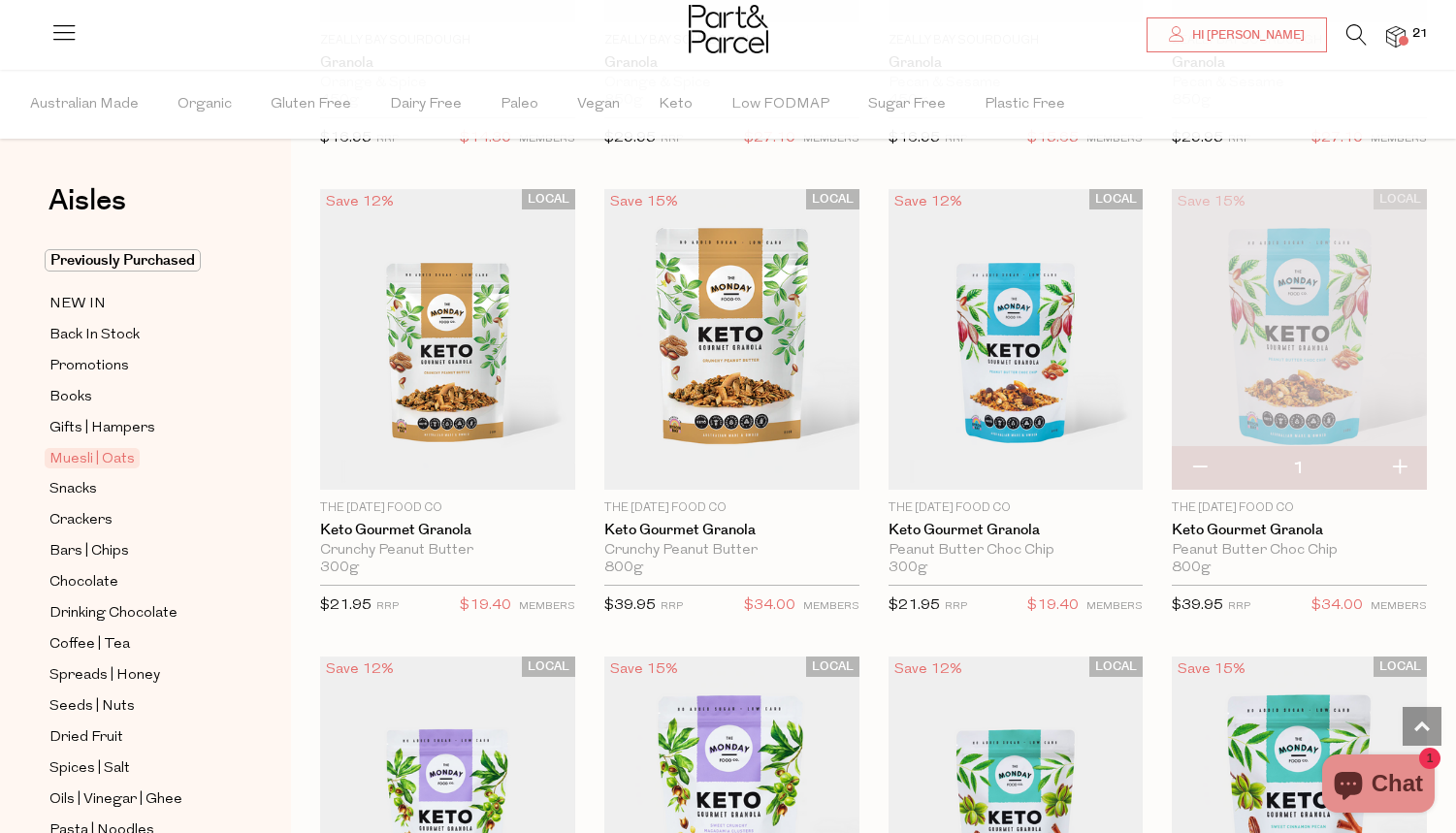 click at bounding box center (1404, 41) 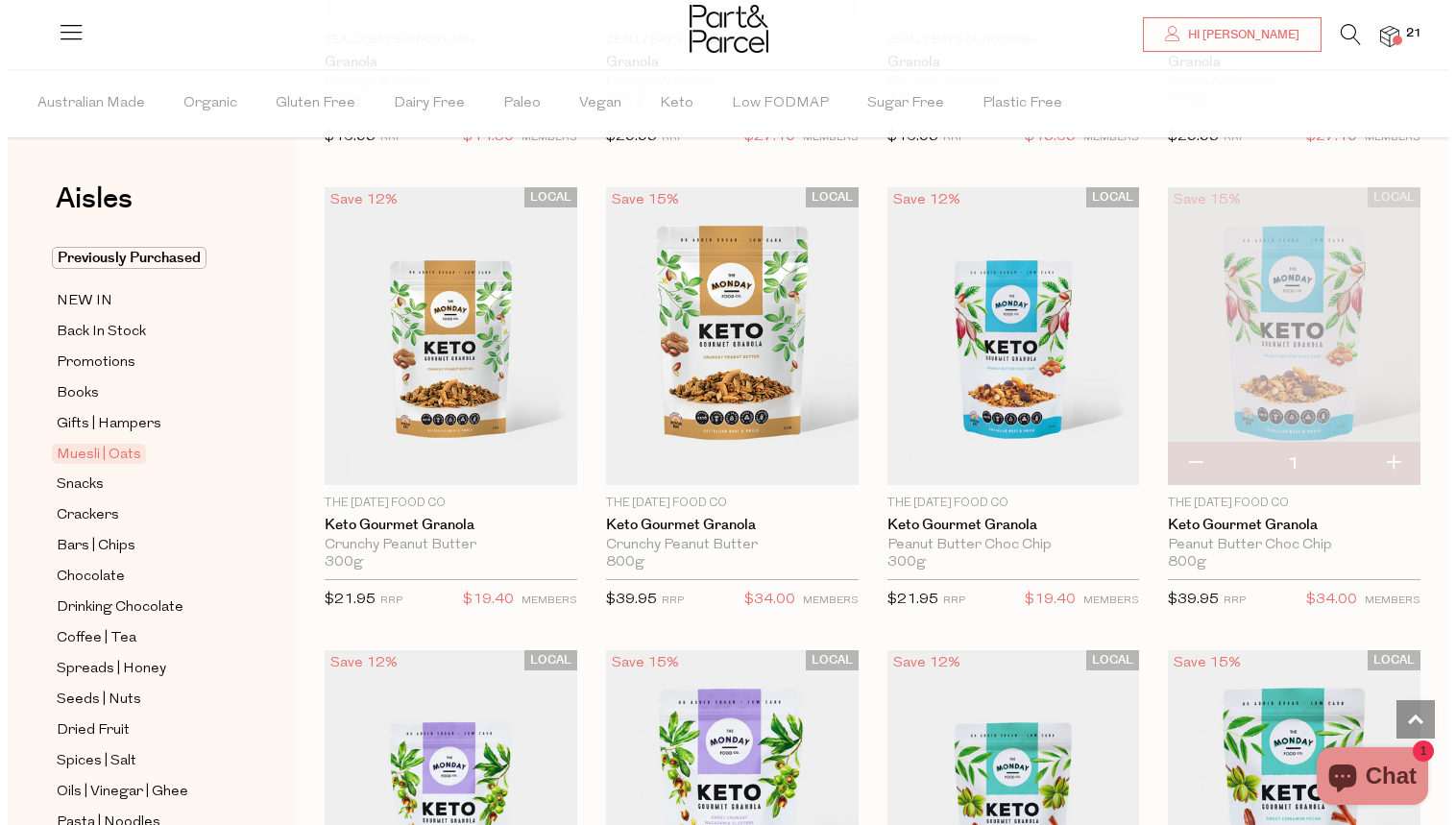 scroll, scrollTop: 2395, scrollLeft: 0, axis: vertical 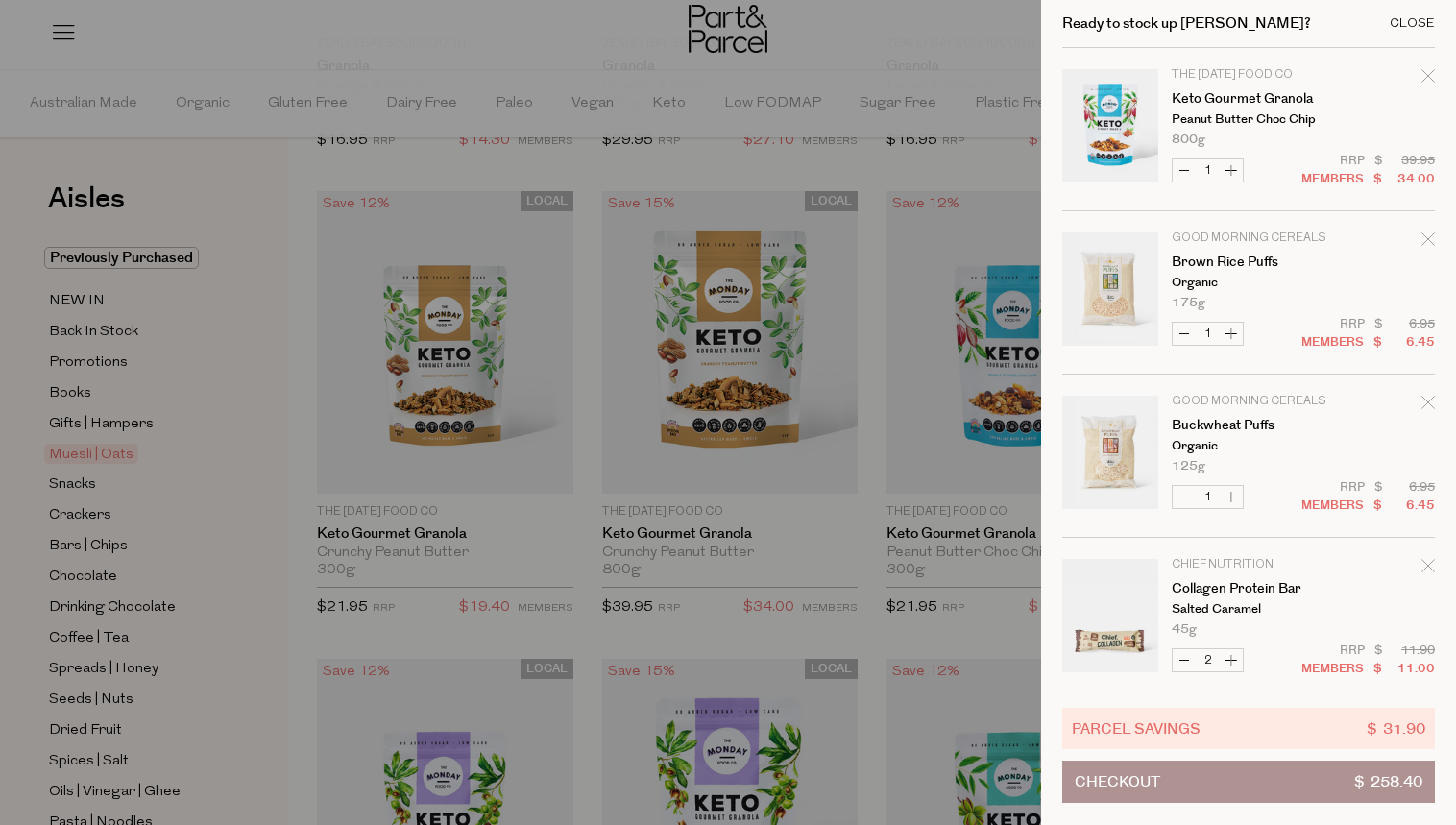 click on "Close" at bounding box center [1412, 23] 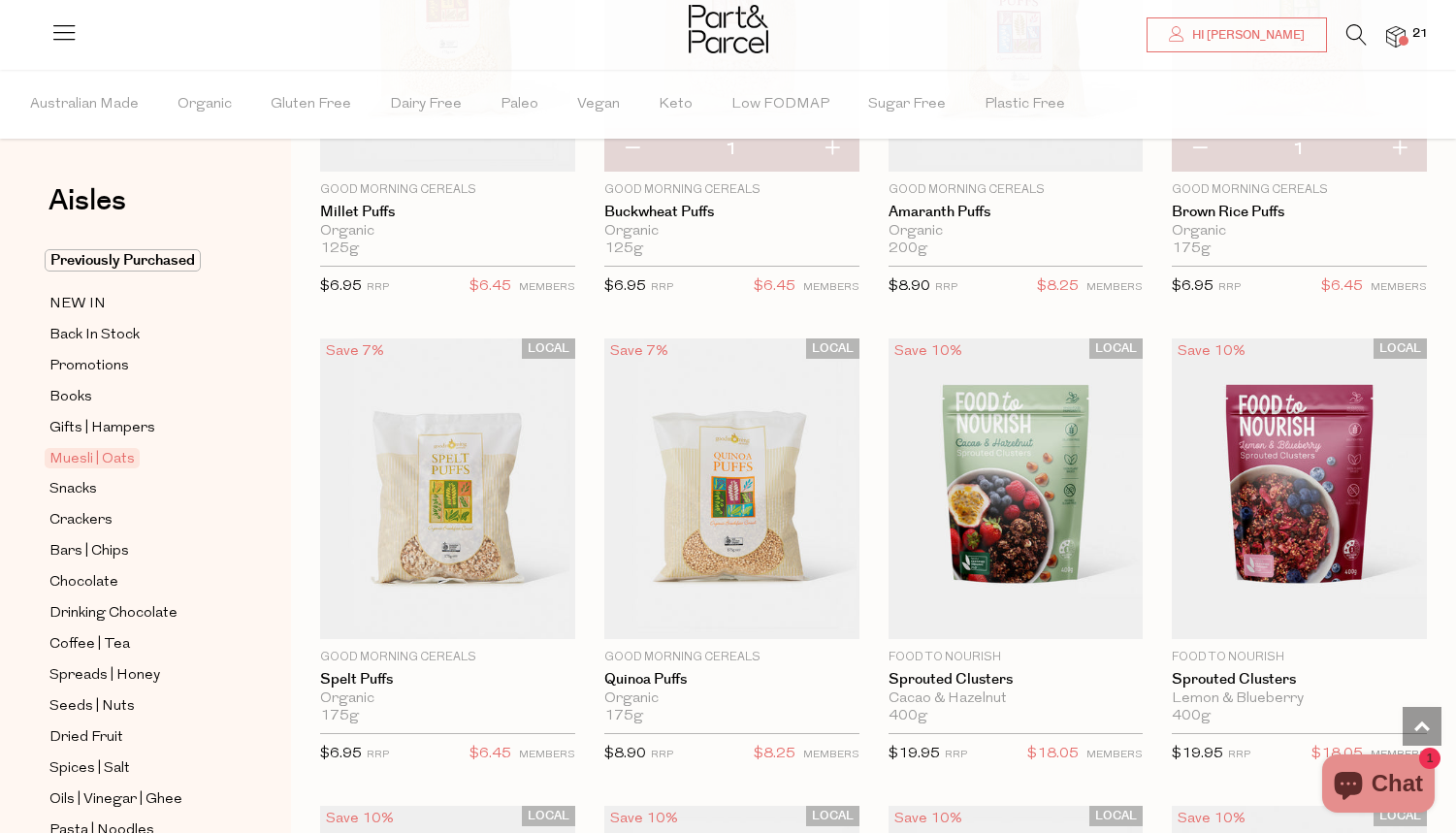 scroll, scrollTop: 0, scrollLeft: 0, axis: both 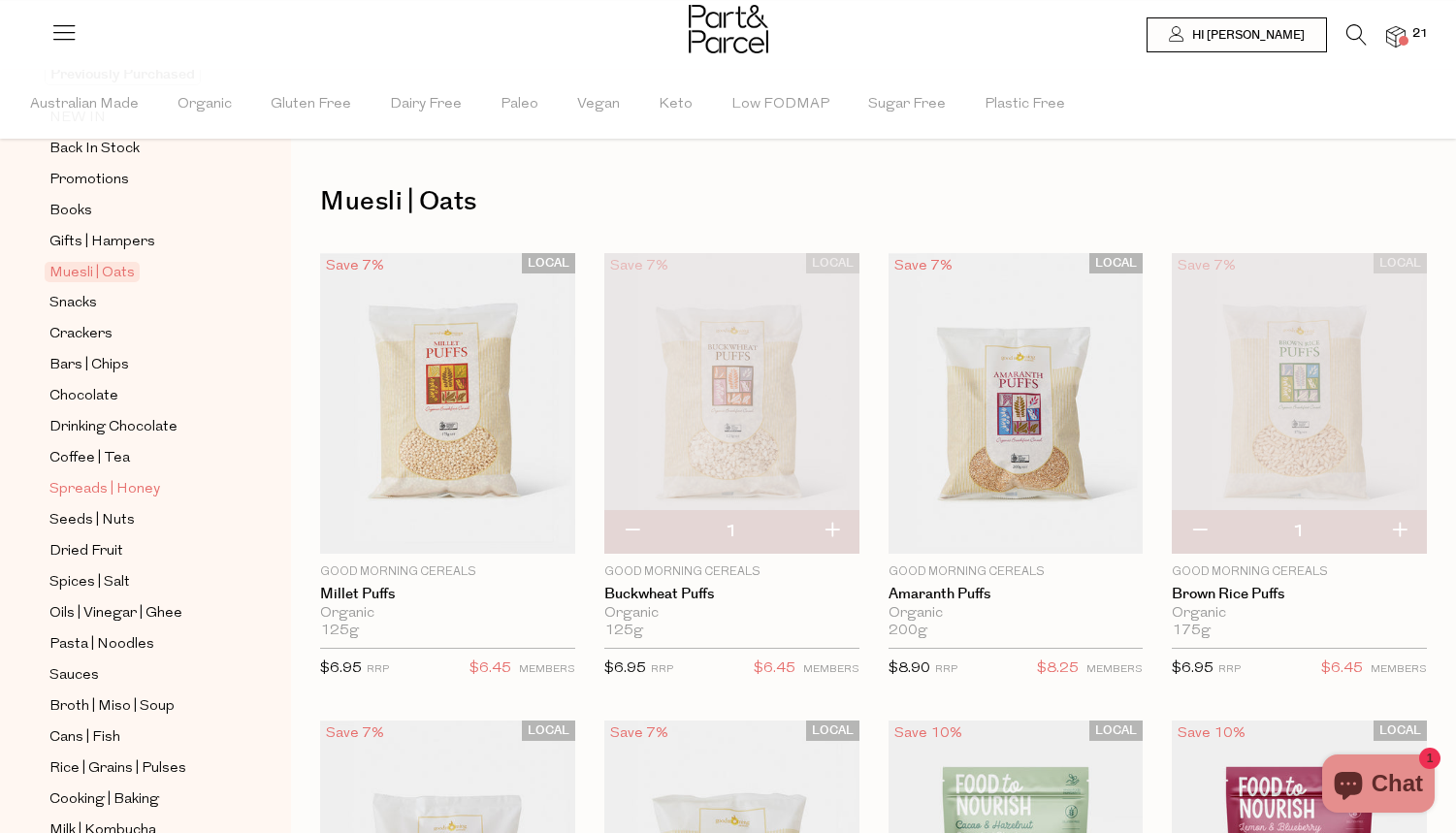 click on "Spreads | Honey" at bounding box center (105, 490) 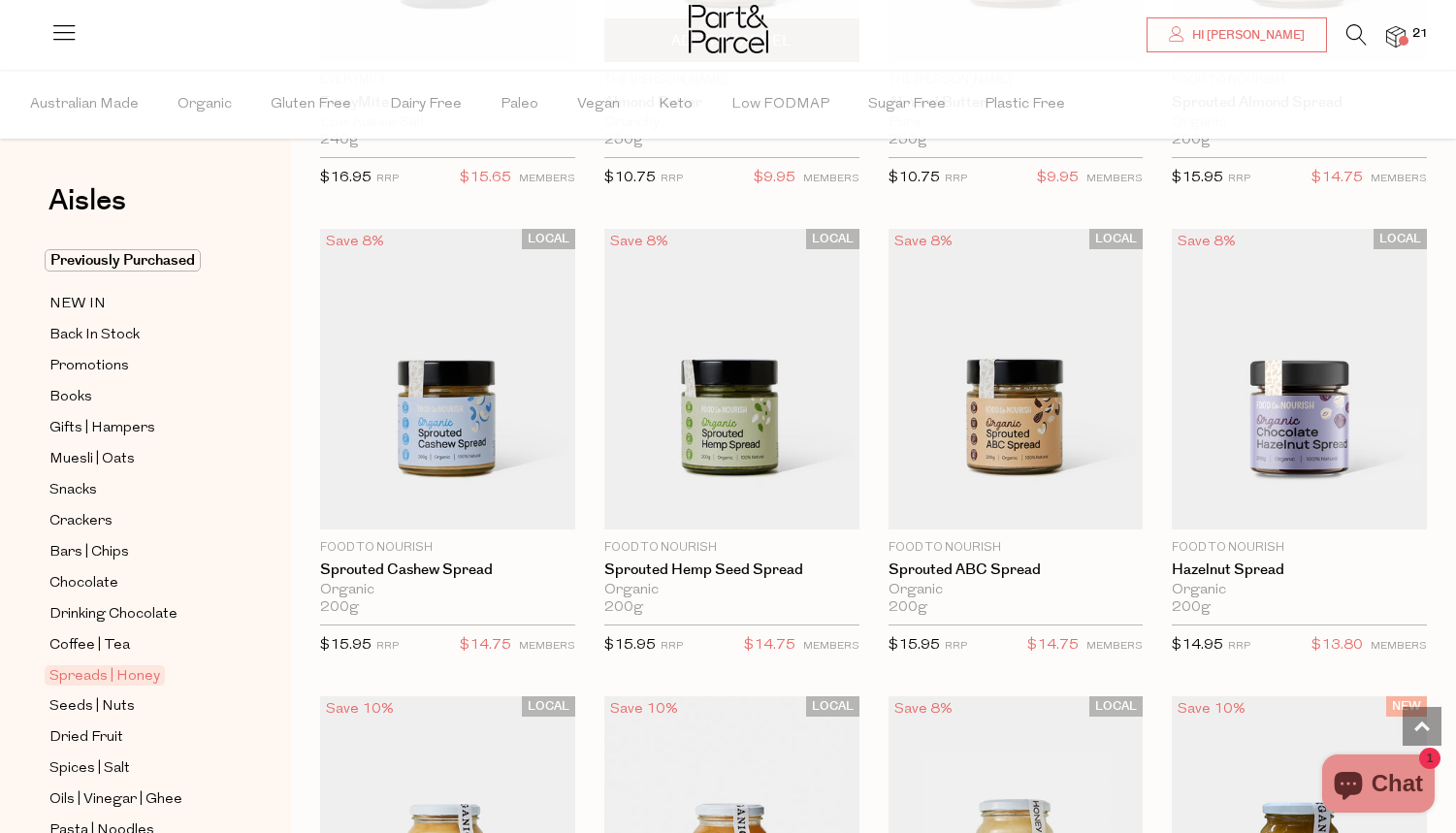 scroll, scrollTop: 4275, scrollLeft: 0, axis: vertical 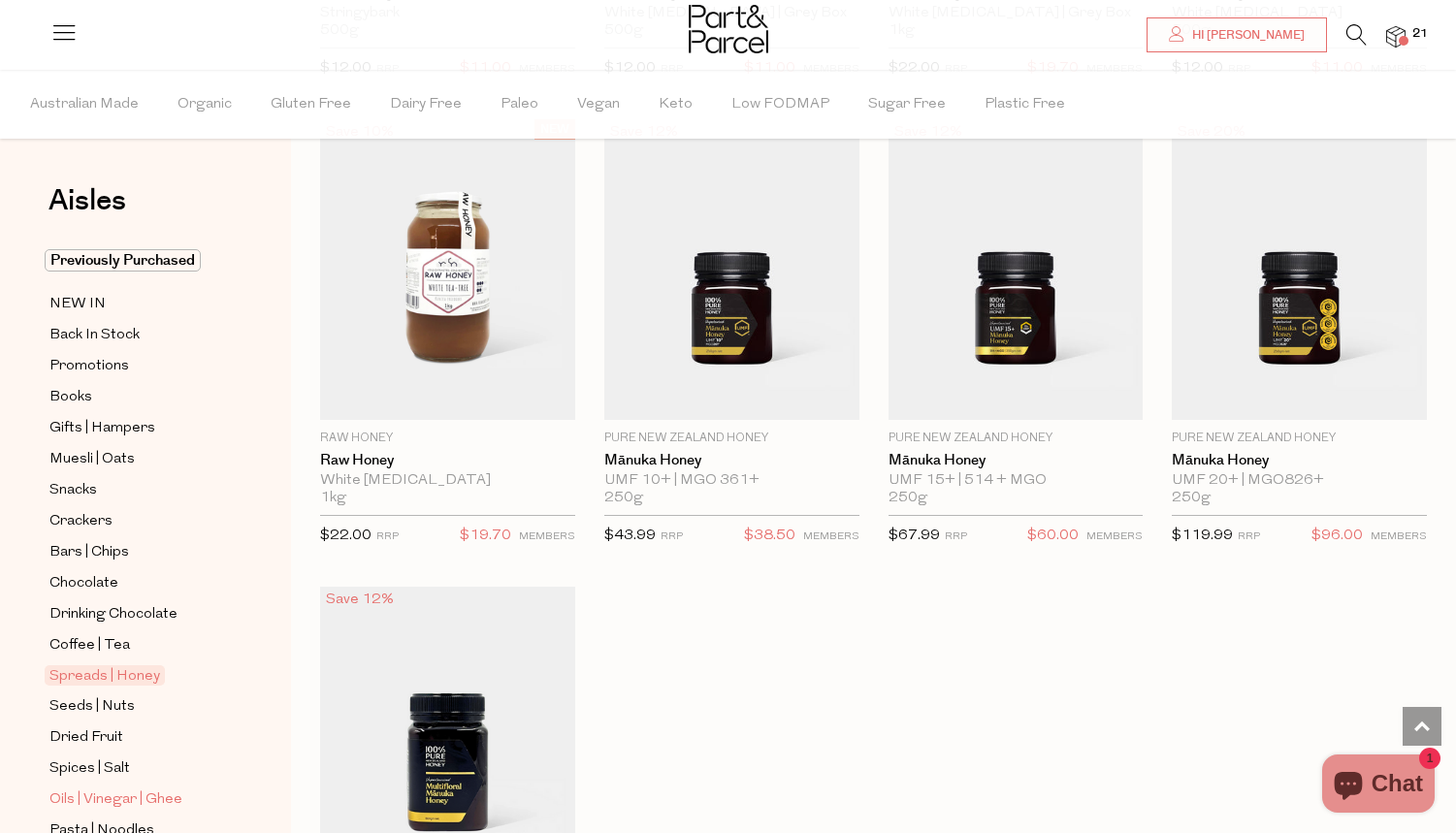 click on "Oils | Vinegar | Ghee" at bounding box center (115, 800) 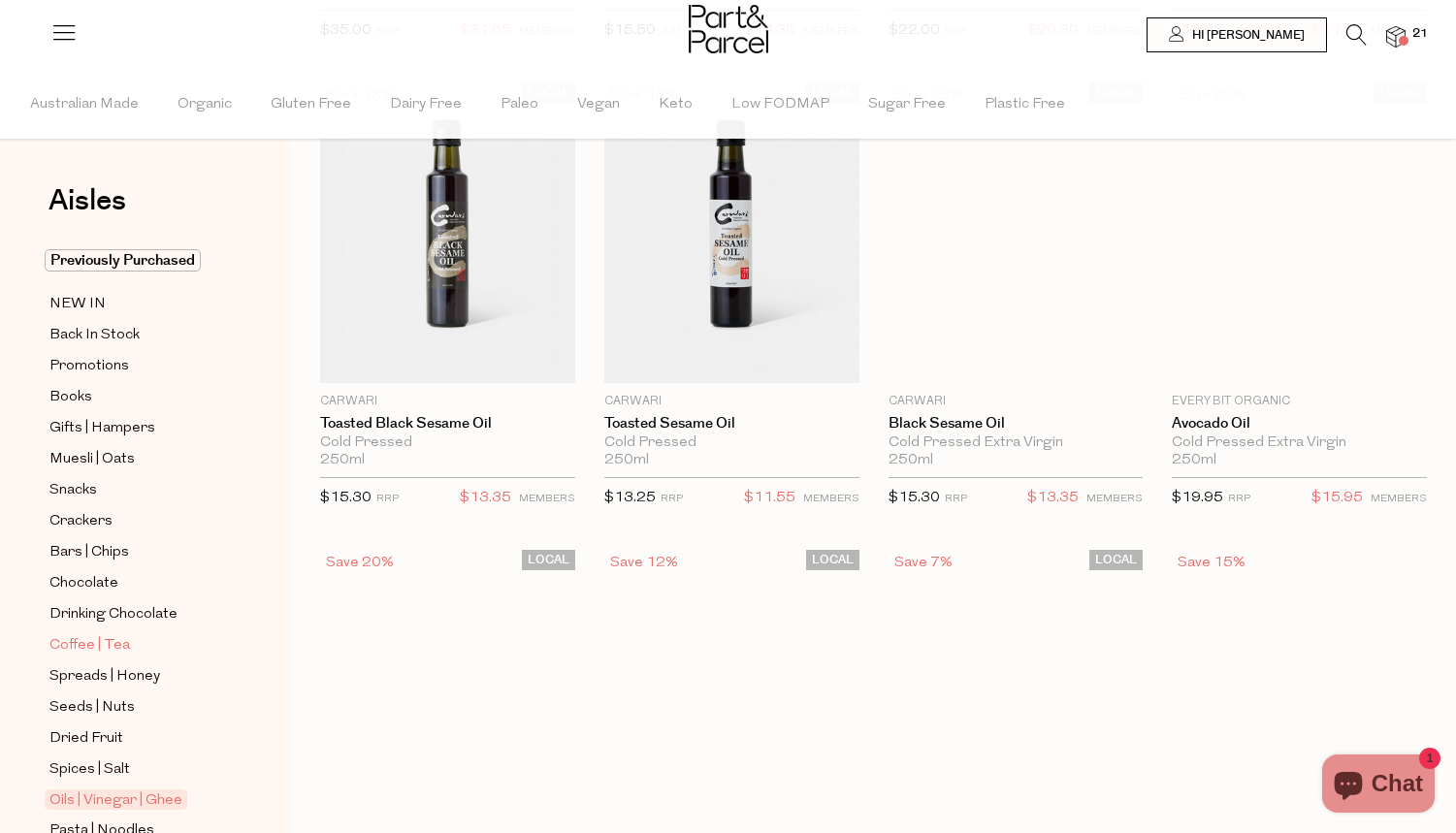 scroll, scrollTop: 0, scrollLeft: 0, axis: both 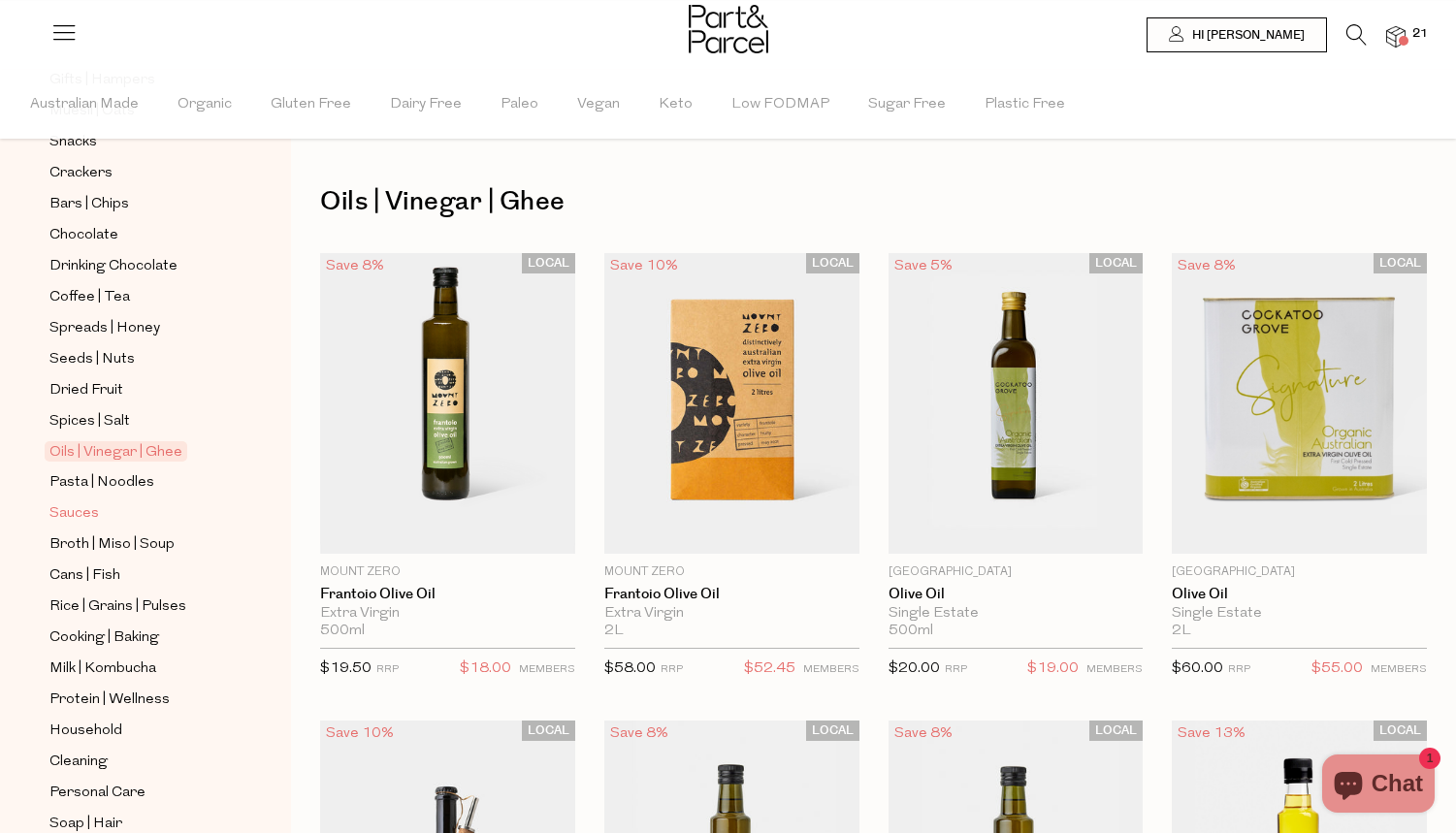click on "Sauces" at bounding box center (74, 514) 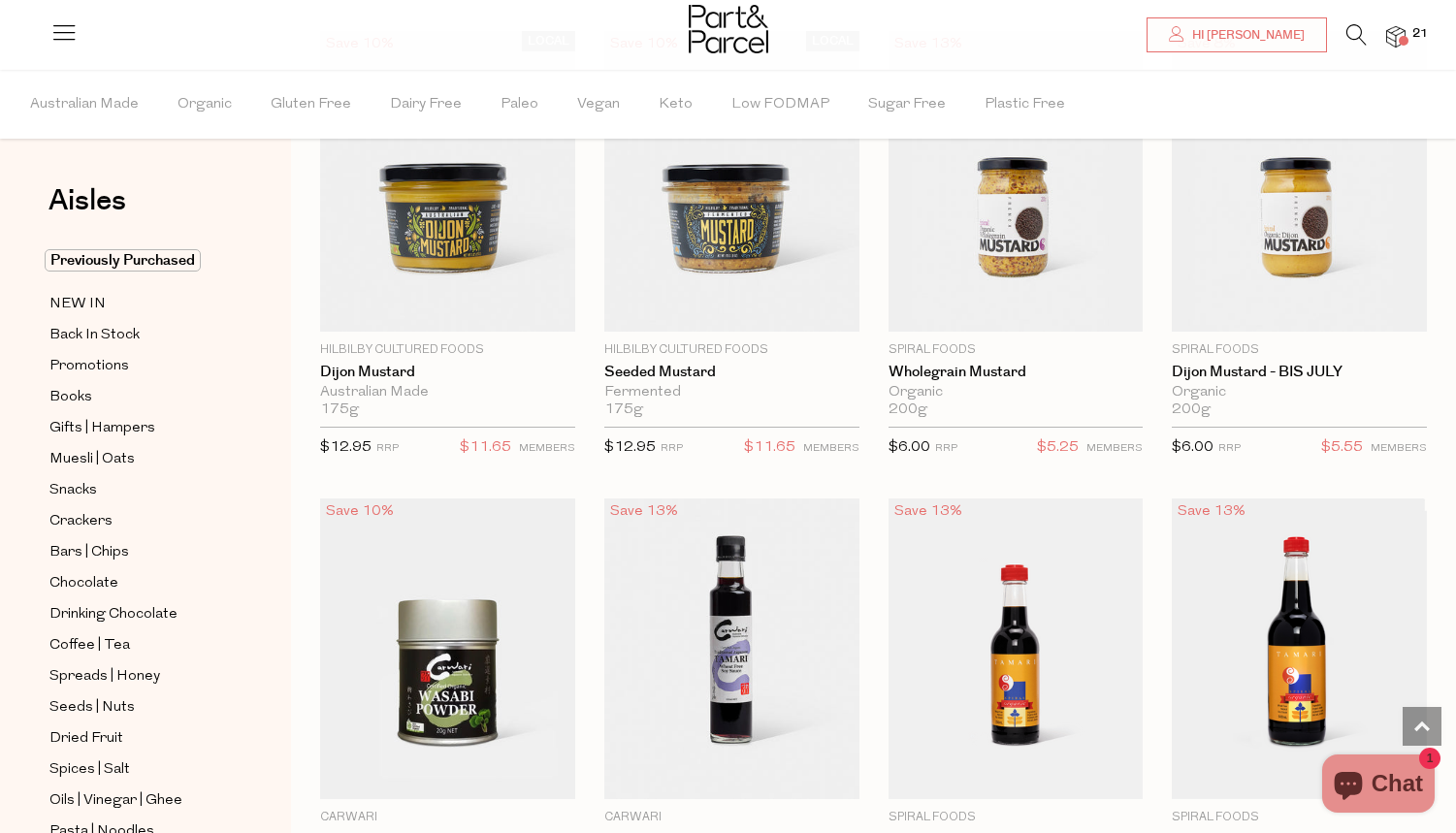 scroll, scrollTop: 4841, scrollLeft: 0, axis: vertical 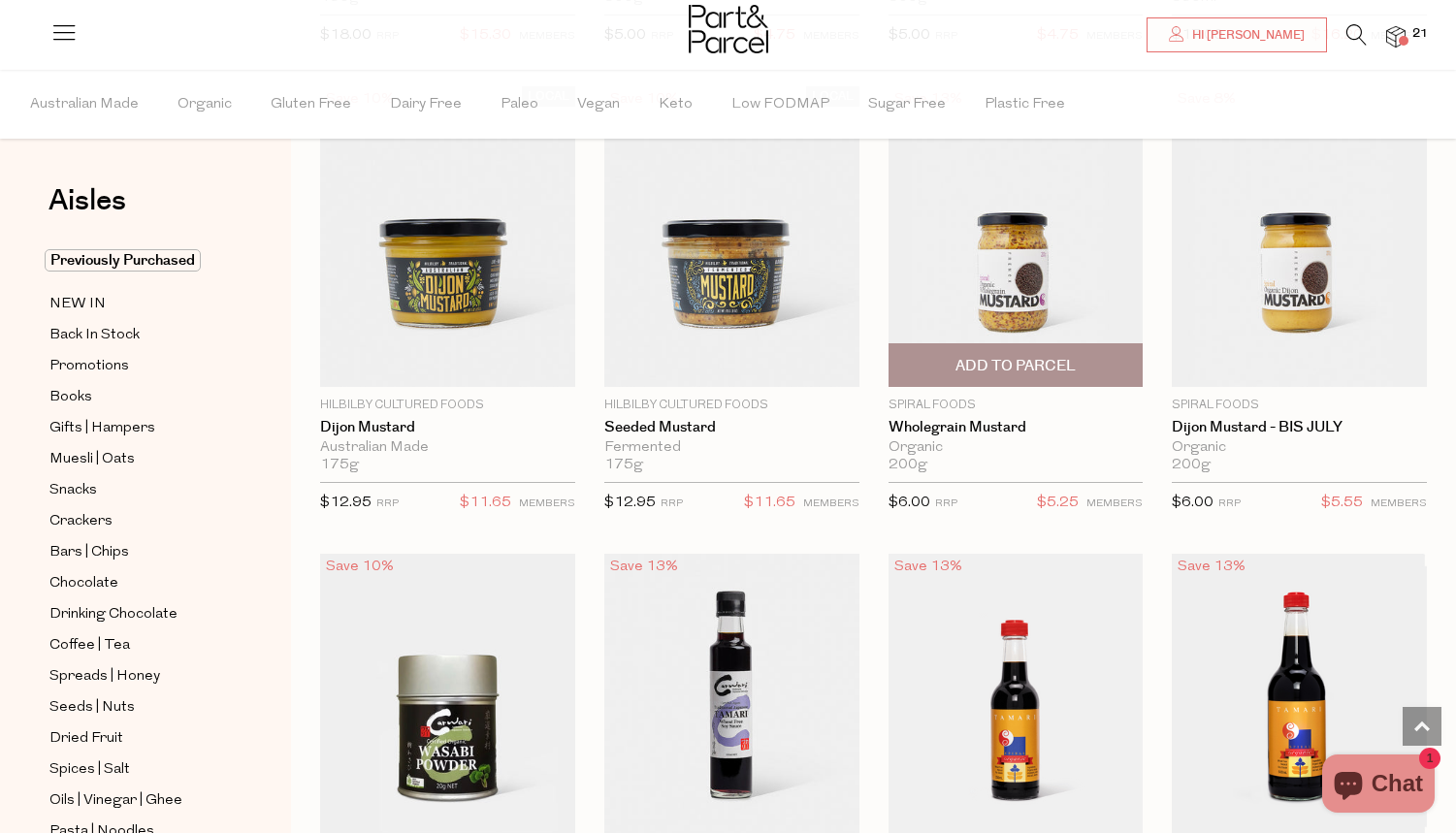 click on "Add To Parcel" at bounding box center (1016, 366) 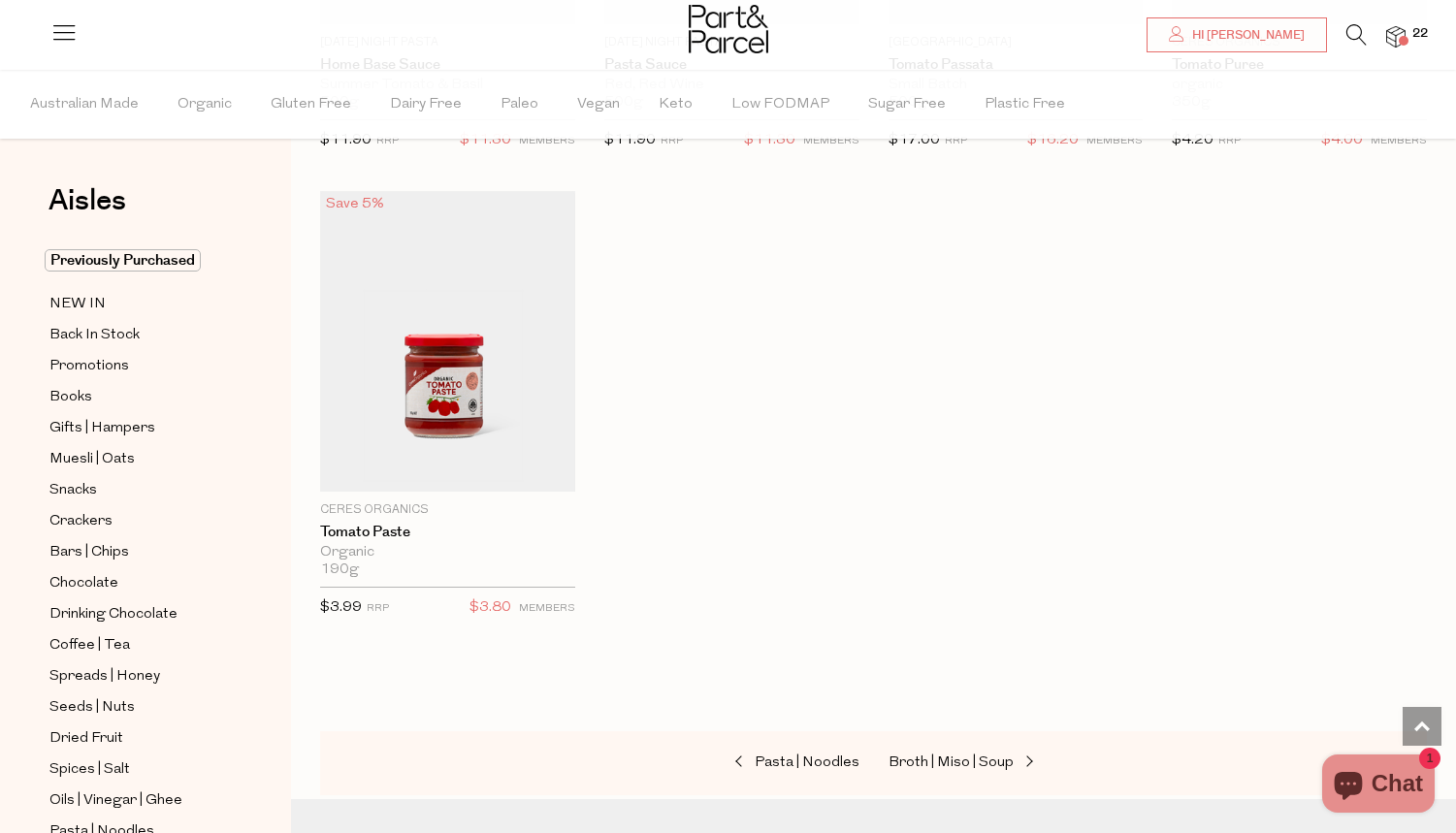 scroll, scrollTop: 7409, scrollLeft: 0, axis: vertical 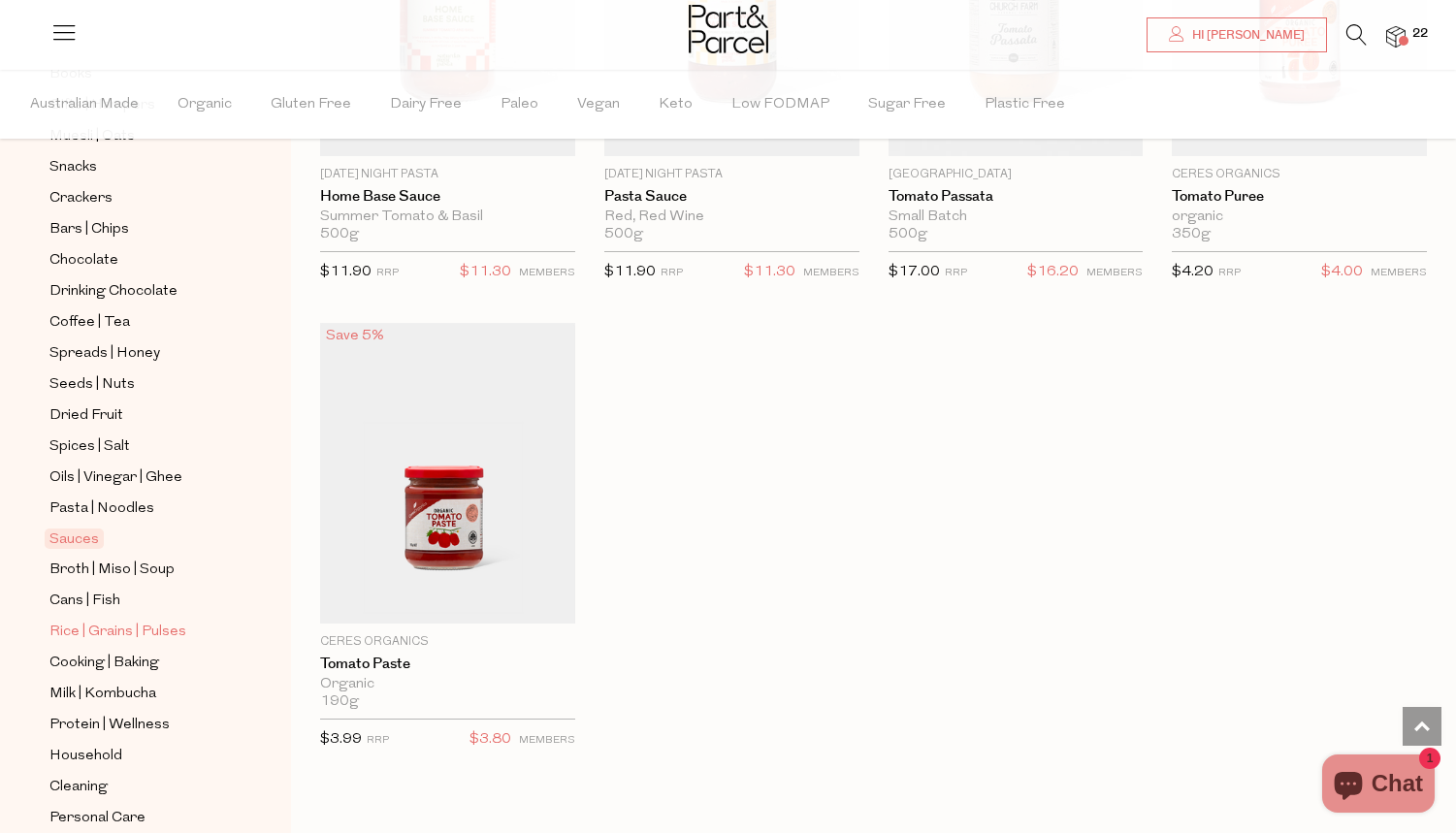 click on "Rice | Grains | Pulses" at bounding box center [117, 632] 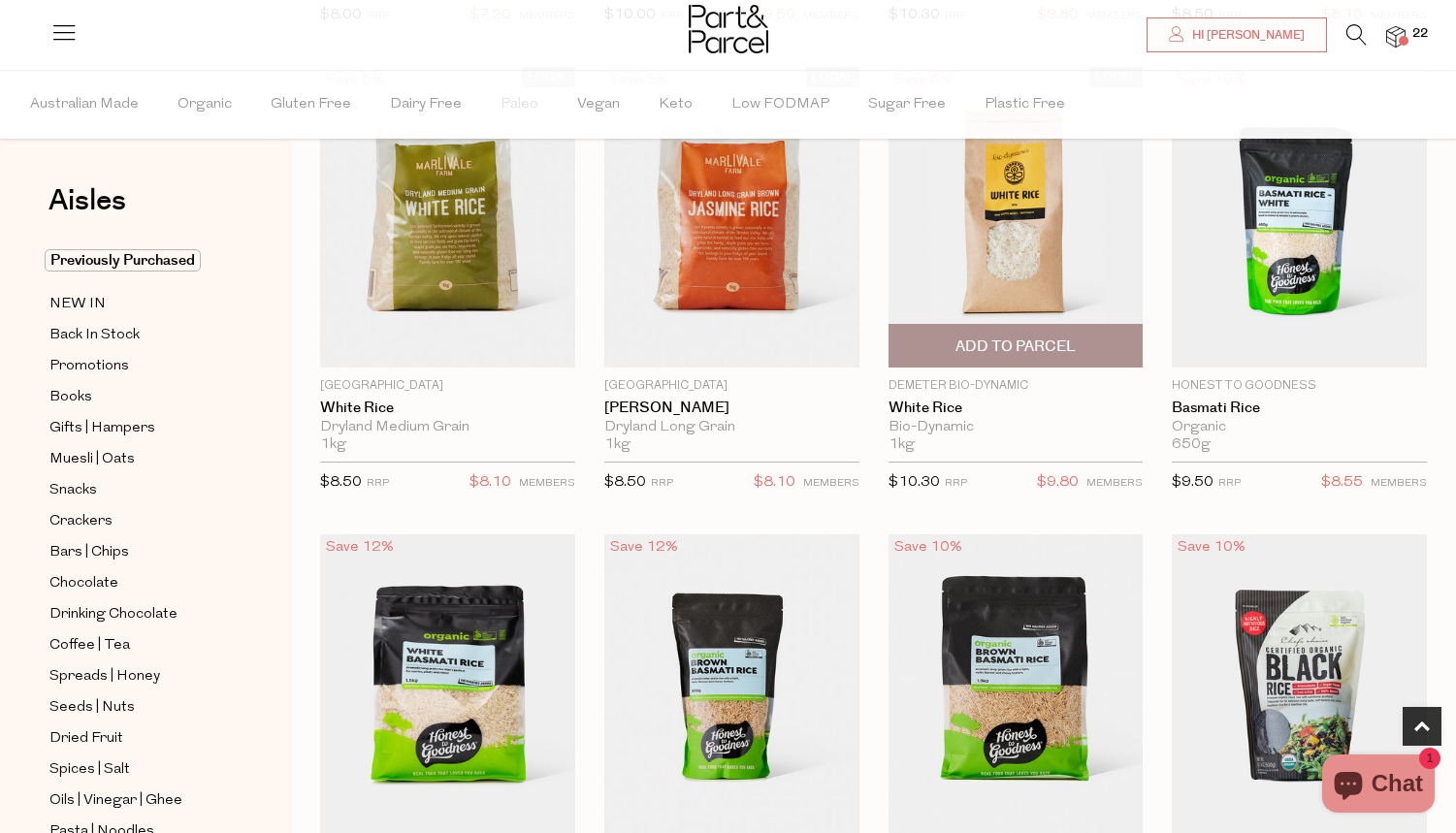 scroll, scrollTop: 1096, scrollLeft: 0, axis: vertical 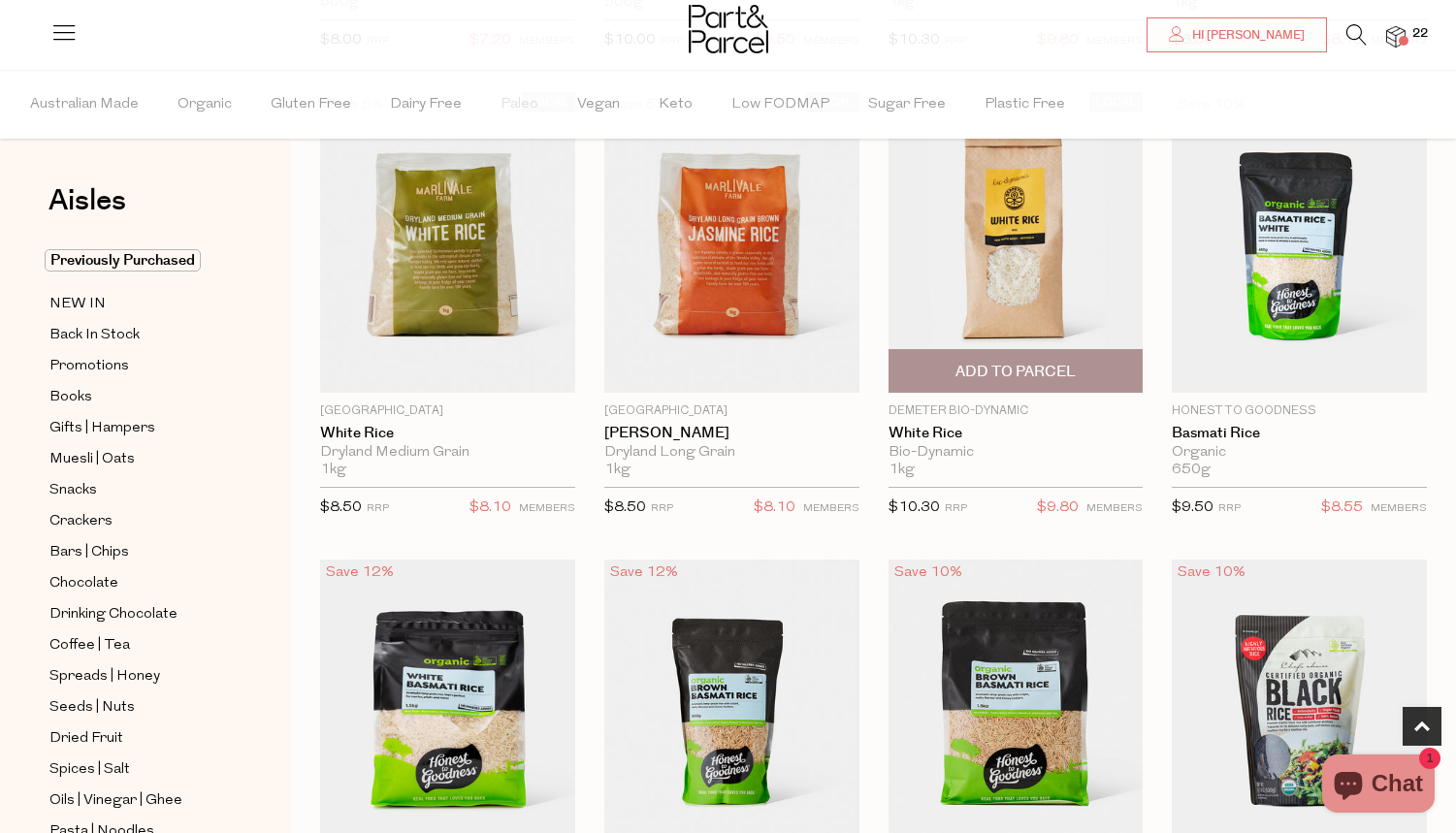 click on "Add To Parcel" at bounding box center (1016, 371) 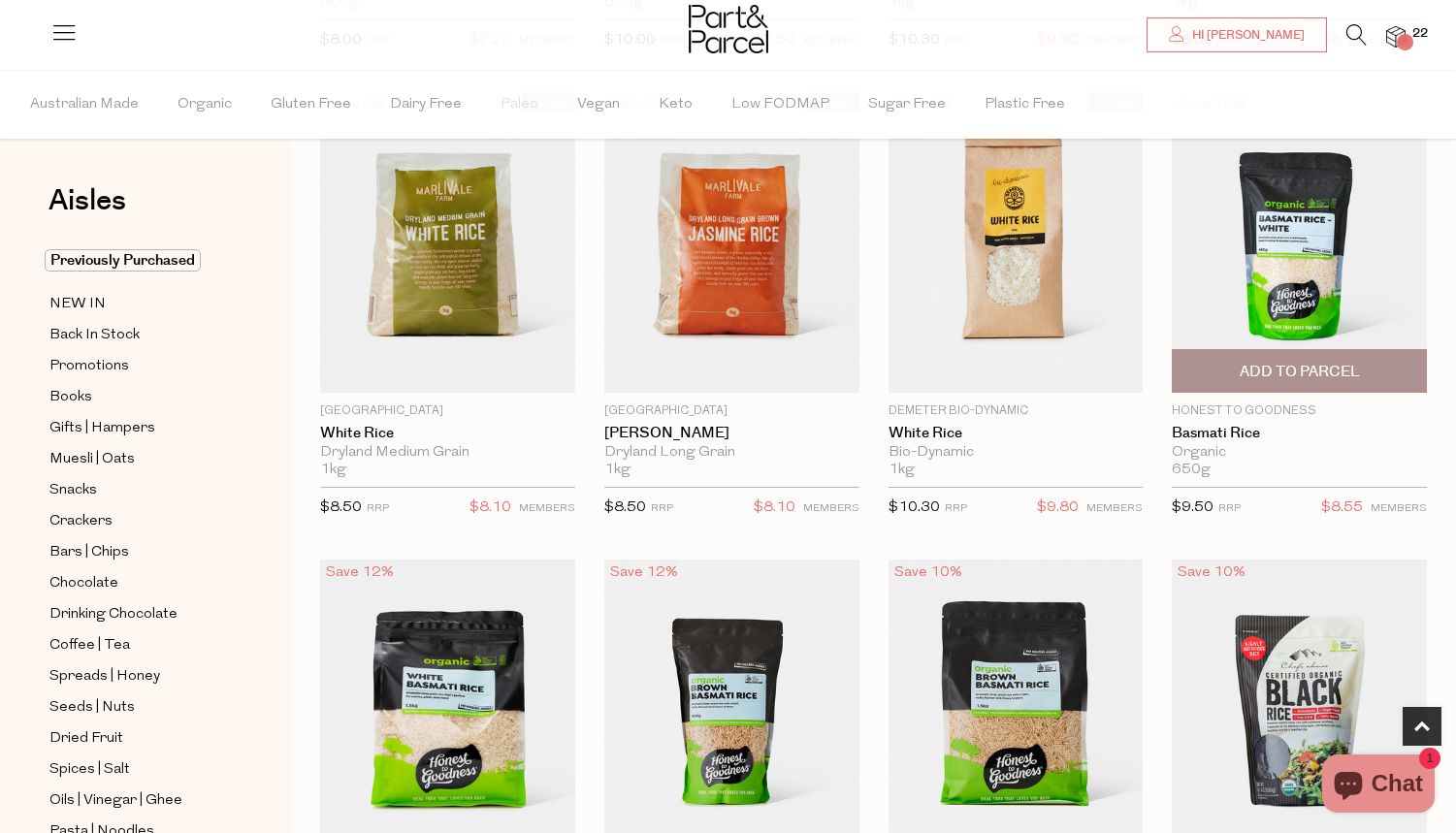 click on "Add To Parcel" at bounding box center (1300, 371) 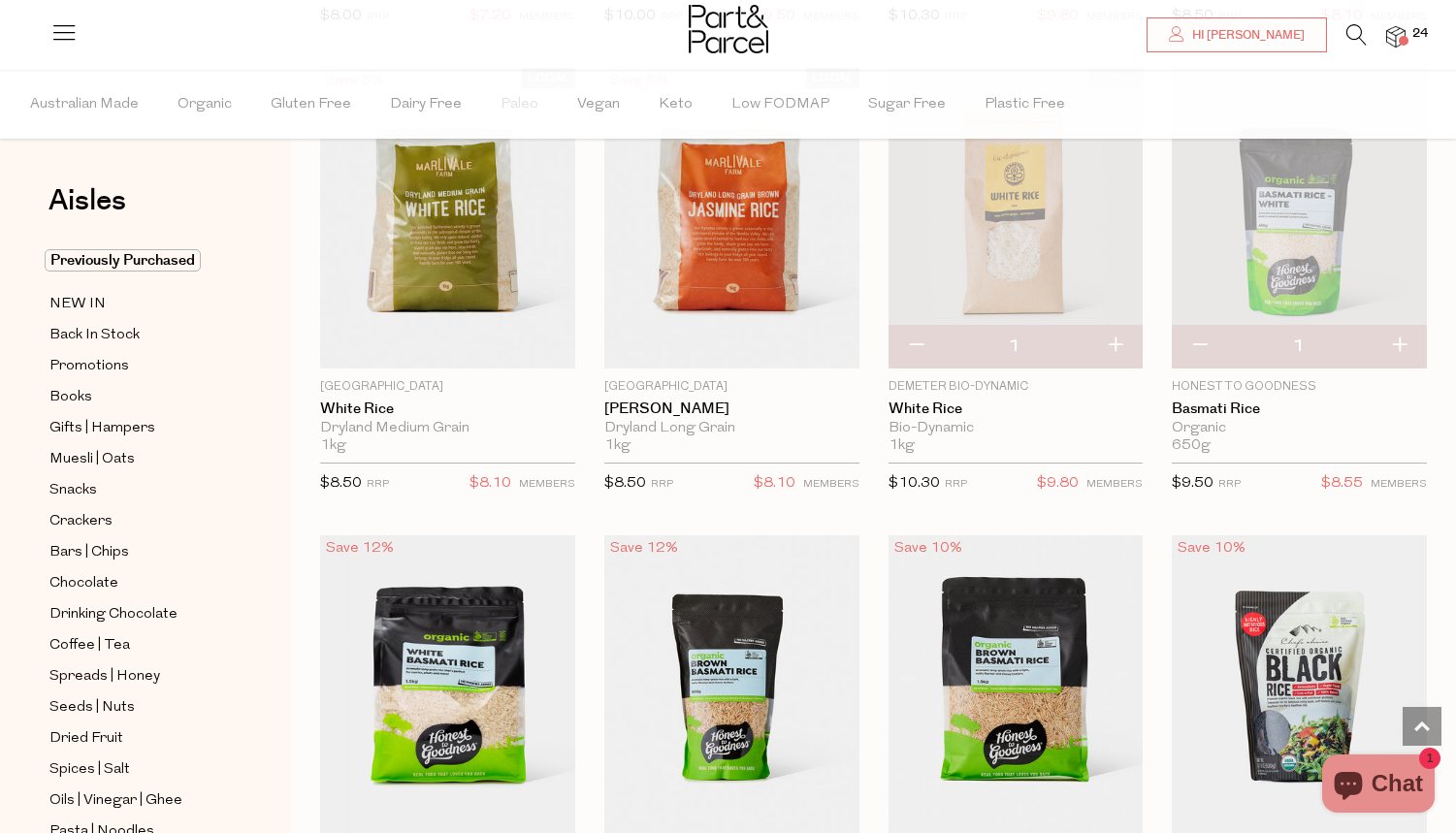 scroll, scrollTop: 1057, scrollLeft: 0, axis: vertical 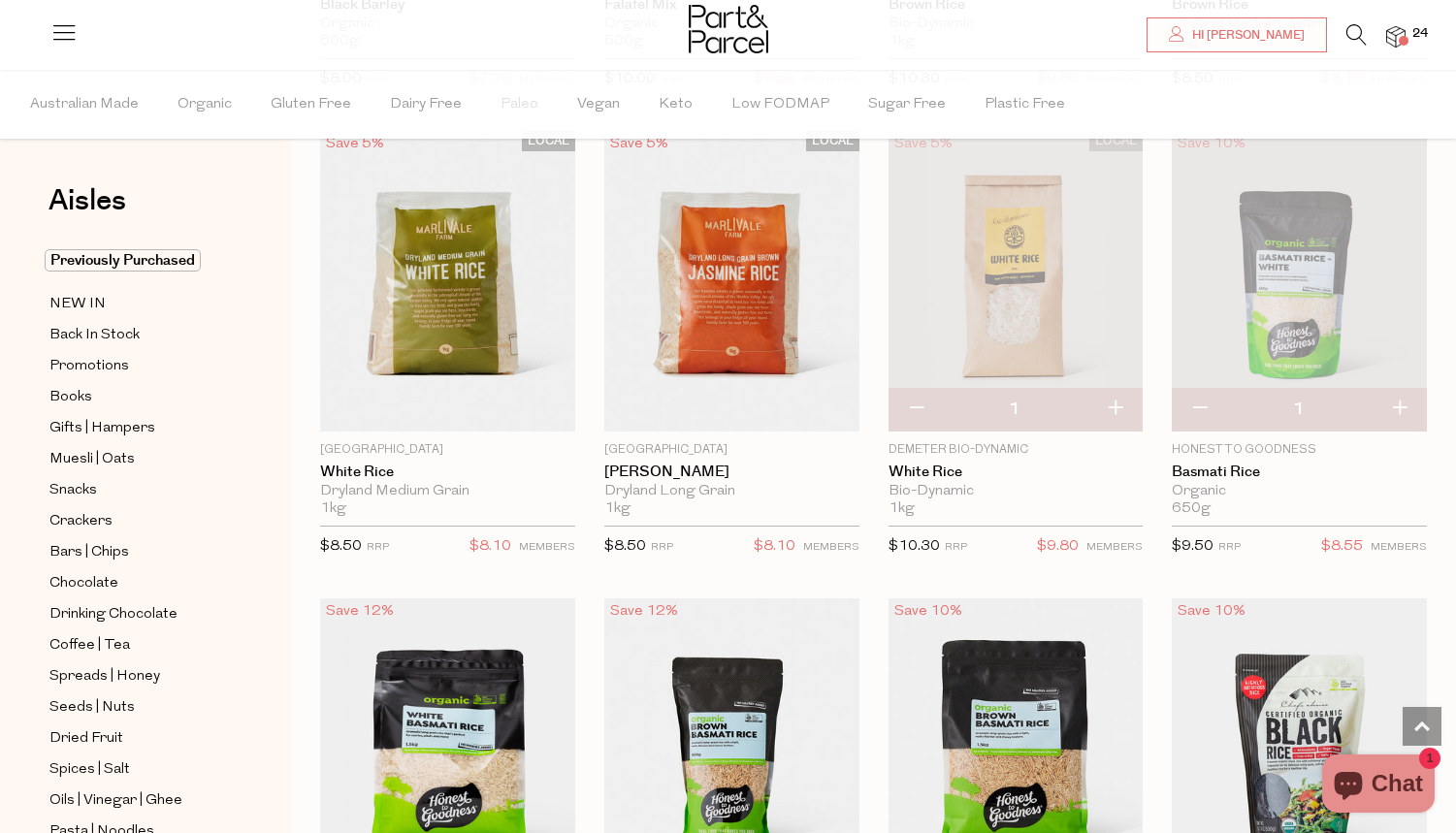 click at bounding box center (1199, 409) 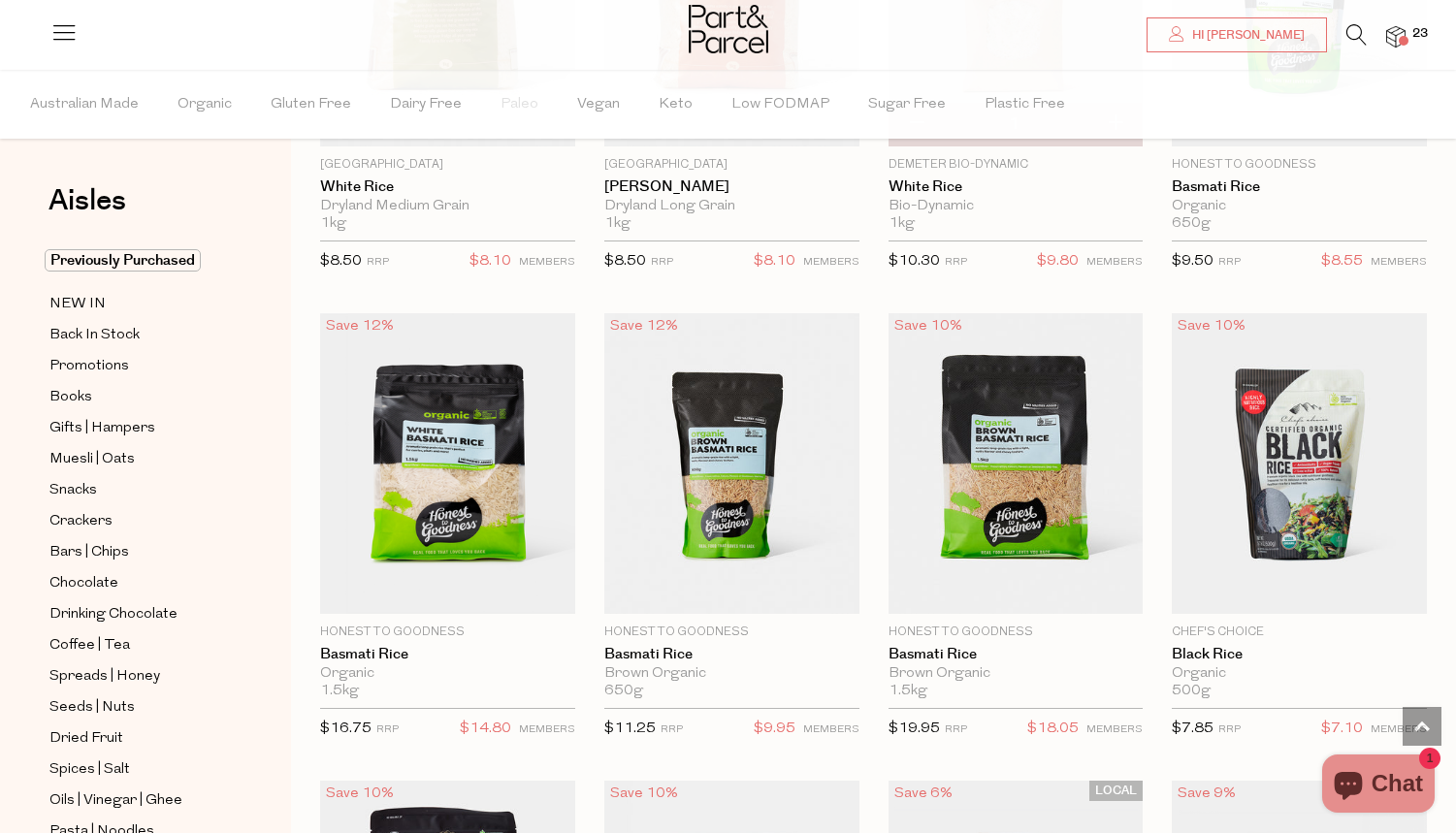 scroll, scrollTop: 1338, scrollLeft: 0, axis: vertical 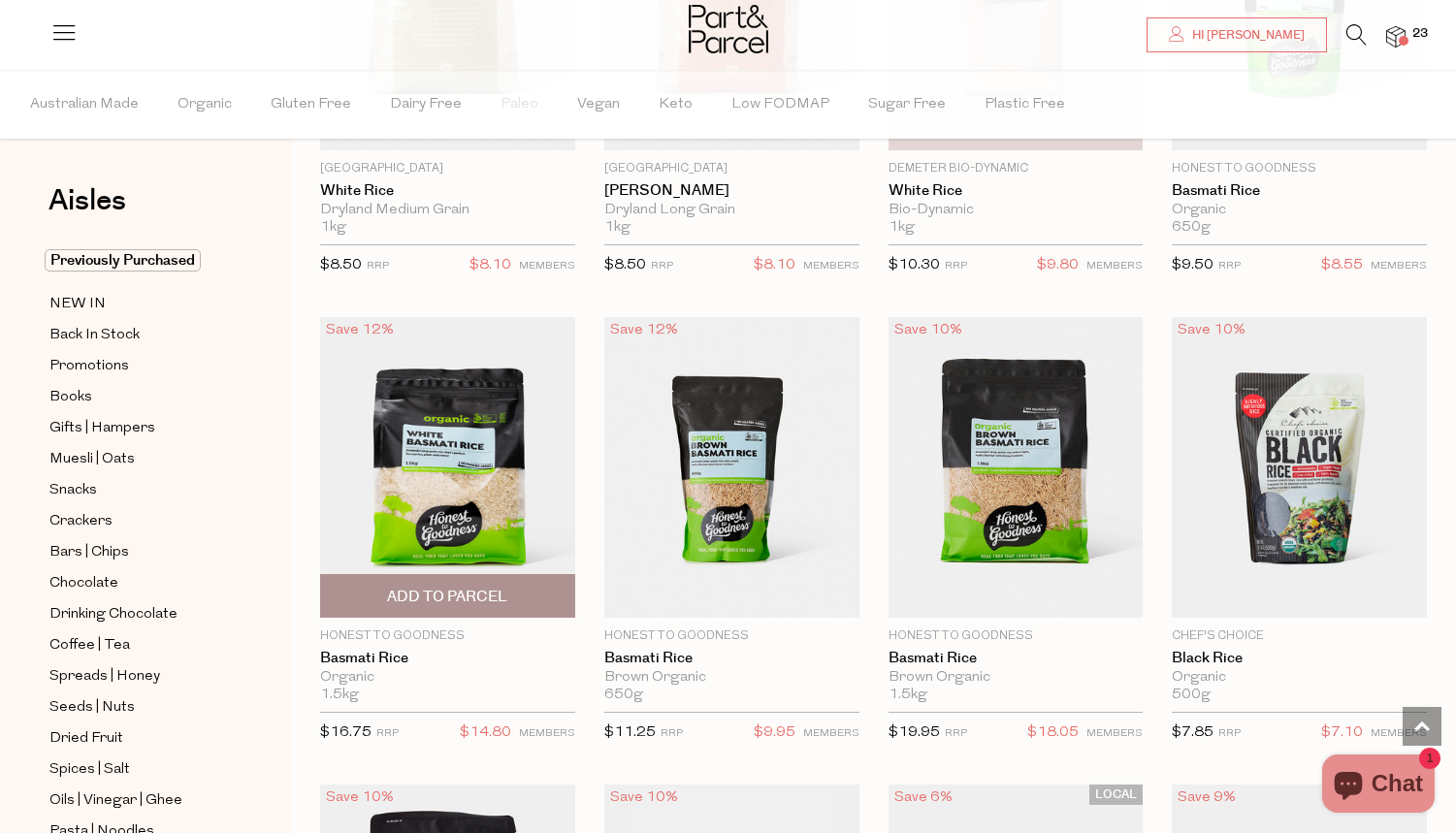 click on "Add To Parcel" at bounding box center [447, 596] 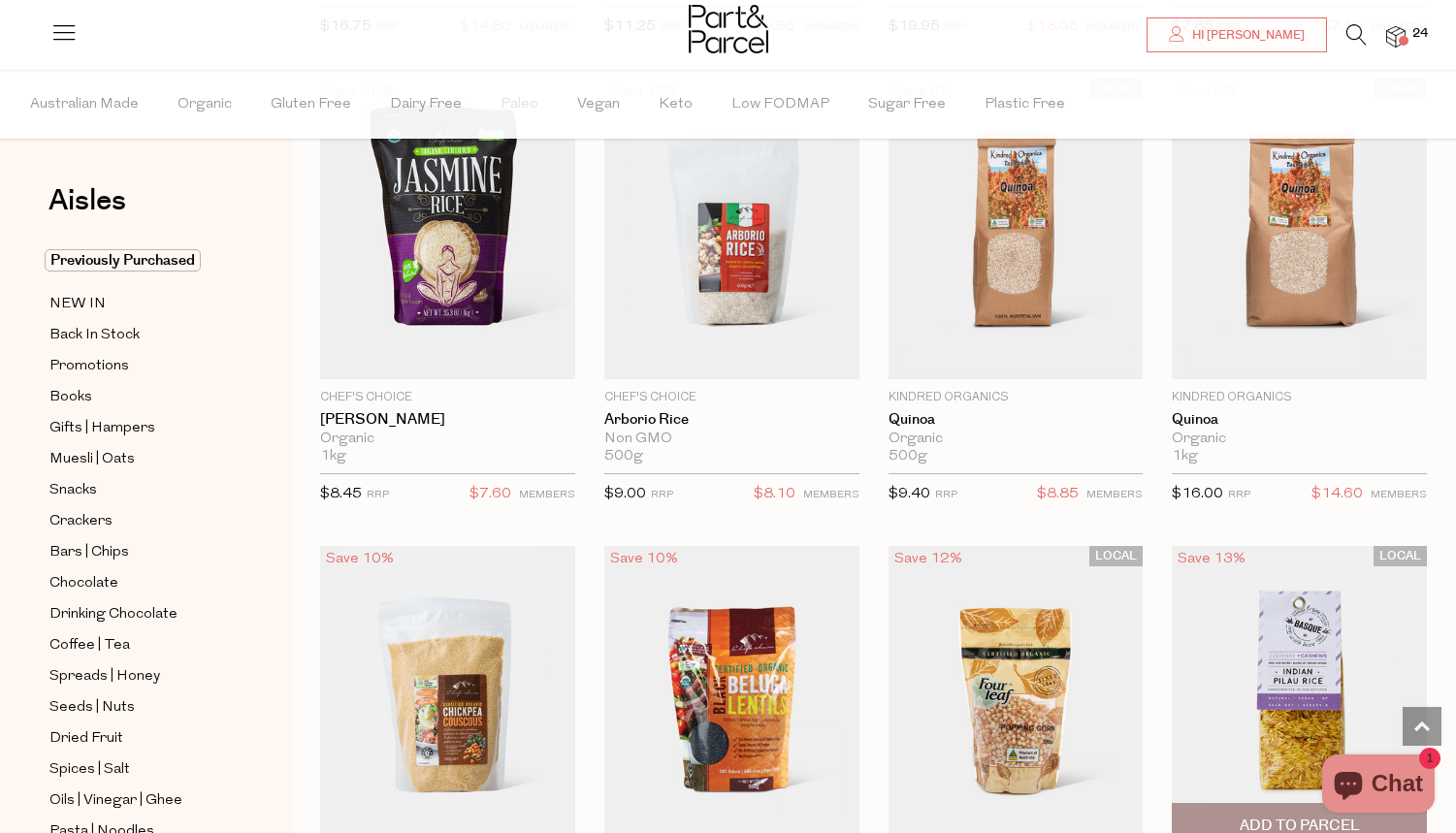 scroll, scrollTop: 1814, scrollLeft: 0, axis: vertical 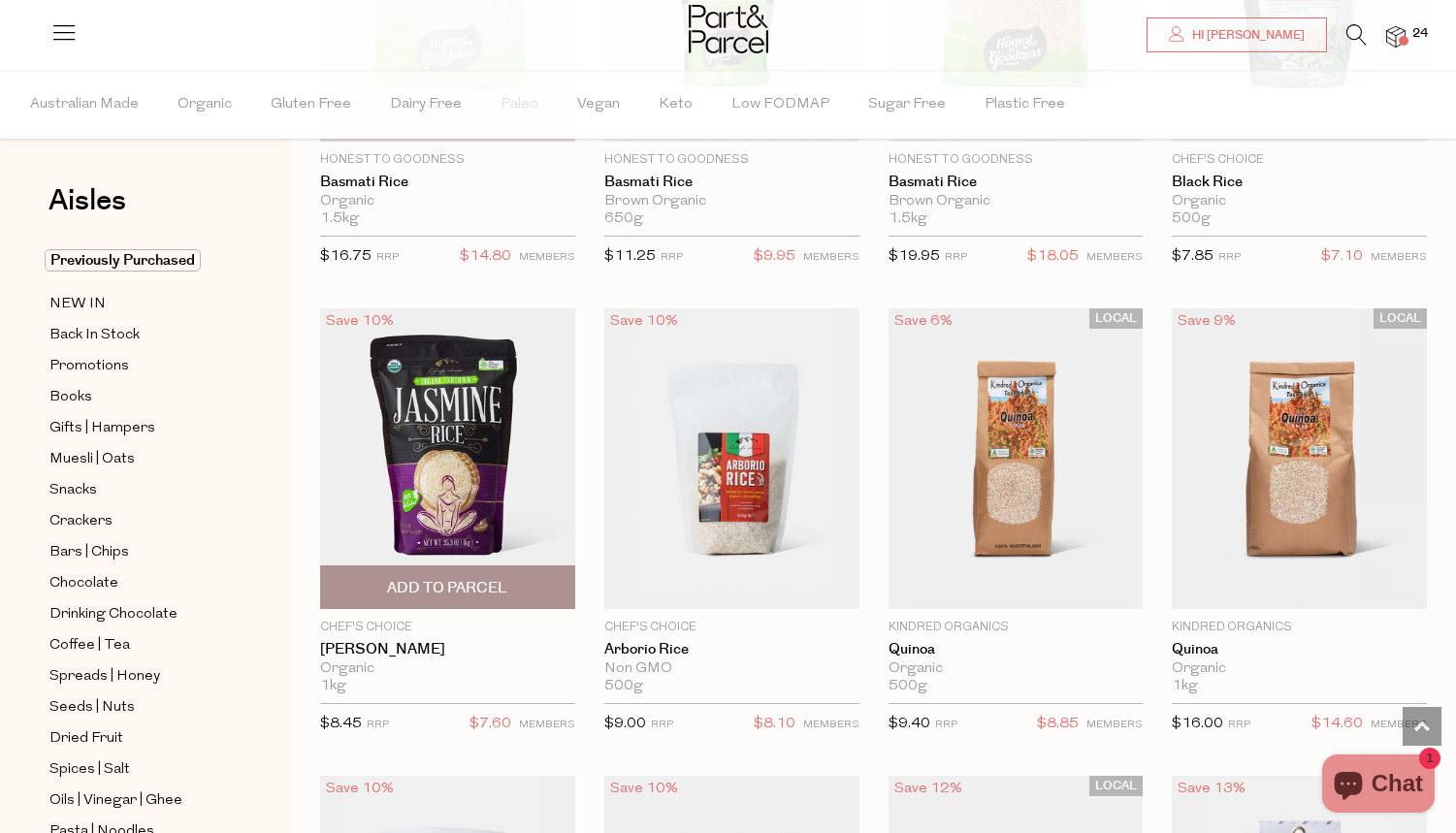 click on "Add To Parcel" at bounding box center [447, 588] 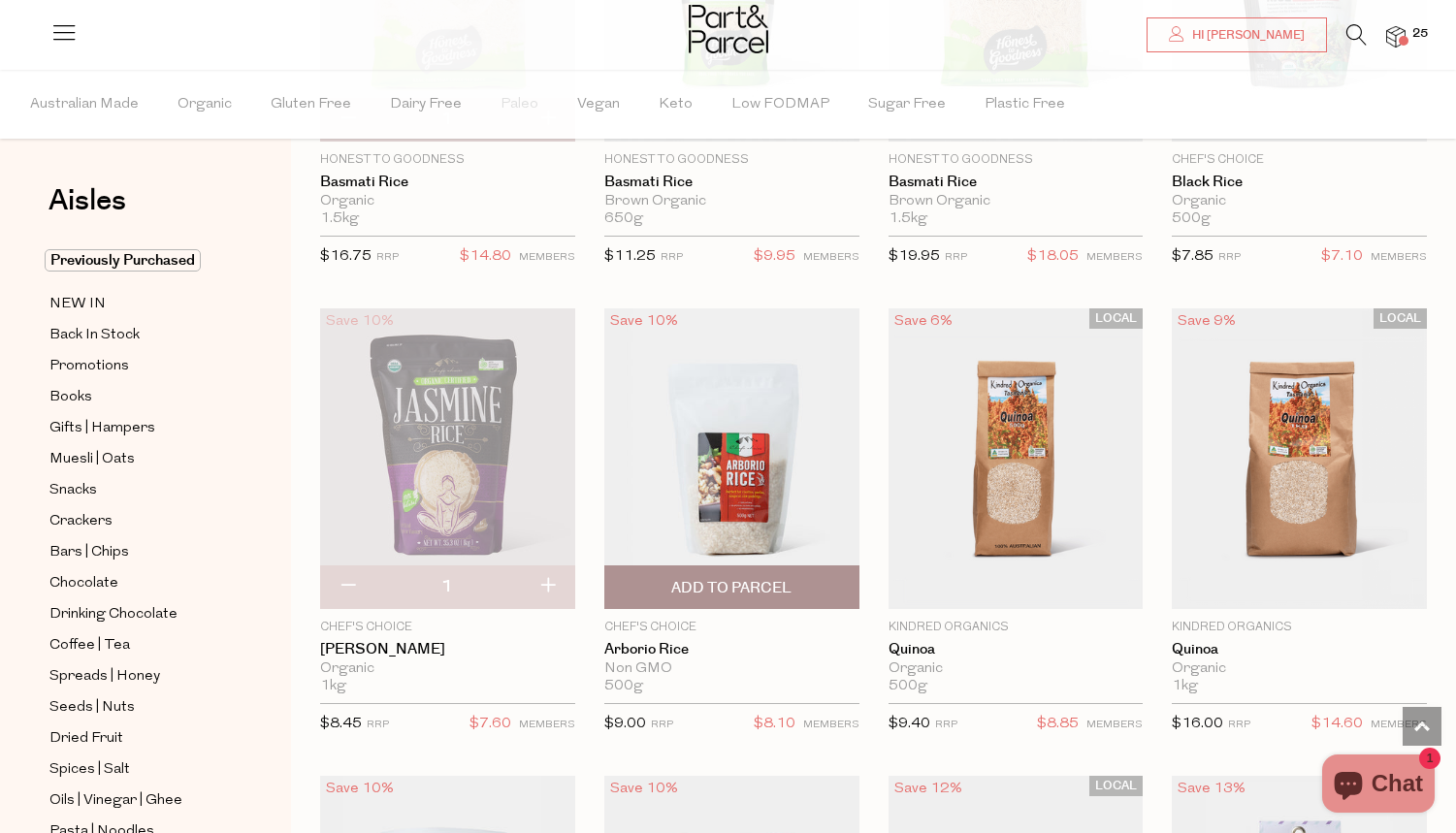 click on "Add To Parcel" at bounding box center [731, 588] 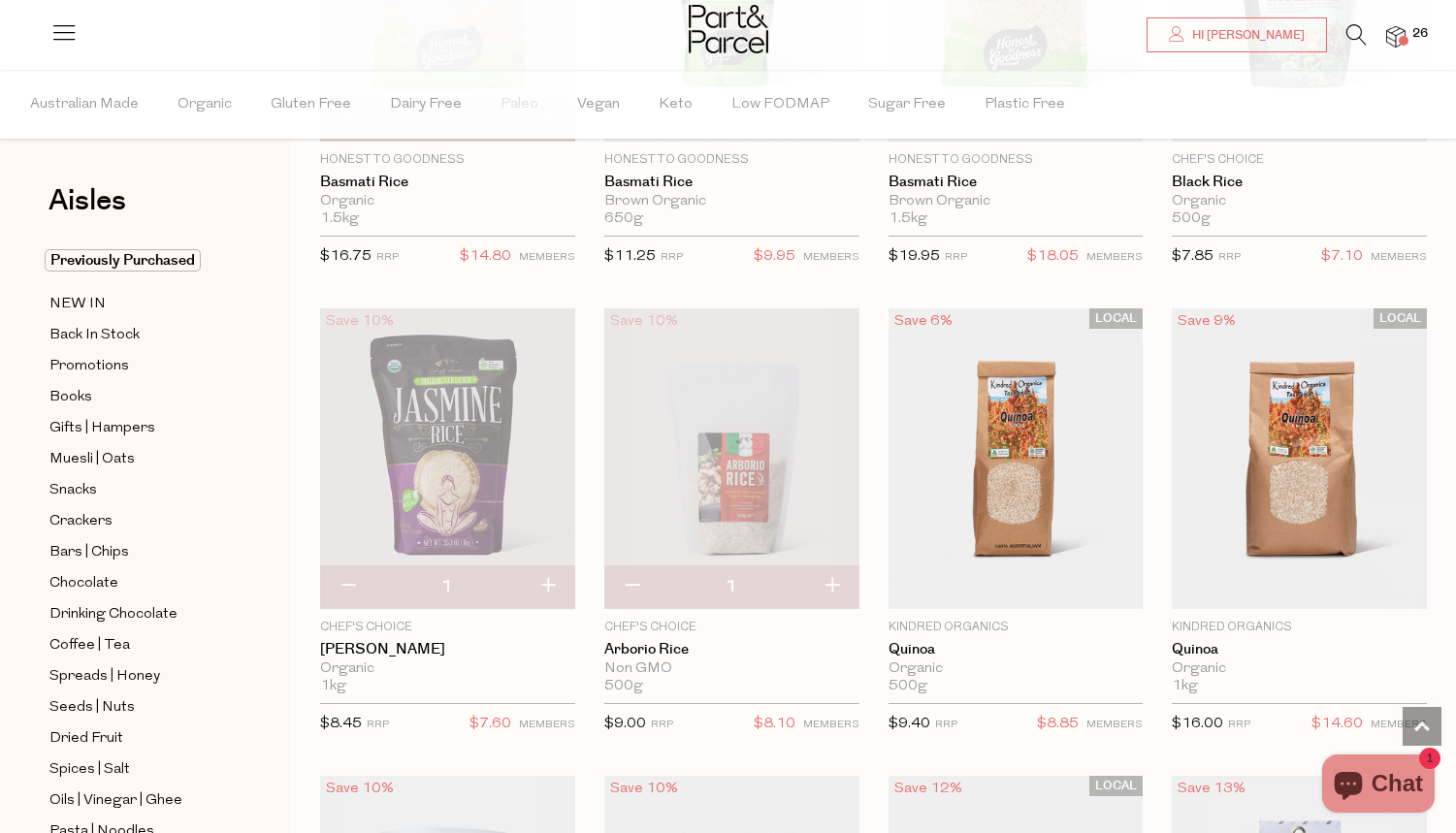 click at bounding box center (1396, 37) 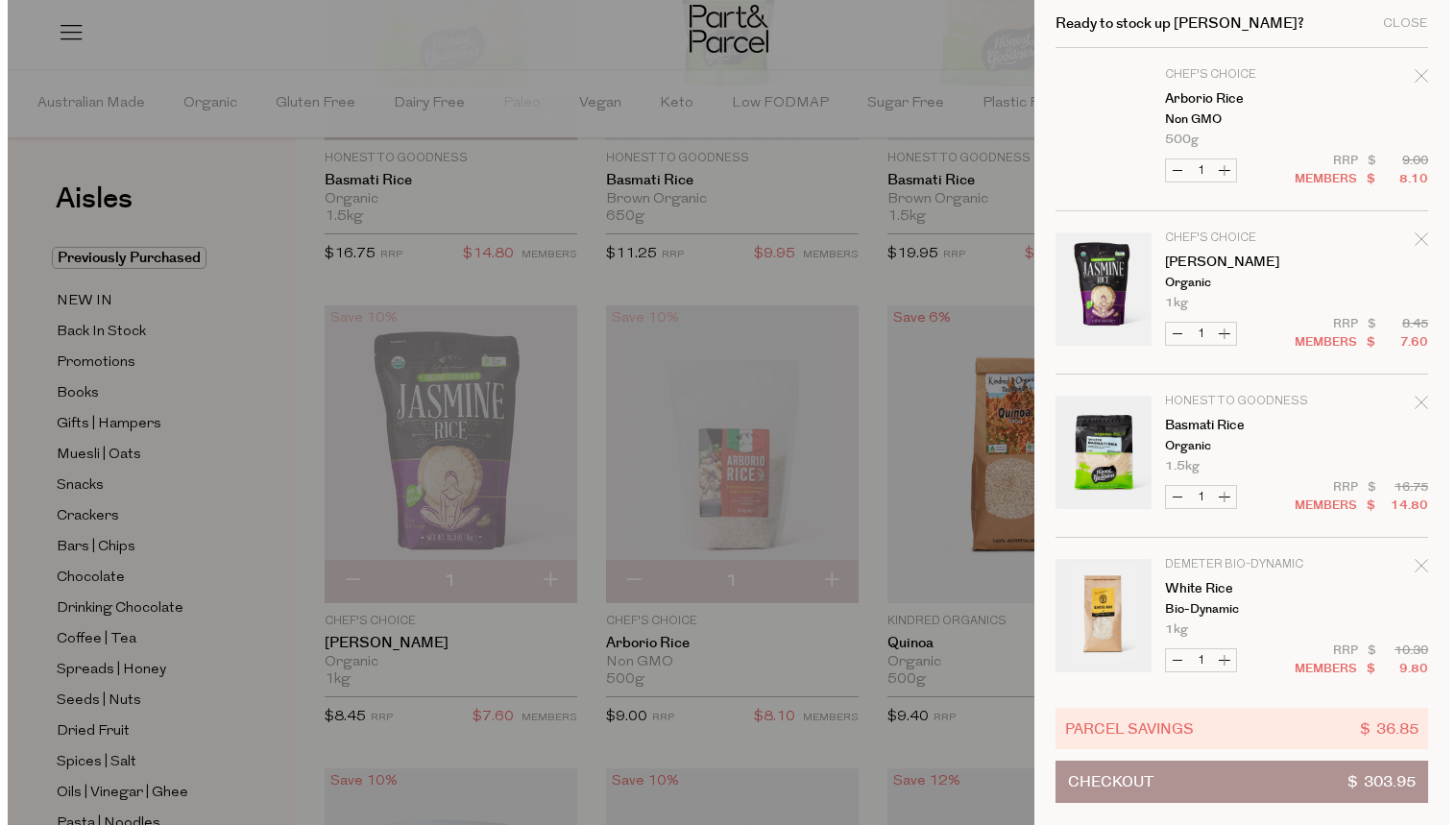 scroll, scrollTop: 1809, scrollLeft: 0, axis: vertical 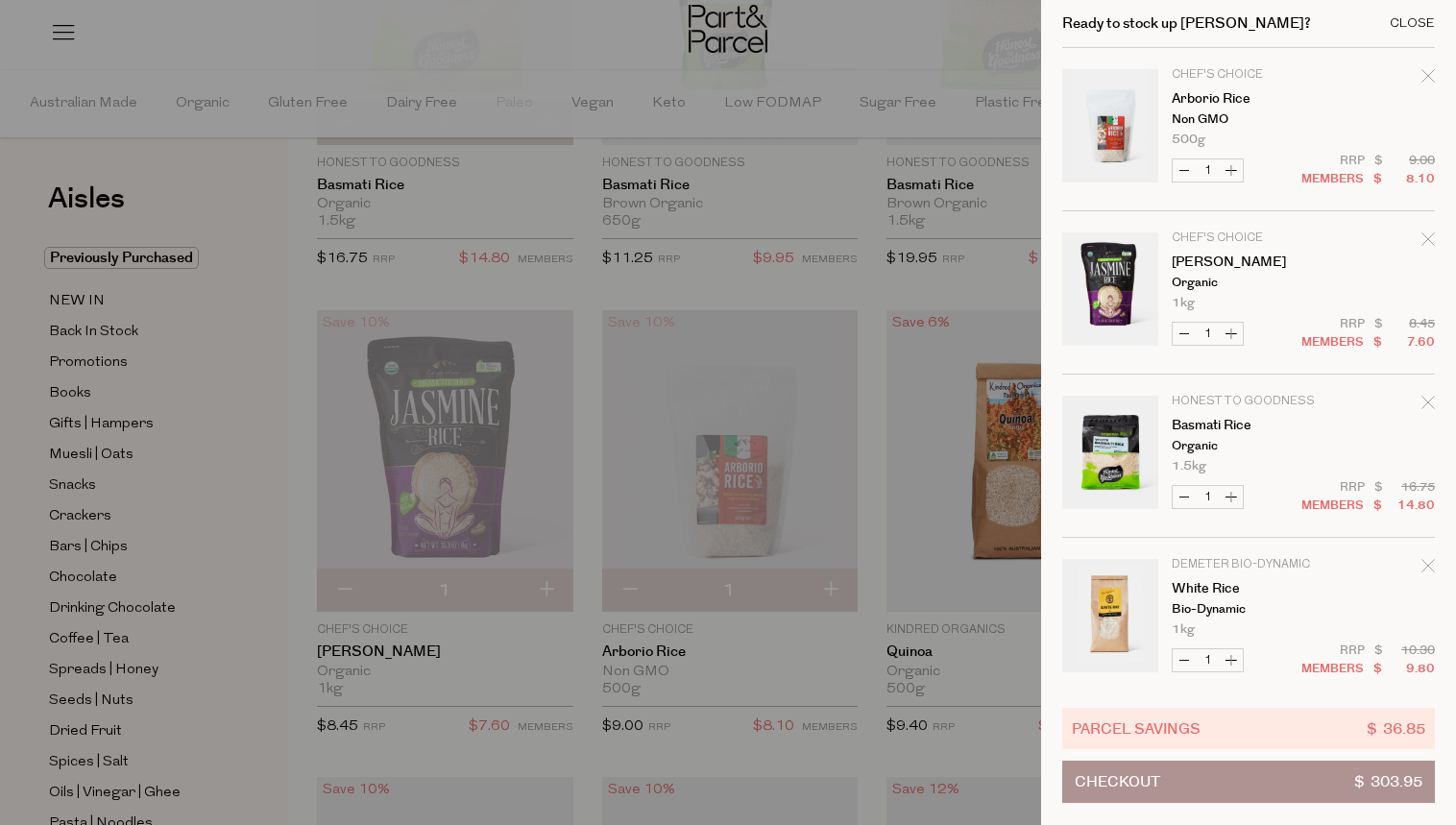 click on "Close" at bounding box center [1412, 23] 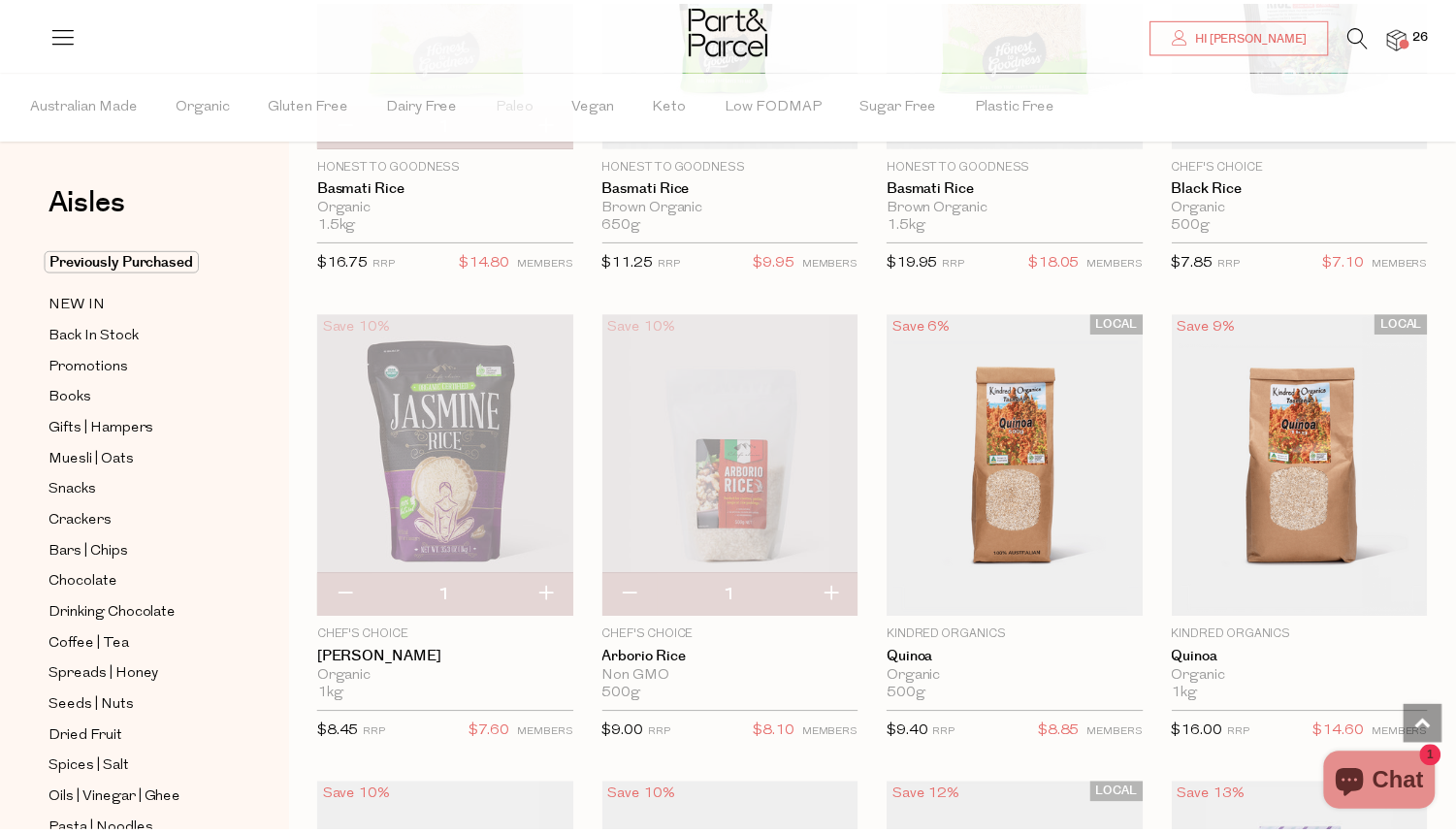 scroll, scrollTop: 1814, scrollLeft: 0, axis: vertical 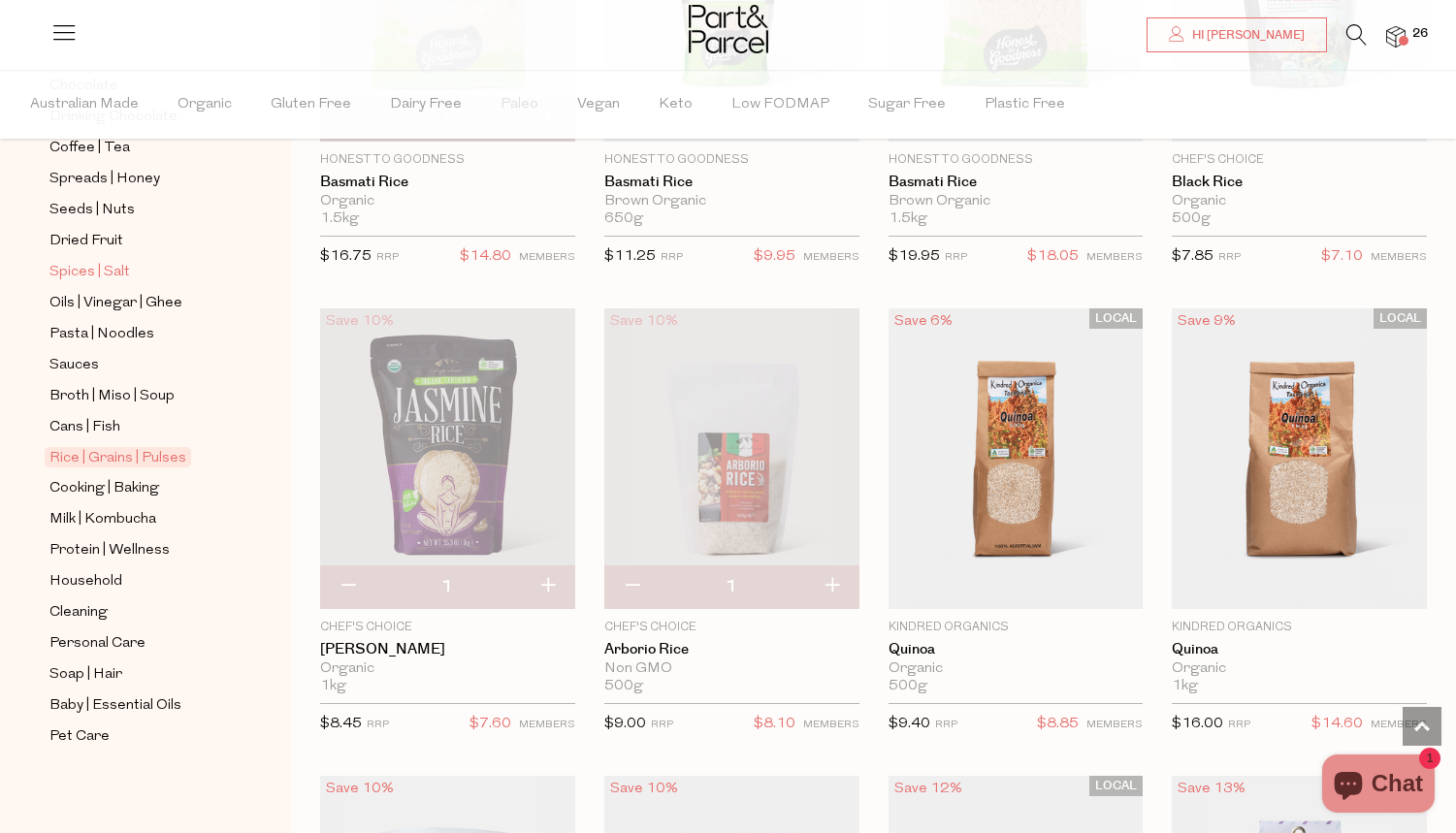 click on "Spices | Salt" at bounding box center [89, 272] 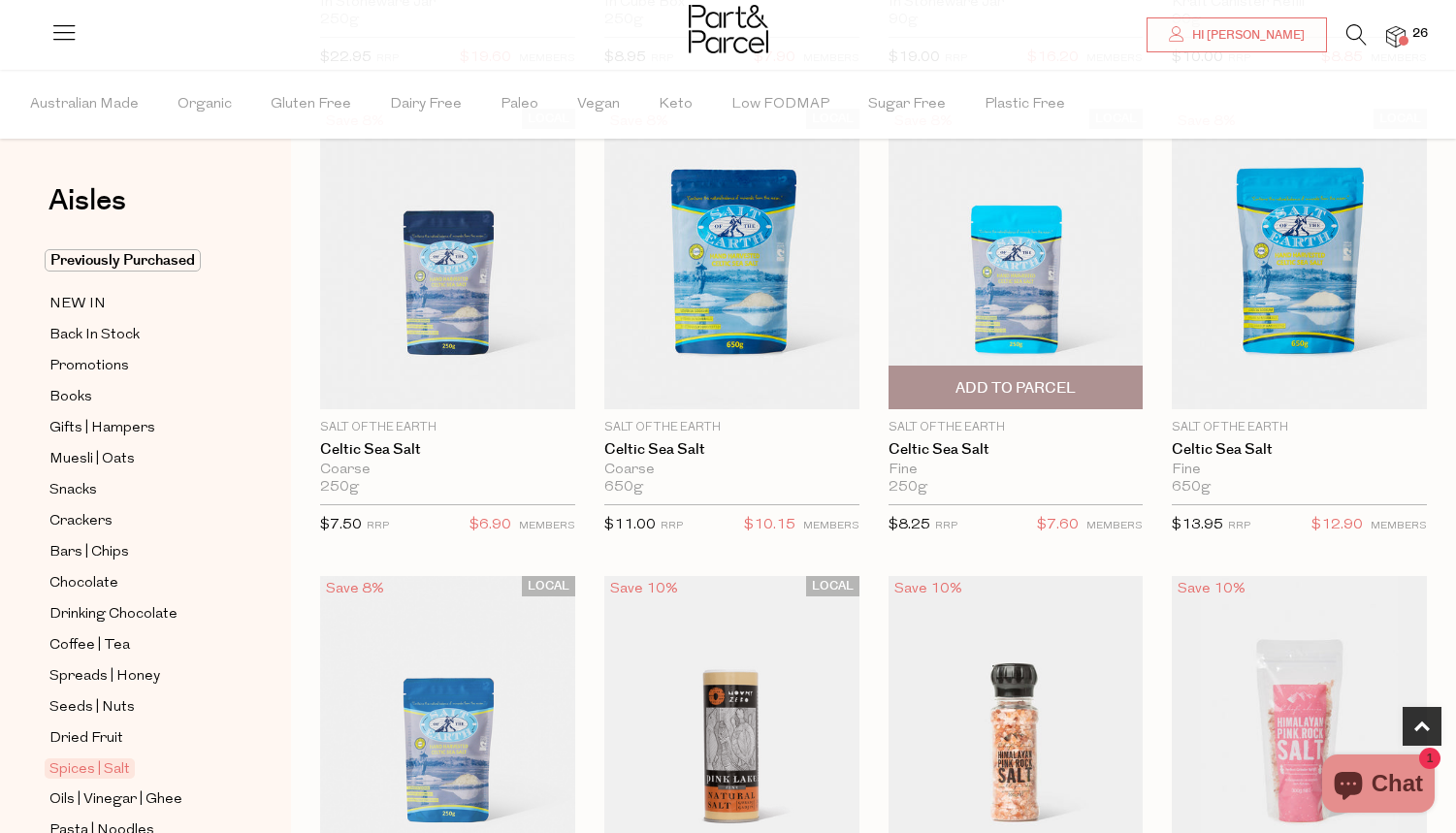scroll, scrollTop: 637, scrollLeft: 0, axis: vertical 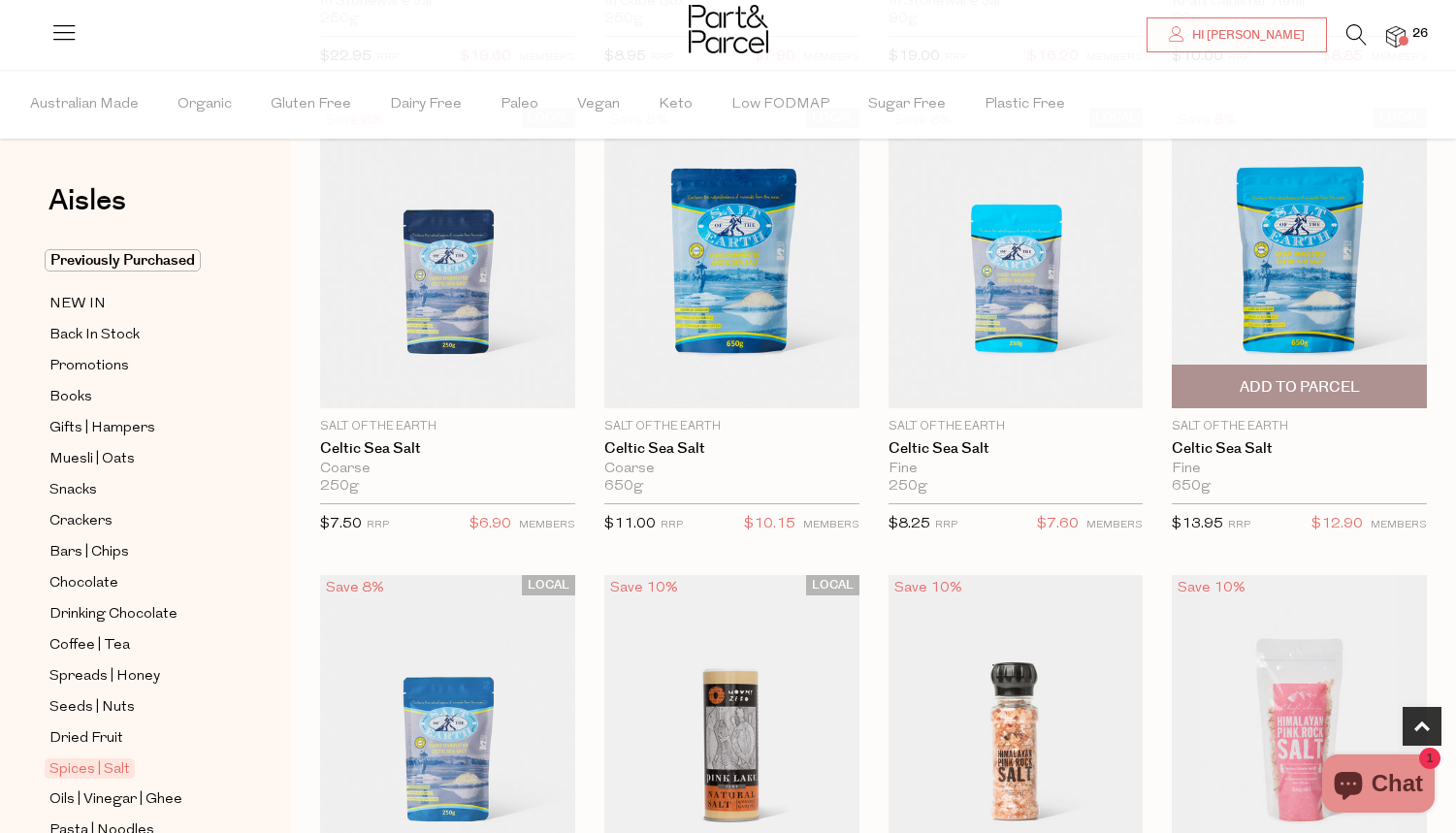 click on "Add To Parcel" at bounding box center (1300, 387) 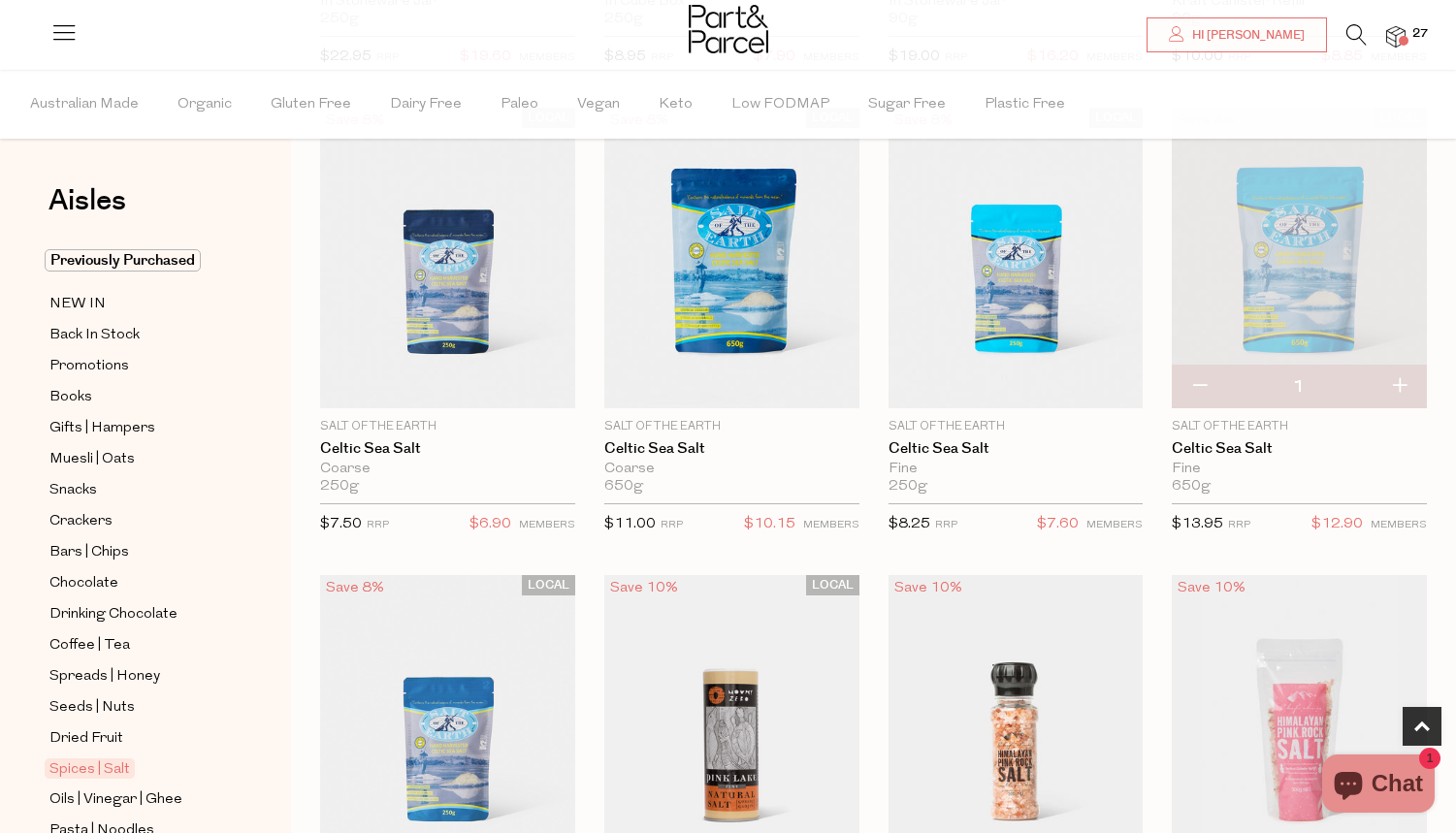 click on "27" at bounding box center [1420, 34] 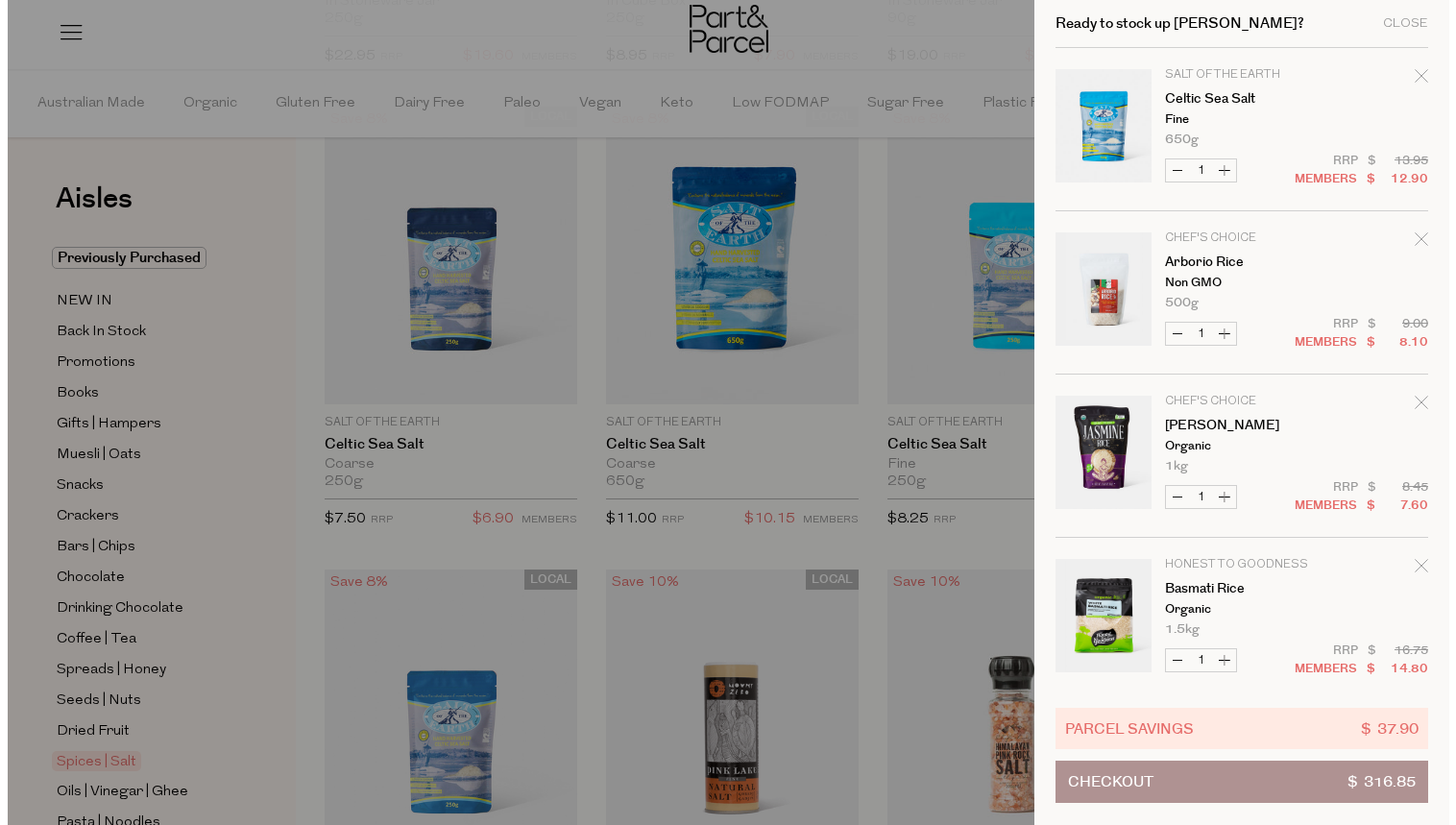 scroll, scrollTop: 635, scrollLeft: 0, axis: vertical 